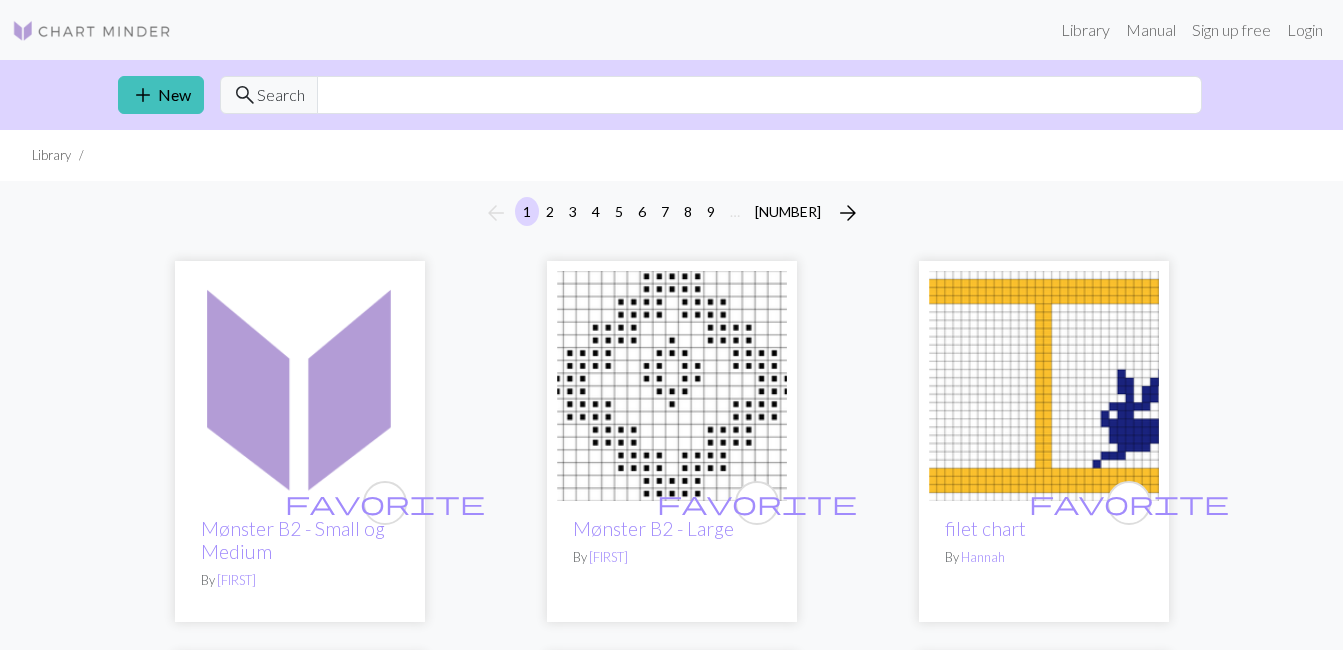 scroll, scrollTop: 0, scrollLeft: 0, axis: both 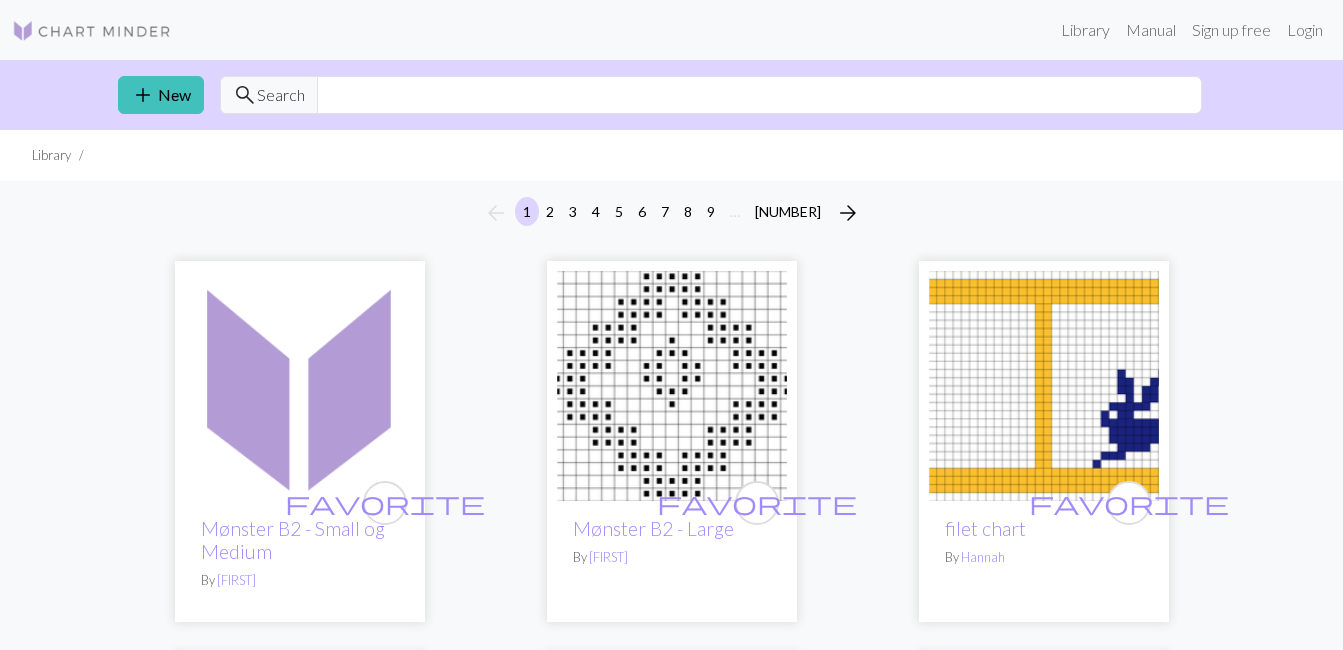 click on "Library Manual Sign up free Login" at bounding box center (759, 30) 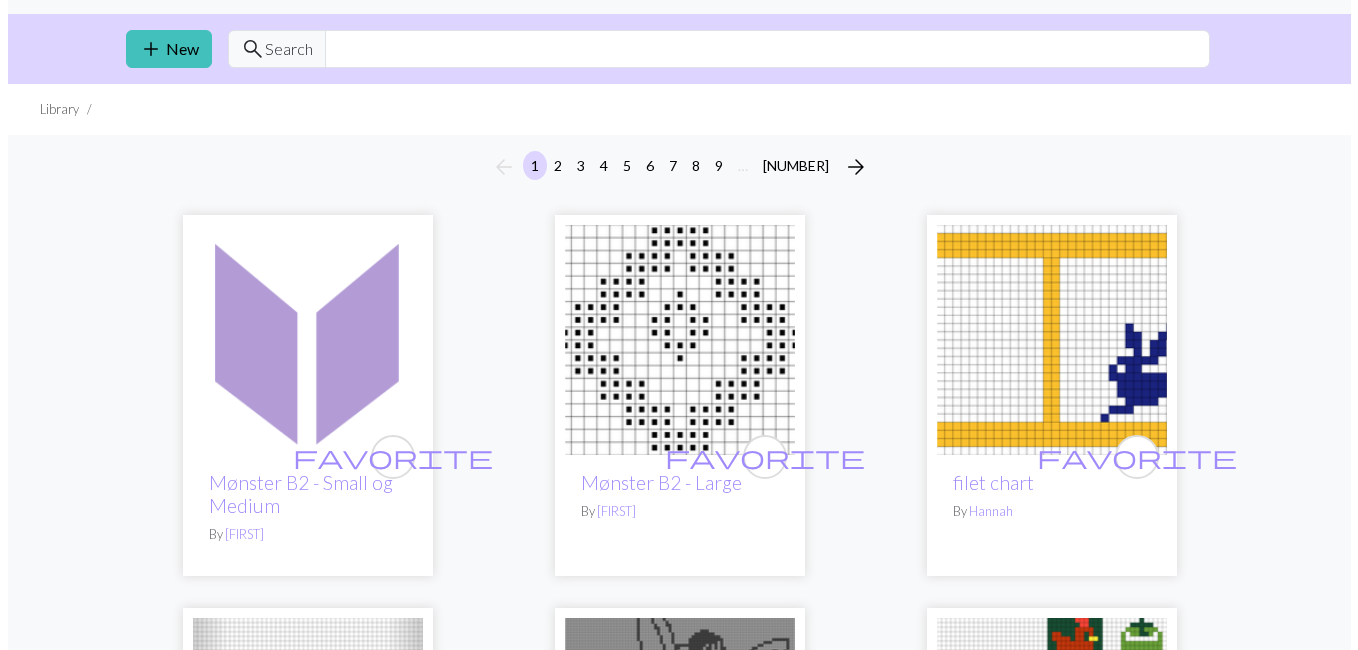 scroll, scrollTop: 0, scrollLeft: 0, axis: both 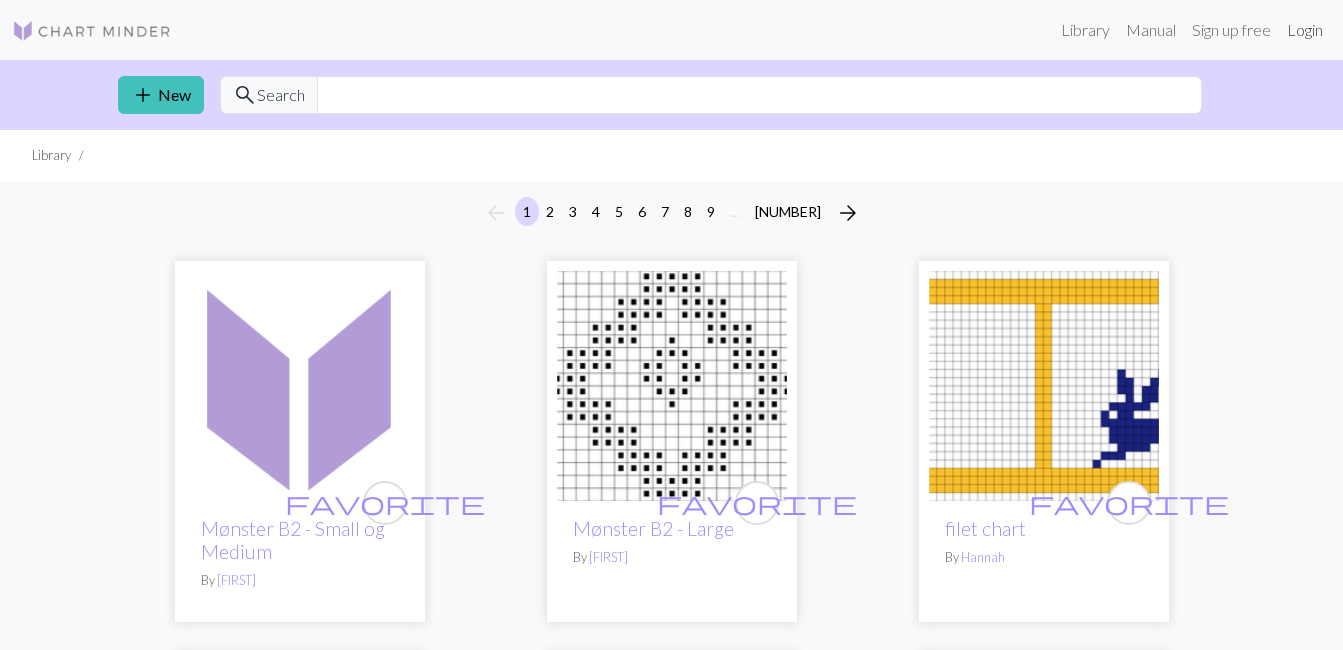click on "Login" at bounding box center (1305, 30) 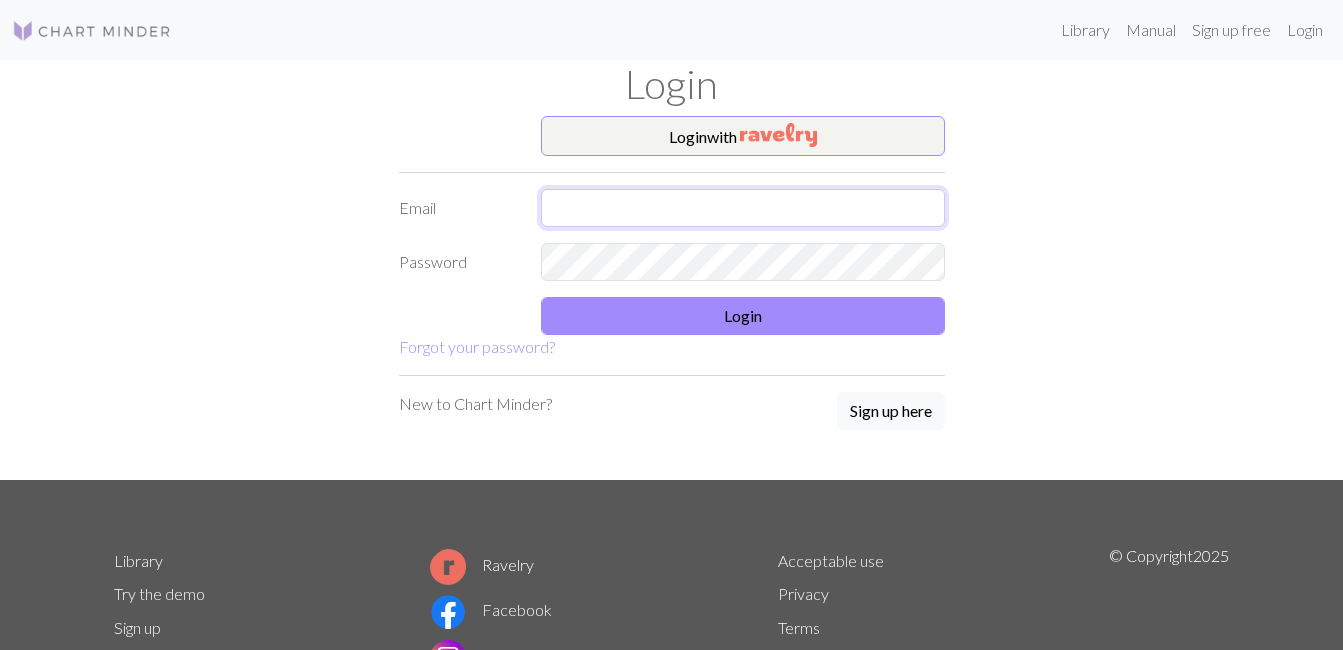 type on "[USERNAME]@[DOMAIN]" 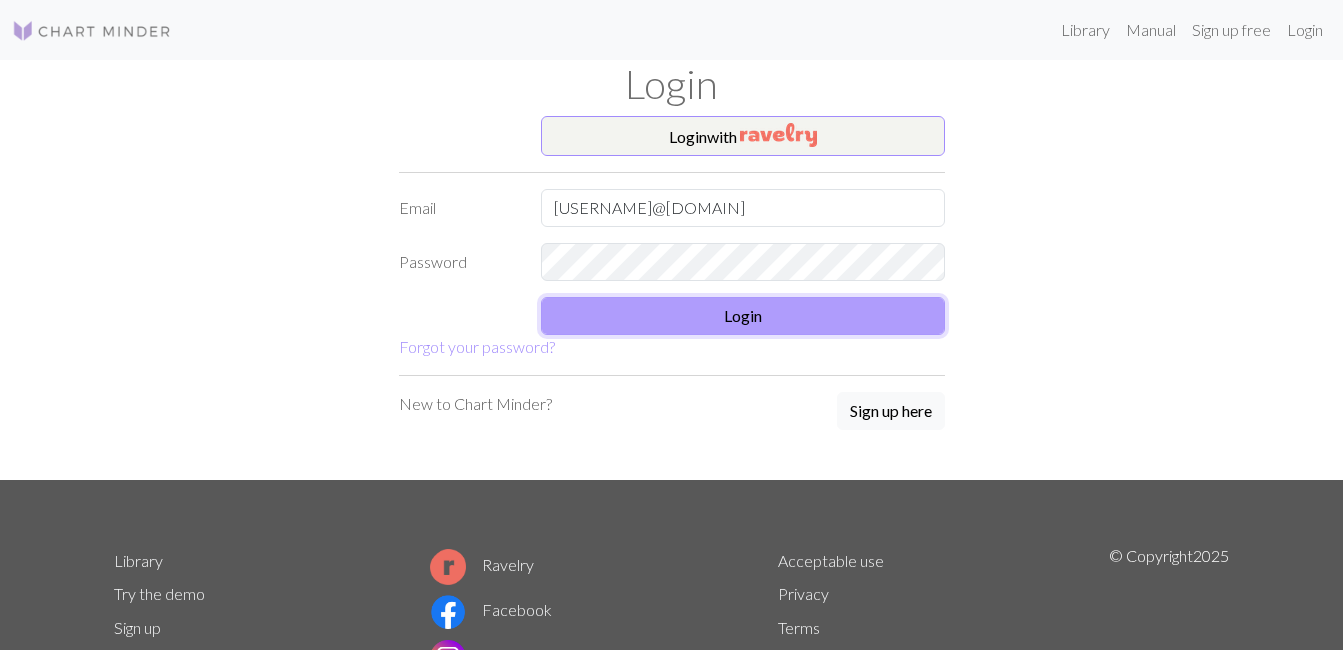 click on "Login" at bounding box center (743, 316) 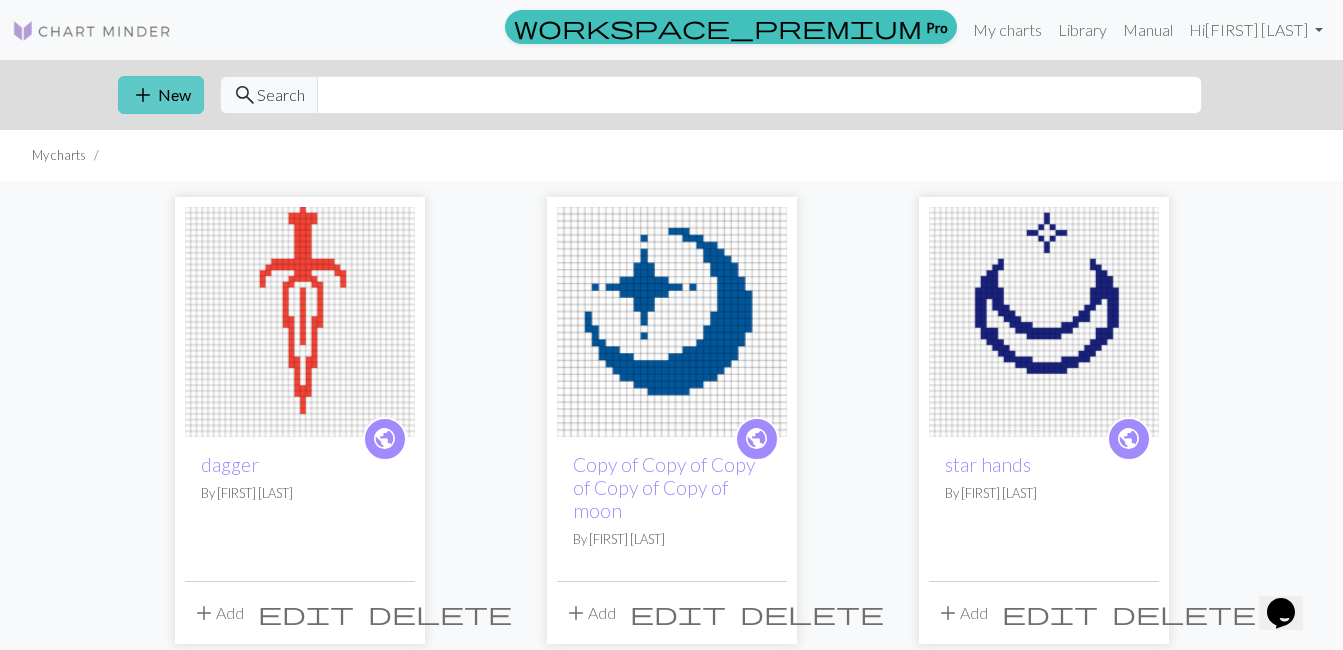 click on "add   New" at bounding box center (161, 95) 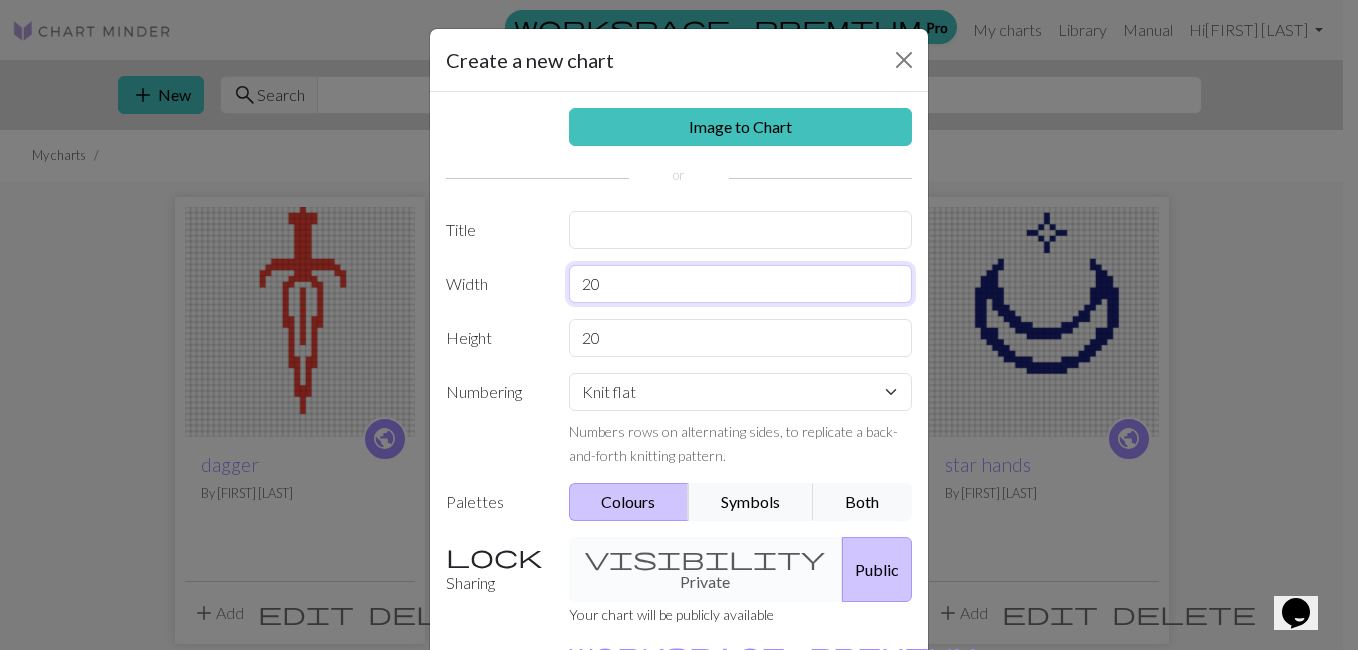 drag, startPoint x: 625, startPoint y: 277, endPoint x: 559, endPoint y: 276, distance: 66.007576 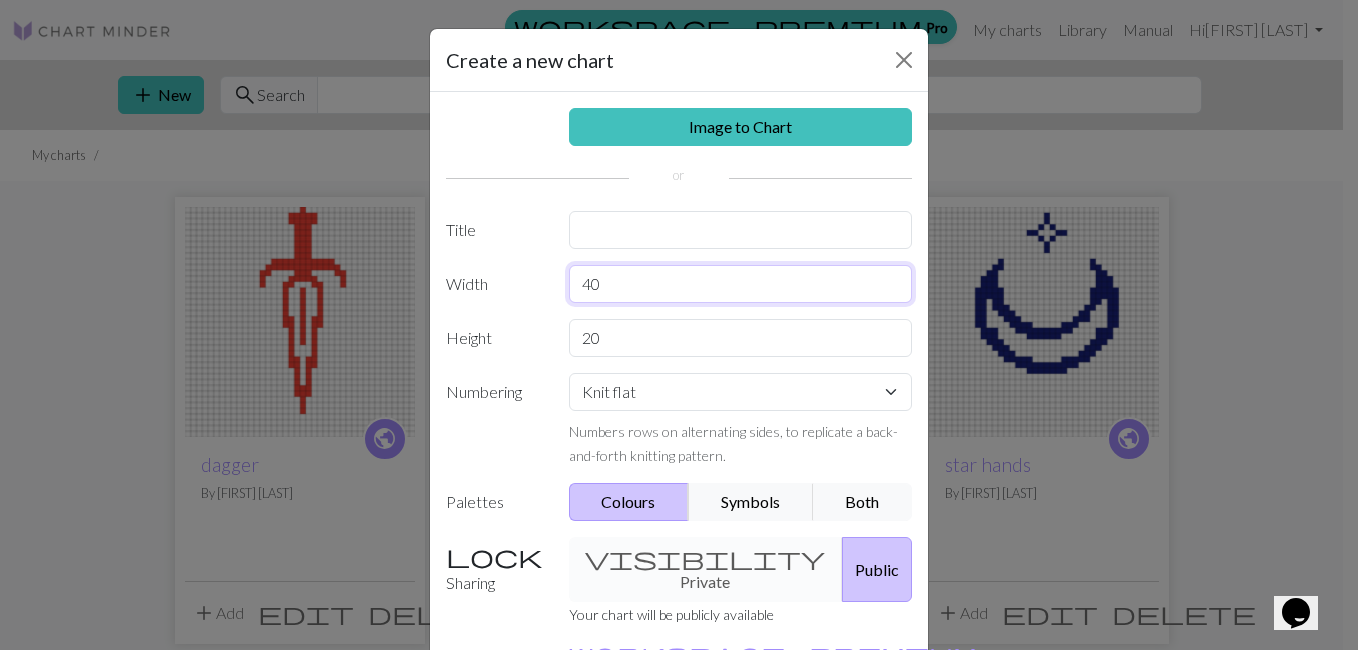 type on "40" 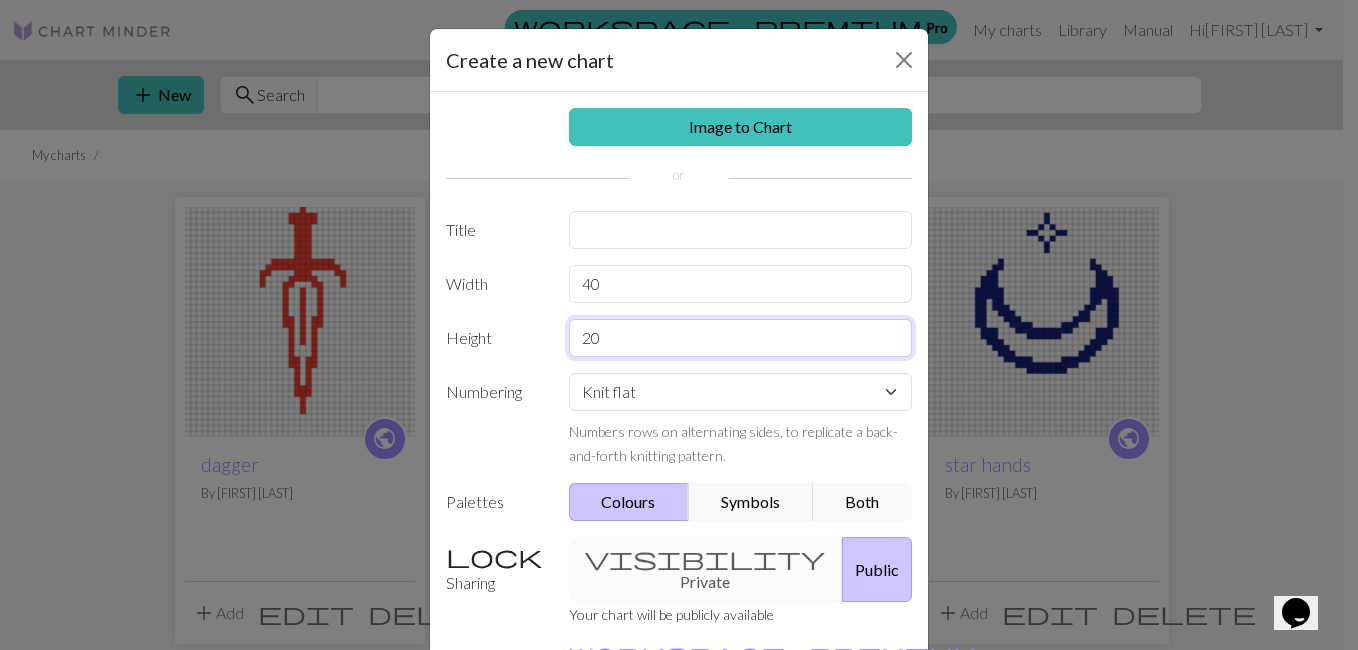 drag, startPoint x: 609, startPoint y: 339, endPoint x: 540, endPoint y: 346, distance: 69.354164 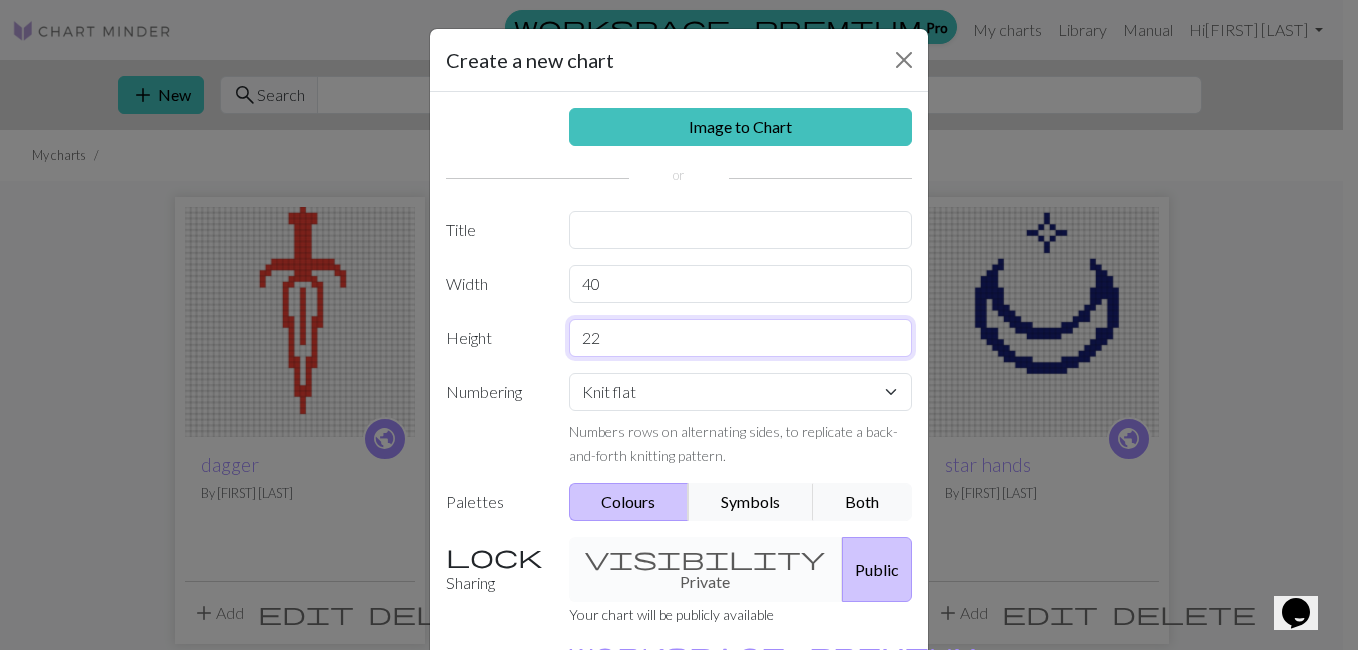 type on "22" 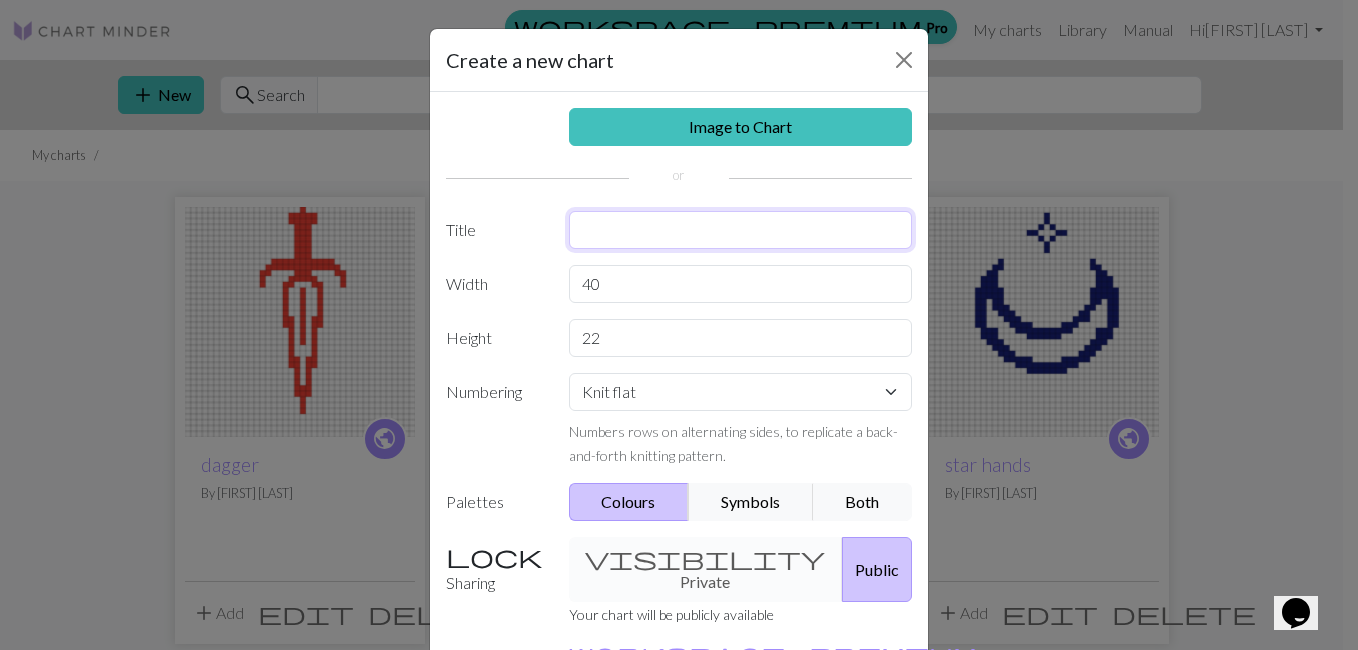 click at bounding box center [741, 230] 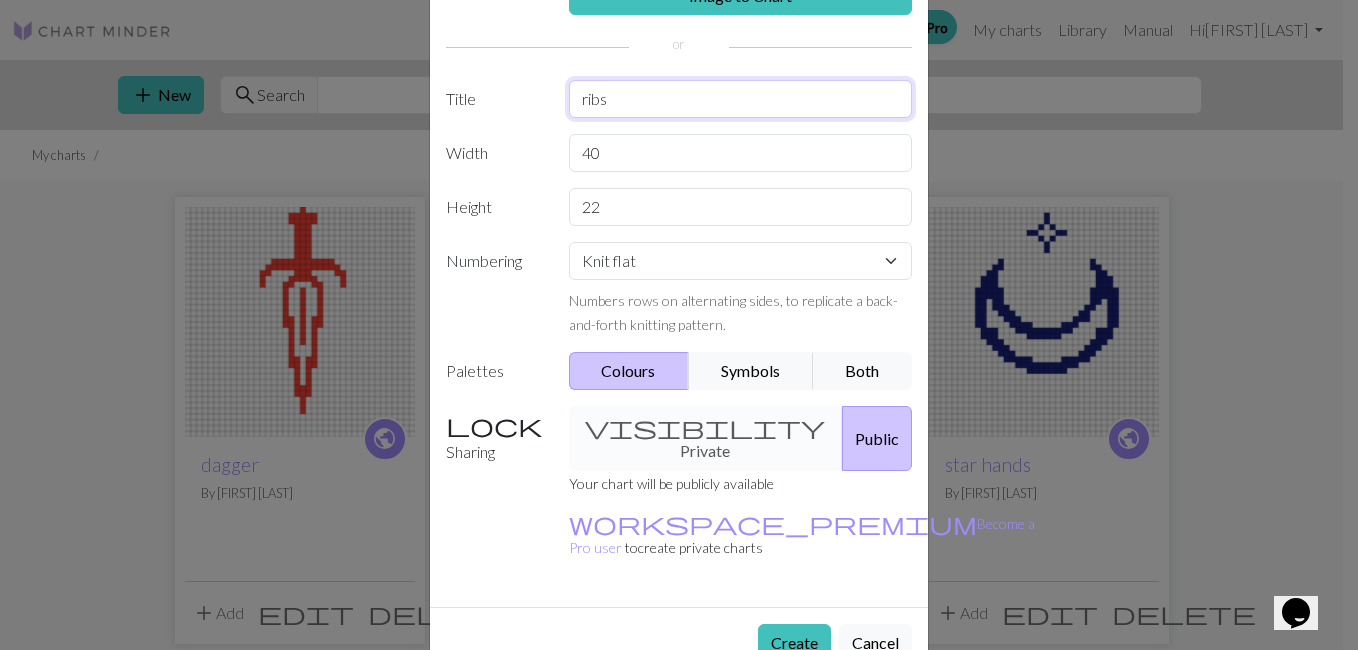 scroll, scrollTop: 140, scrollLeft: 0, axis: vertical 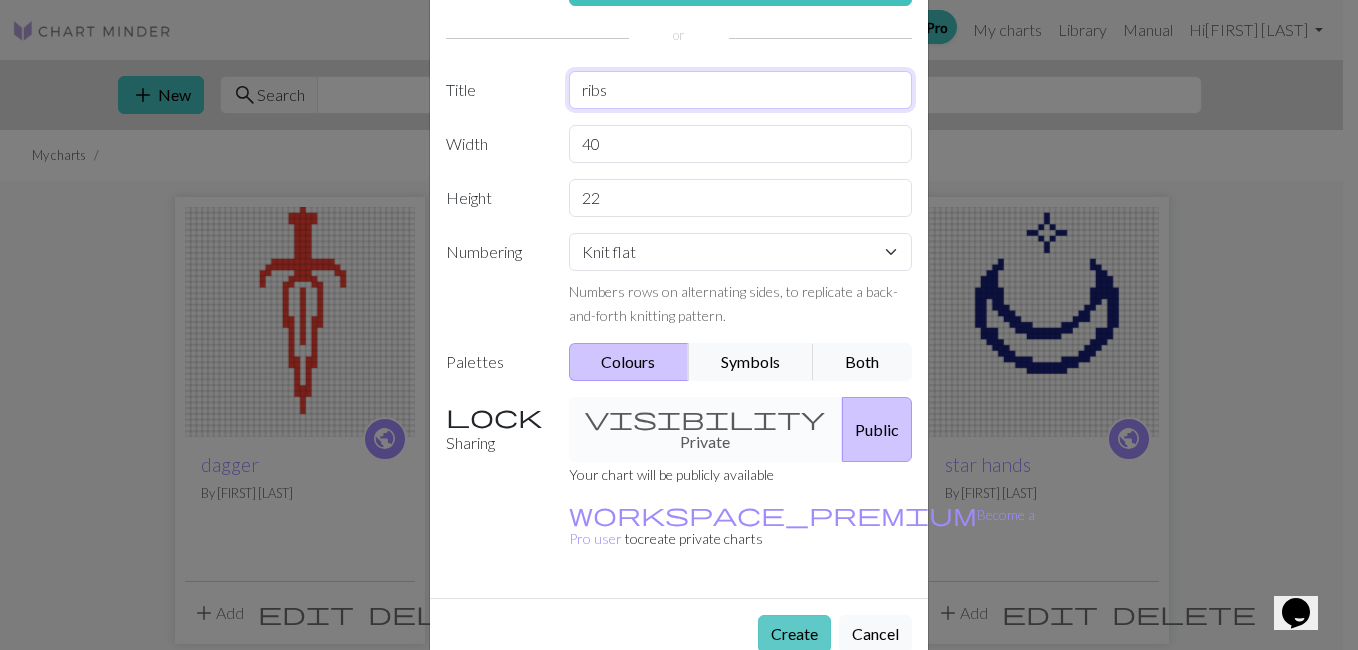 type on "ribs" 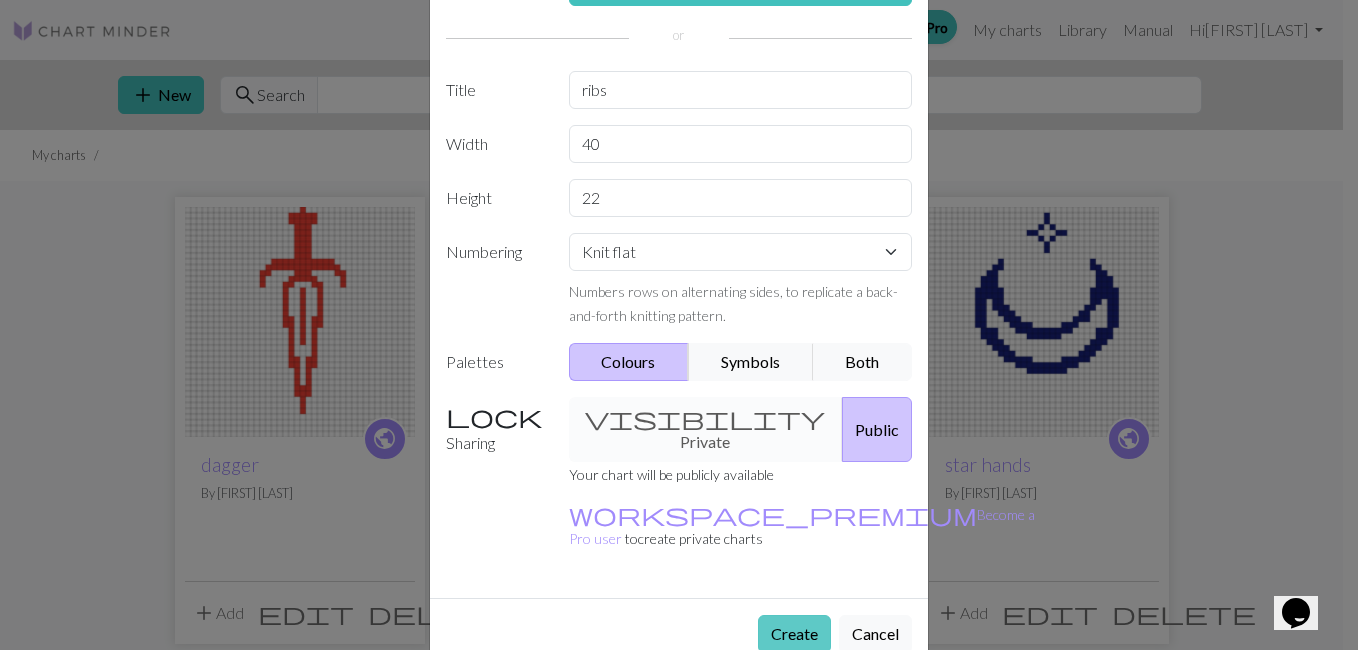 click on "Create" at bounding box center (794, 634) 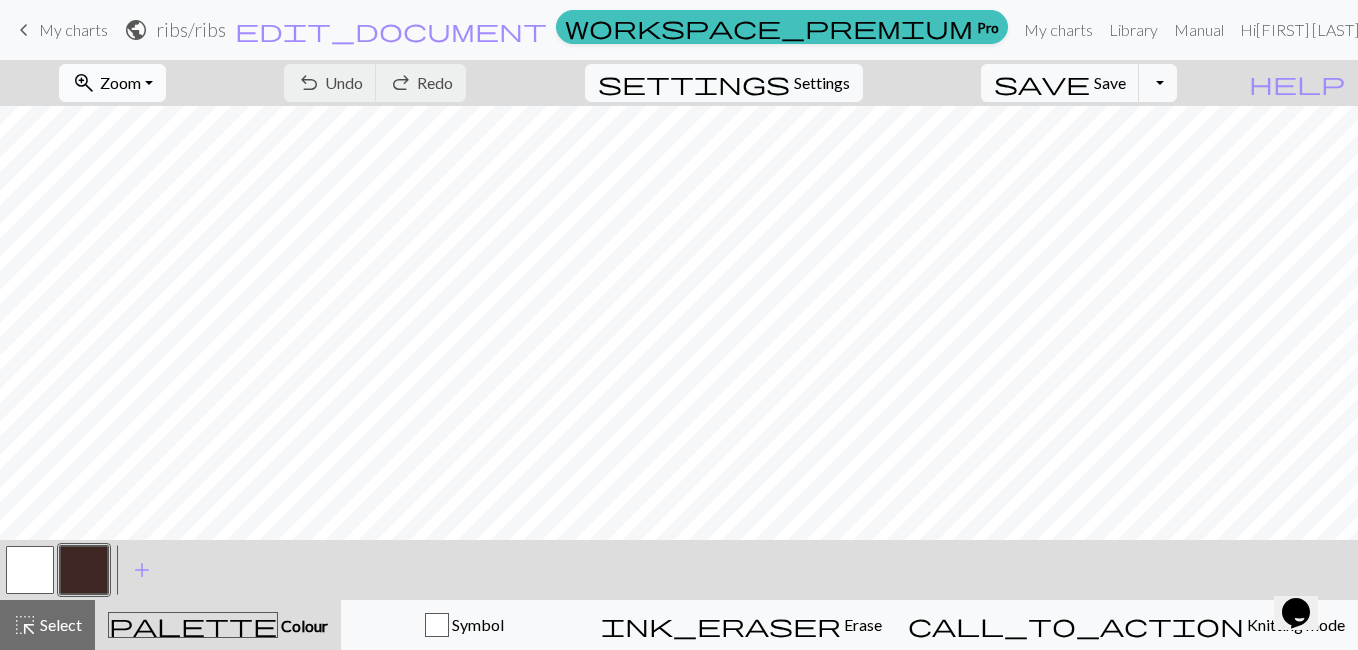click on "zoom_in Zoom Zoom" at bounding box center [112, 83] 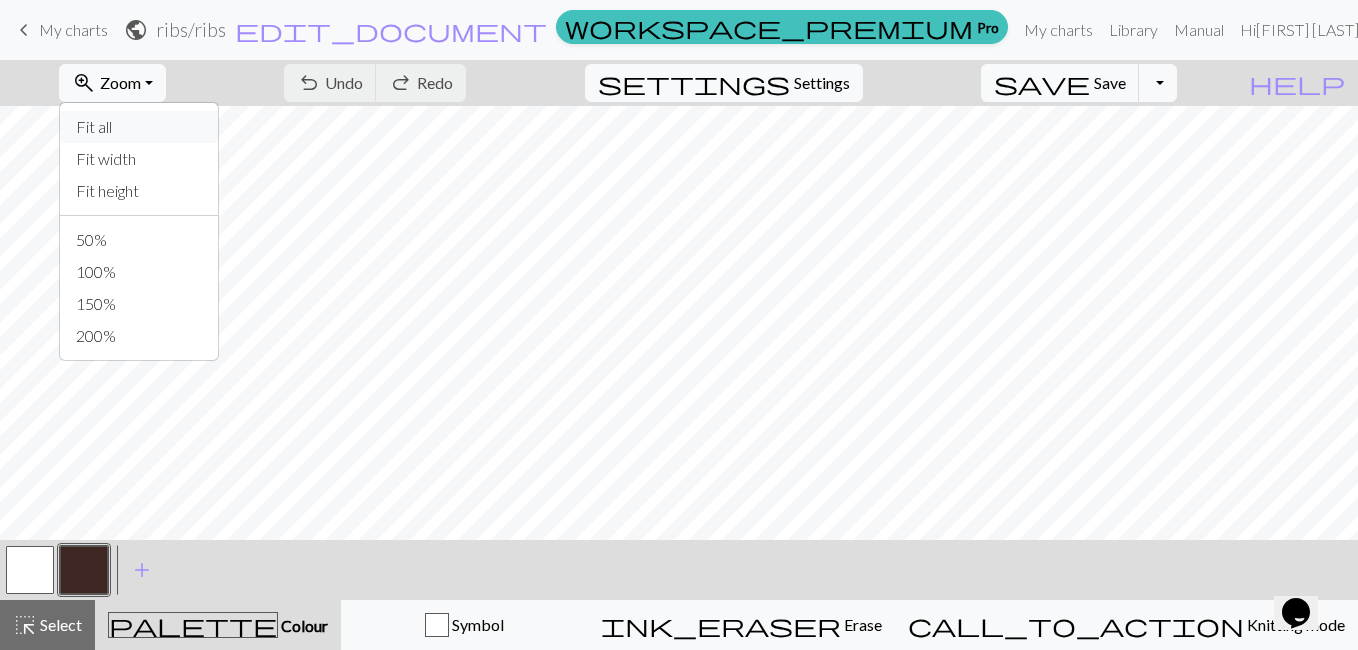 click on "Fit all" at bounding box center [139, 127] 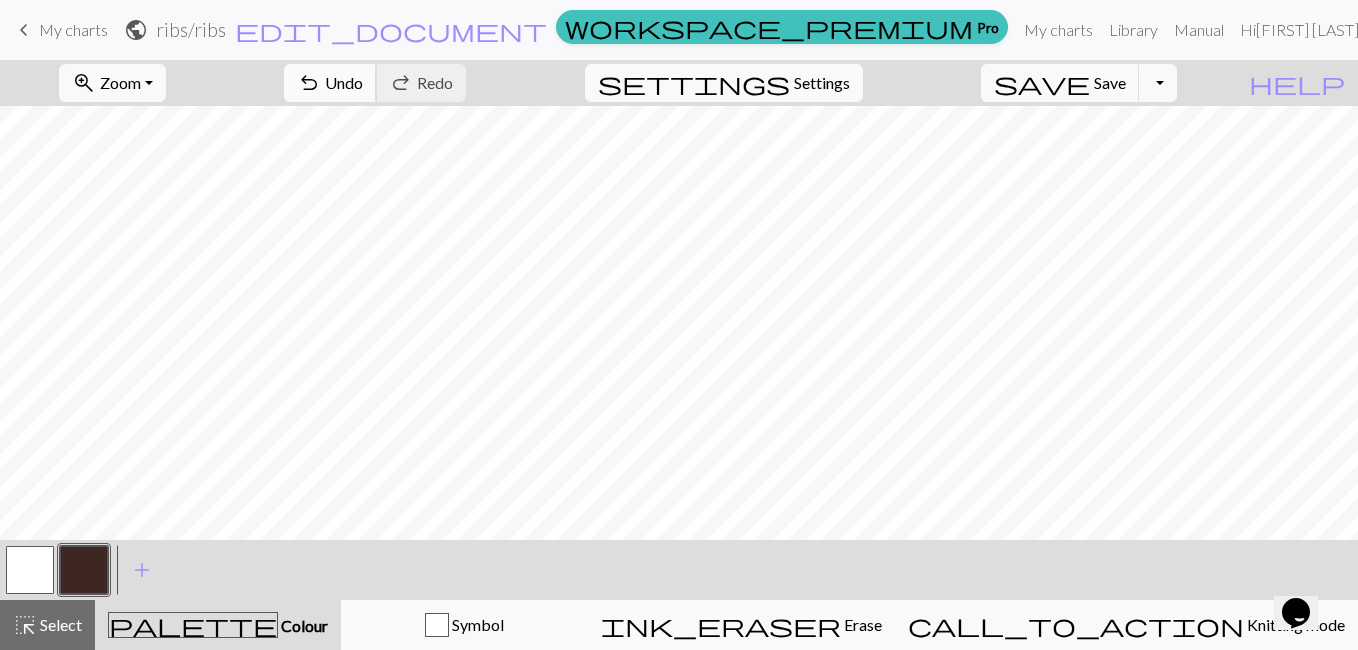 click on "Undo" at bounding box center (344, 82) 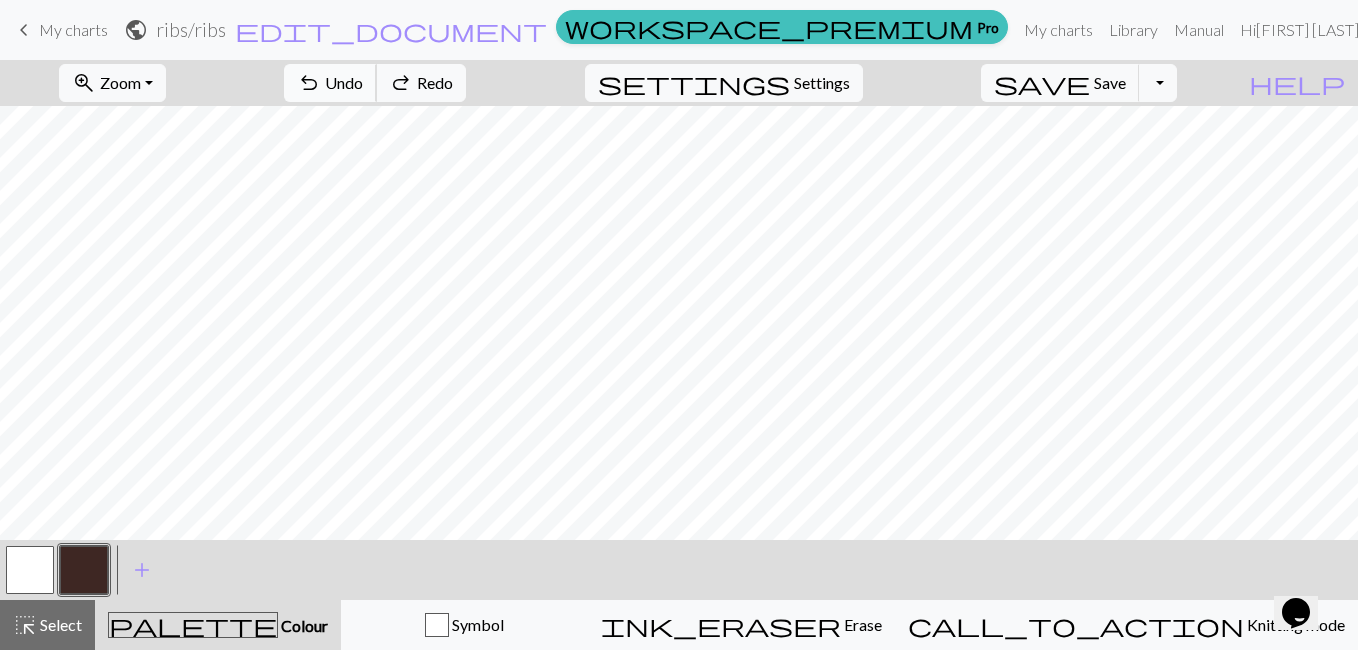 click on "Undo" at bounding box center [344, 82] 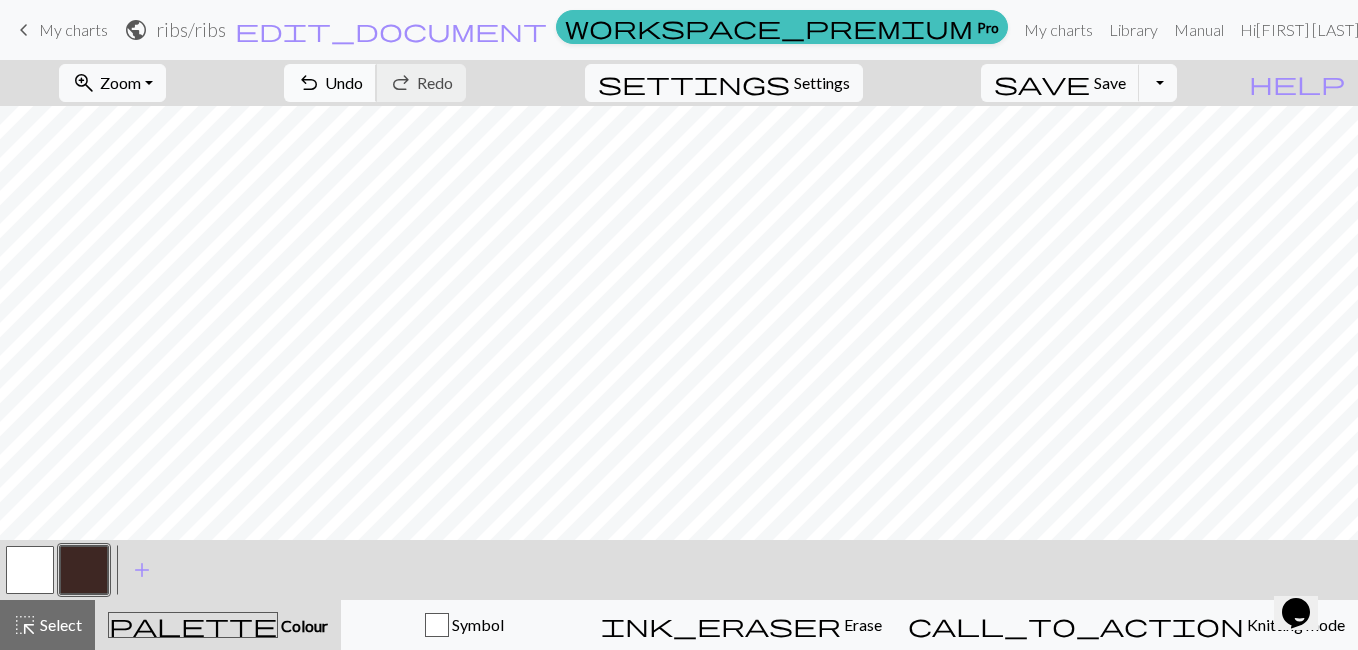 click on "undo" at bounding box center [309, 83] 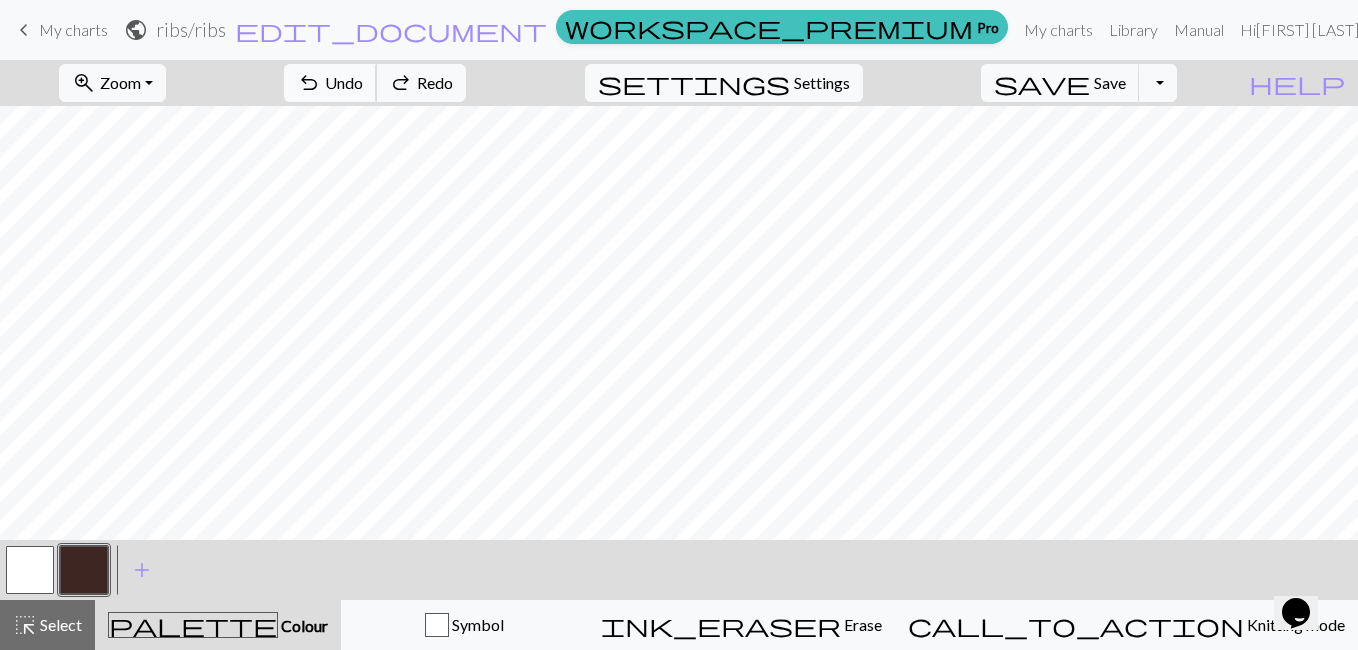 click on "Undo" at bounding box center [344, 82] 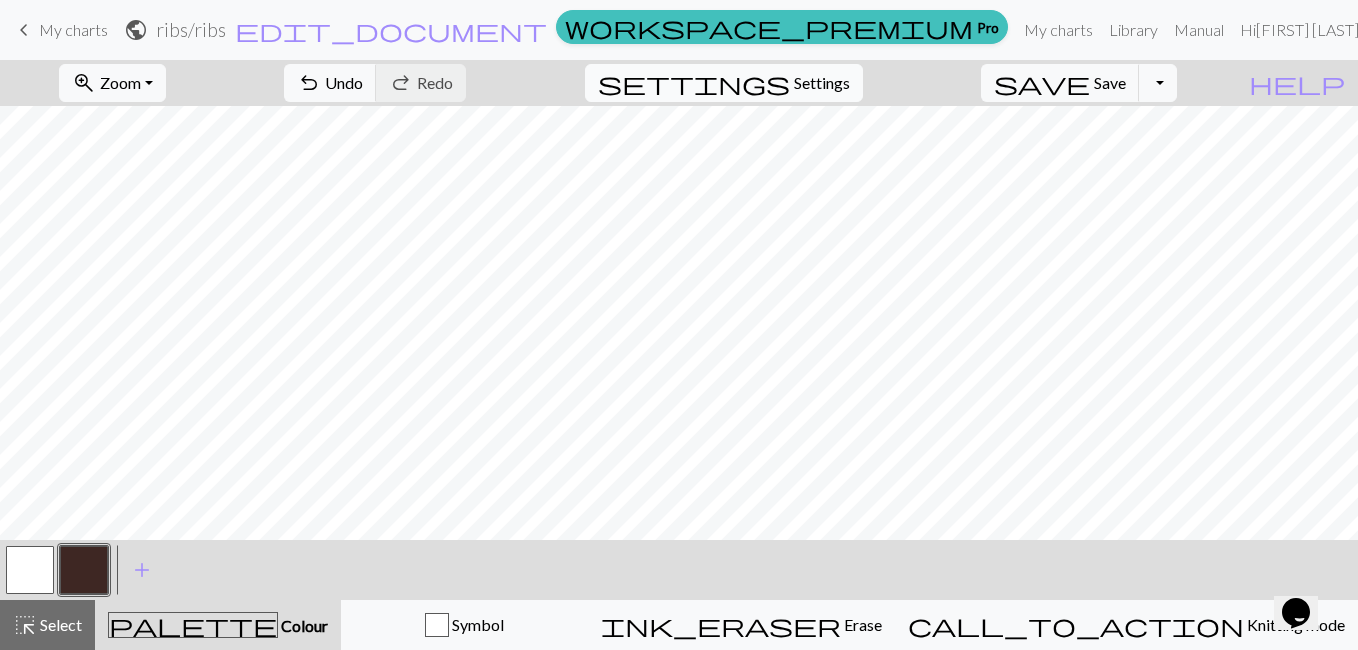 click on "Settings" at bounding box center (822, 83) 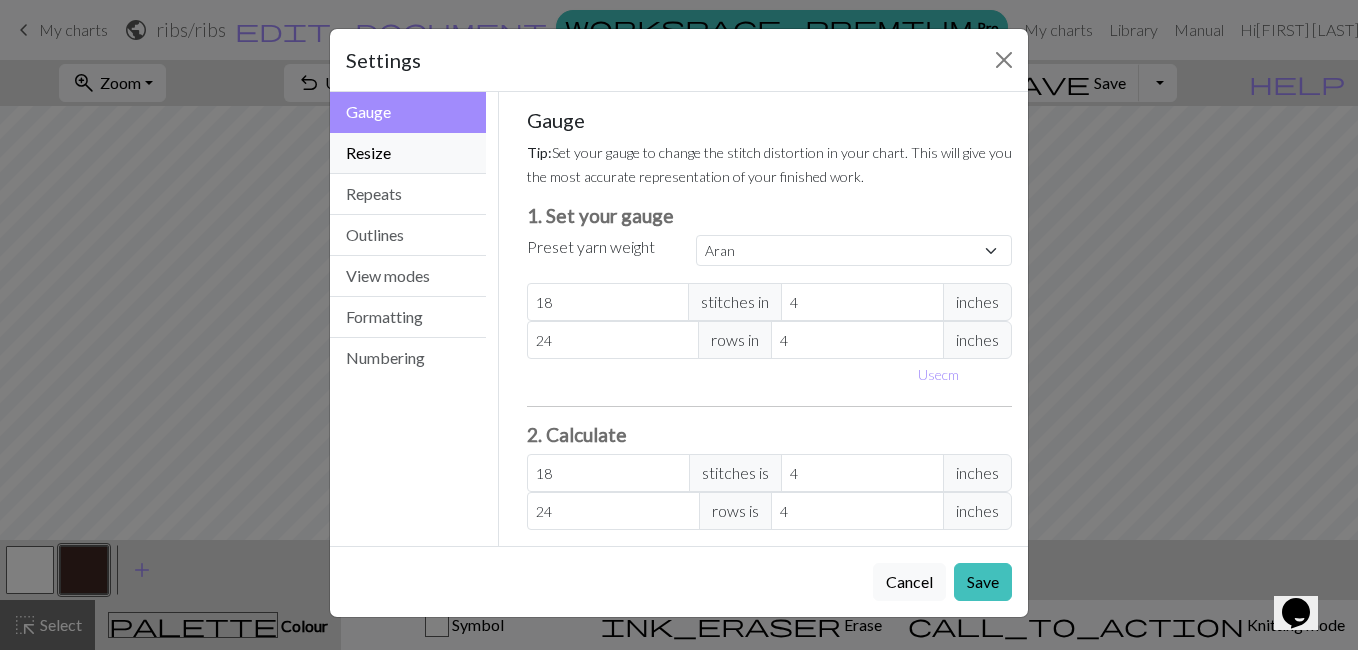 click on "Resize" at bounding box center [408, 153] 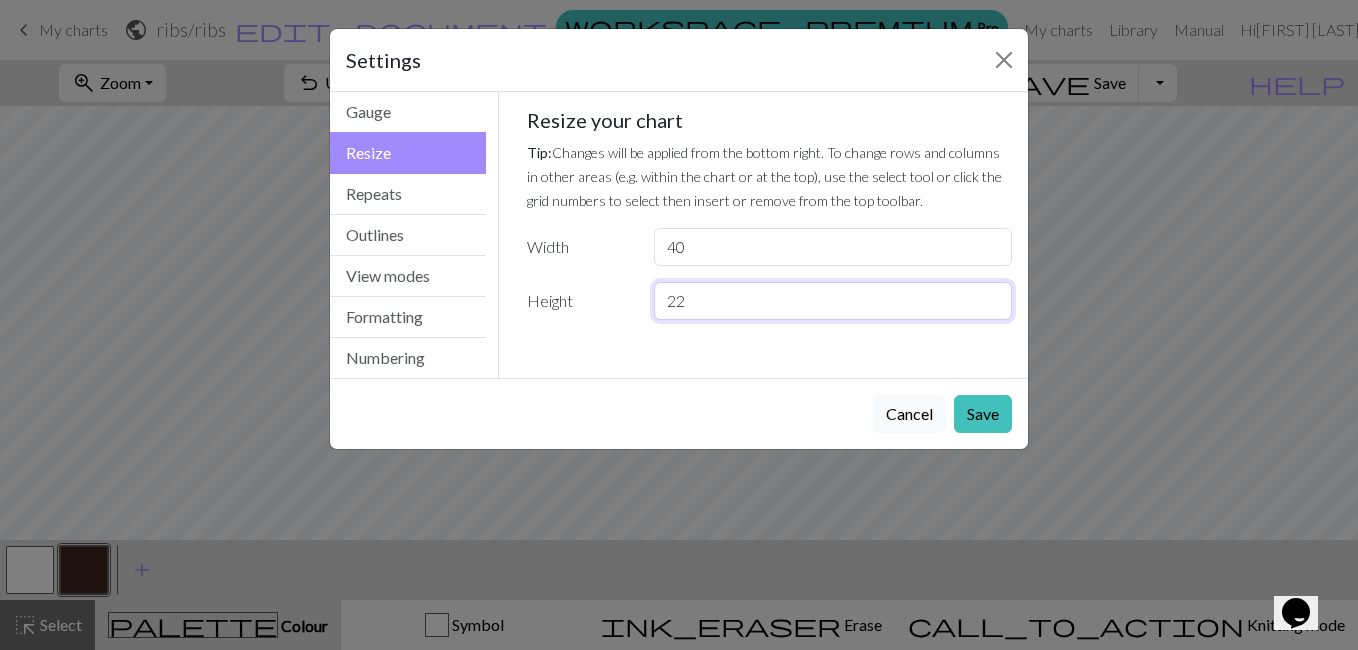 click on "22" at bounding box center [833, 301] 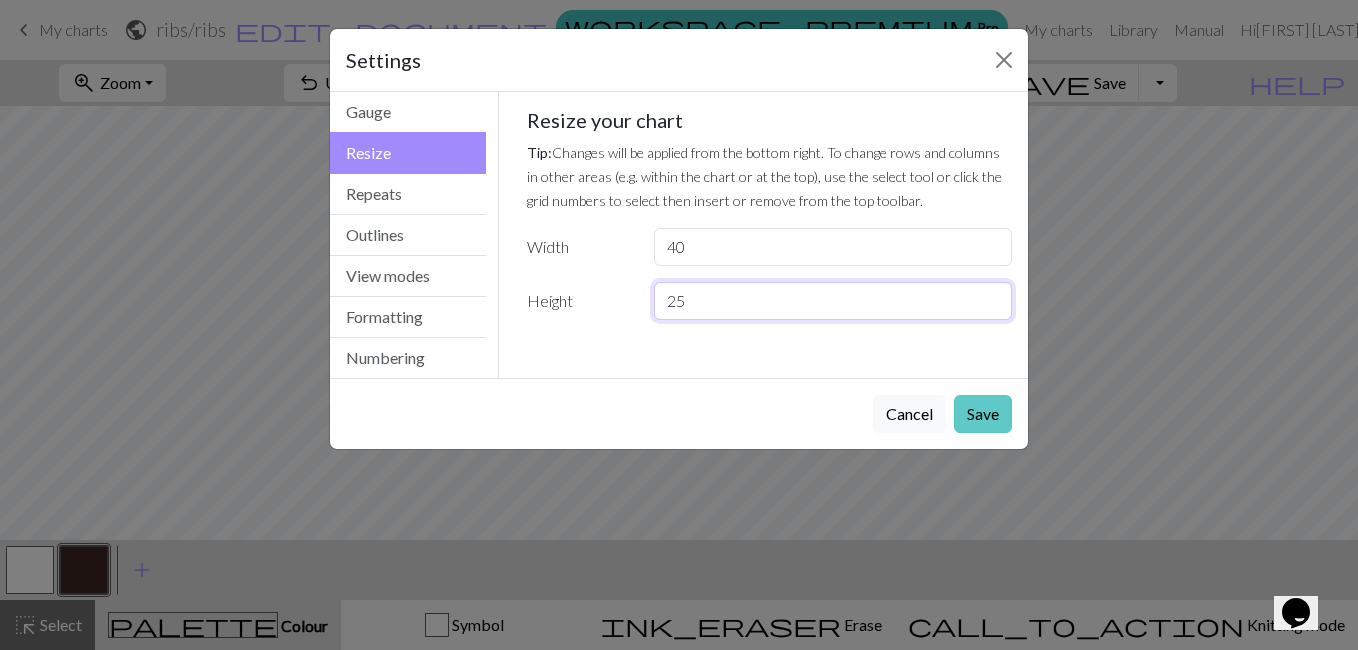 type on "25" 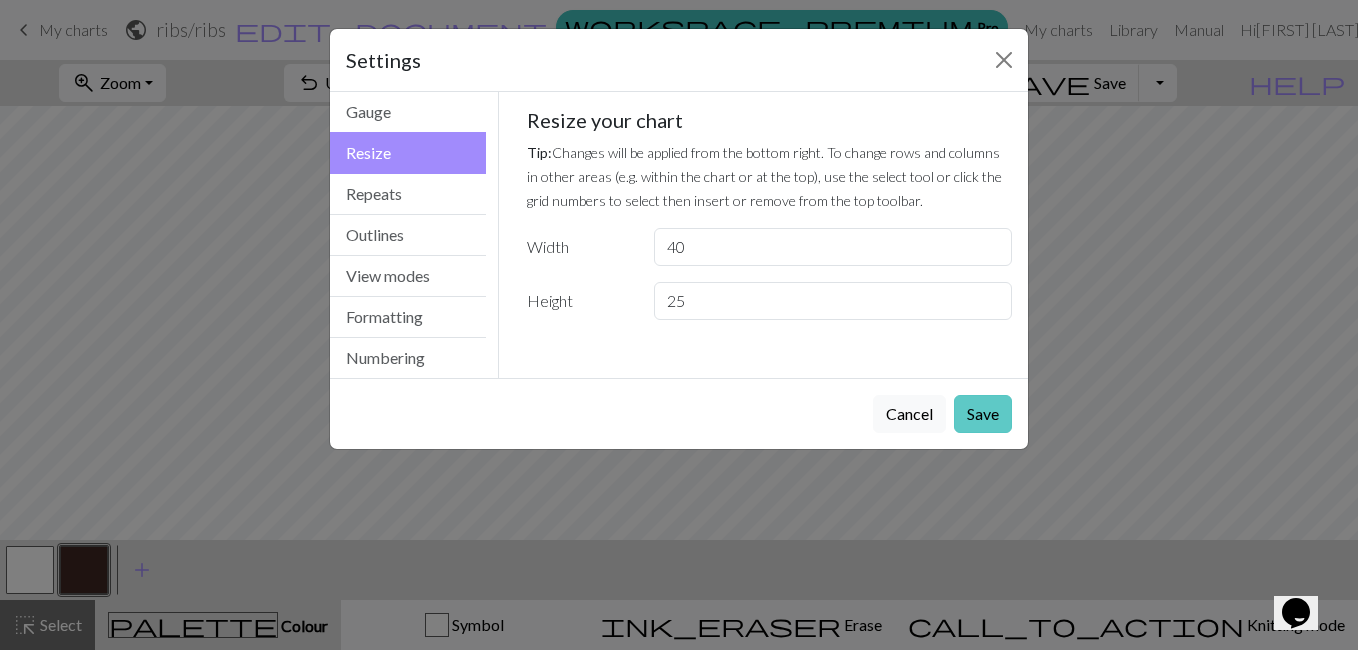 click on "Save" at bounding box center (983, 414) 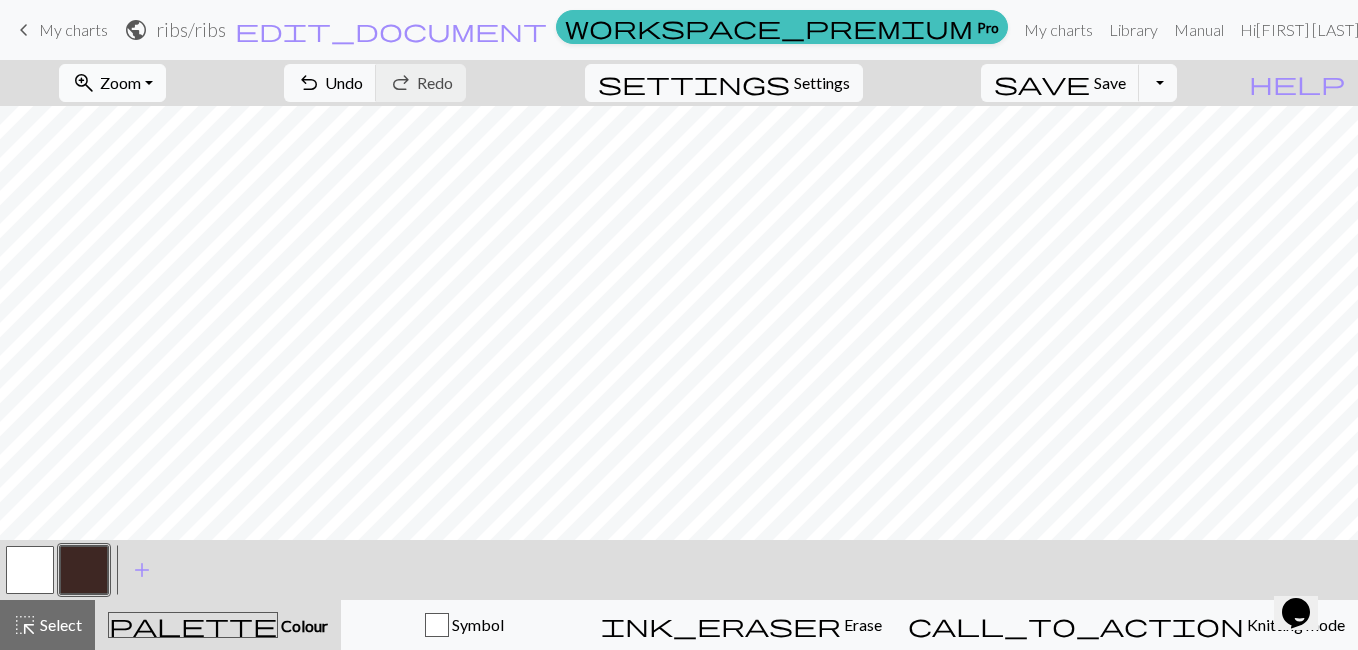 click on "Zoom" at bounding box center [120, 82] 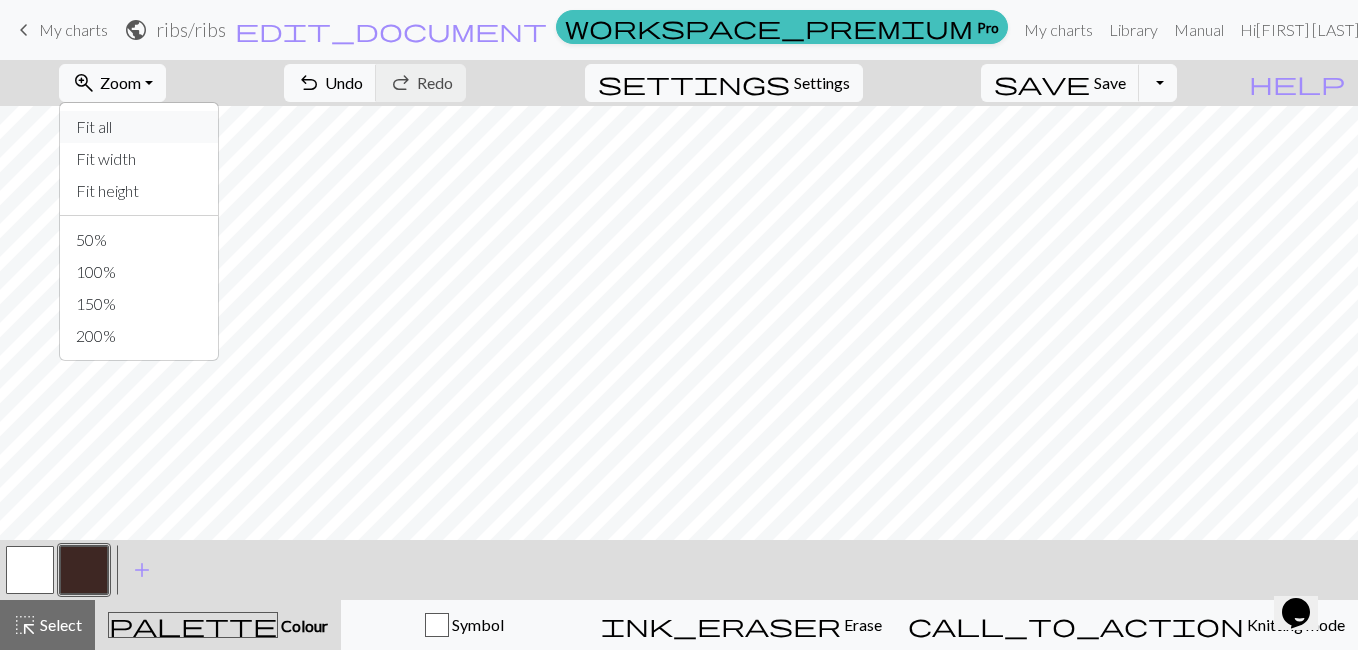 click on "Fit all" at bounding box center (139, 127) 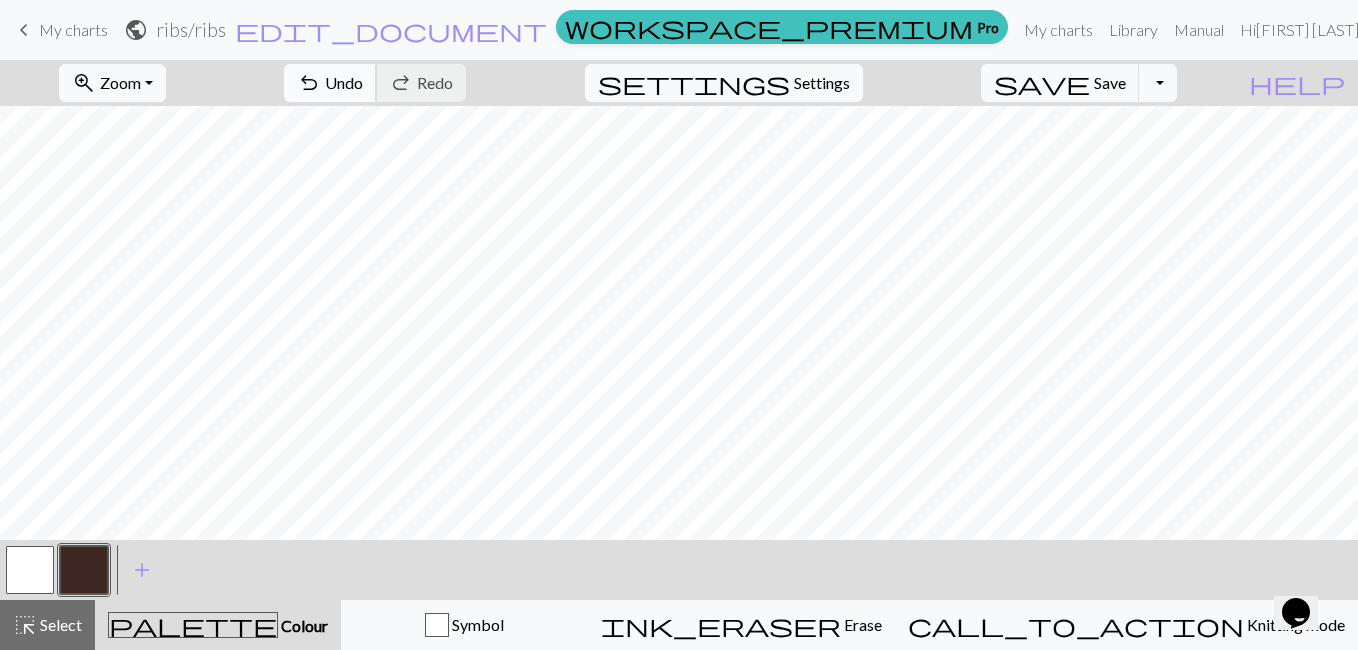 click on "Undo" at bounding box center [344, 82] 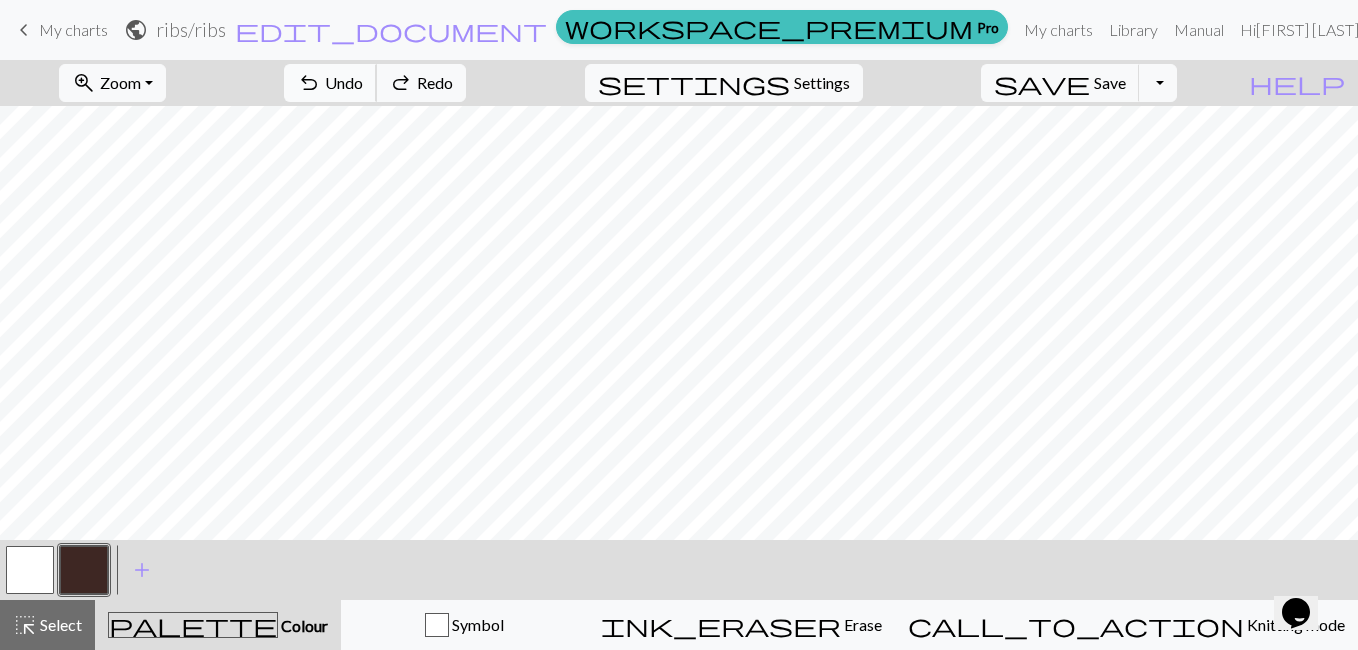 click on "Undo" at bounding box center [344, 82] 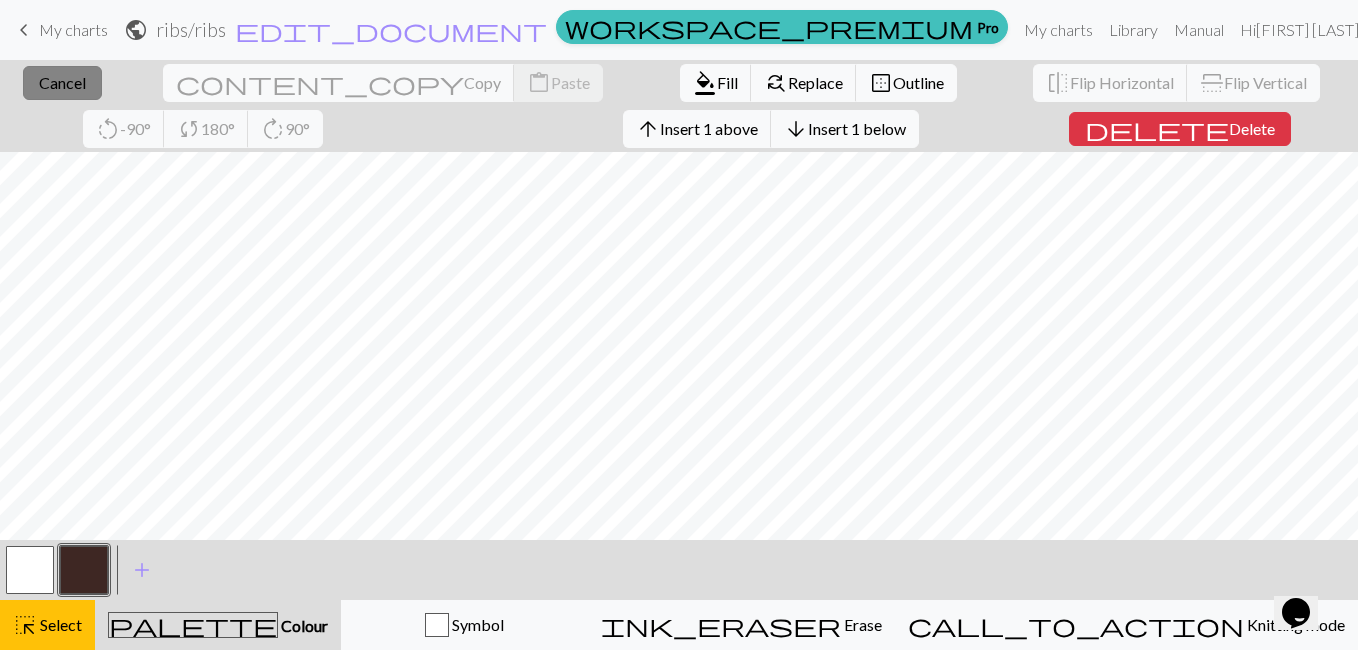 click on "close Cancel" at bounding box center [62, 83] 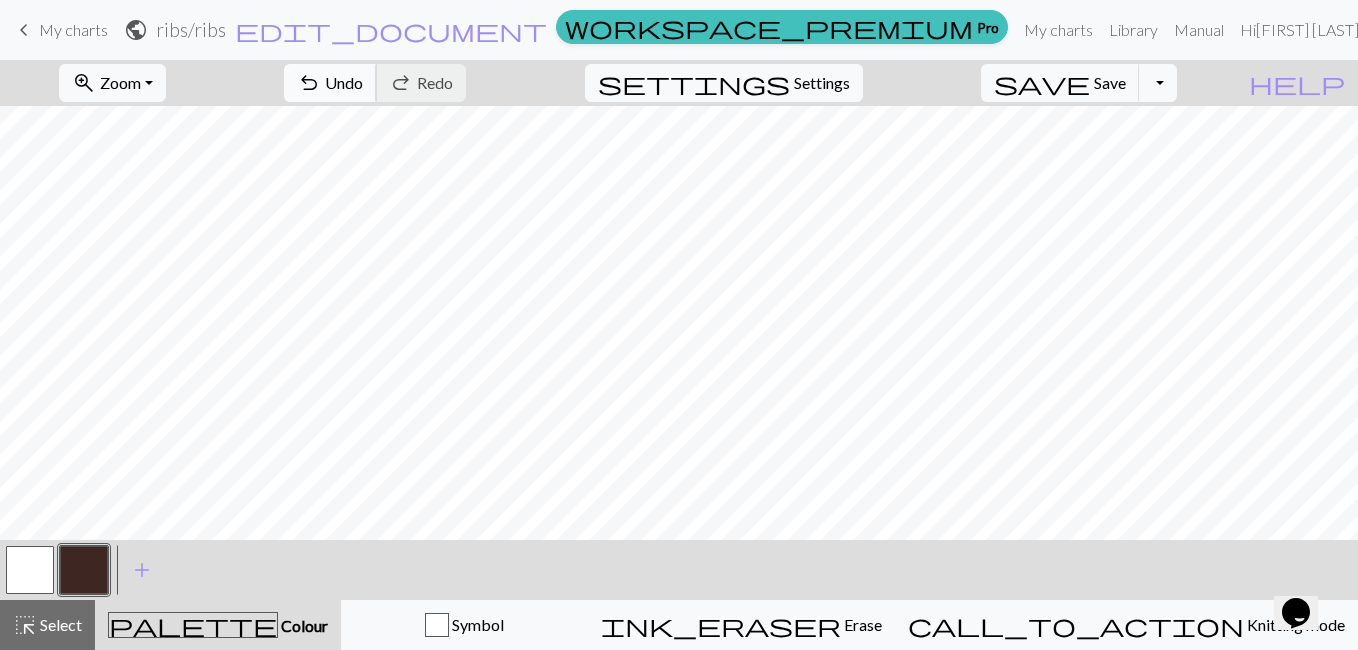 click on "undo" at bounding box center [309, 83] 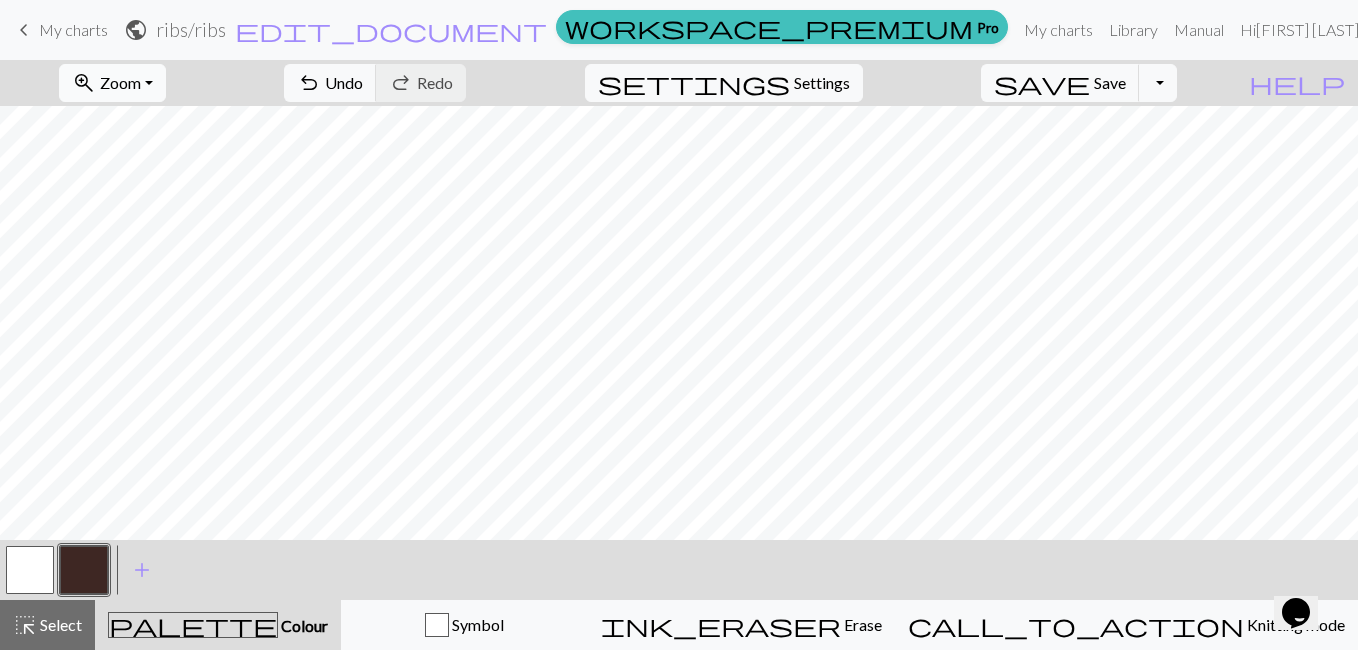 click on "Zoom" at bounding box center [120, 82] 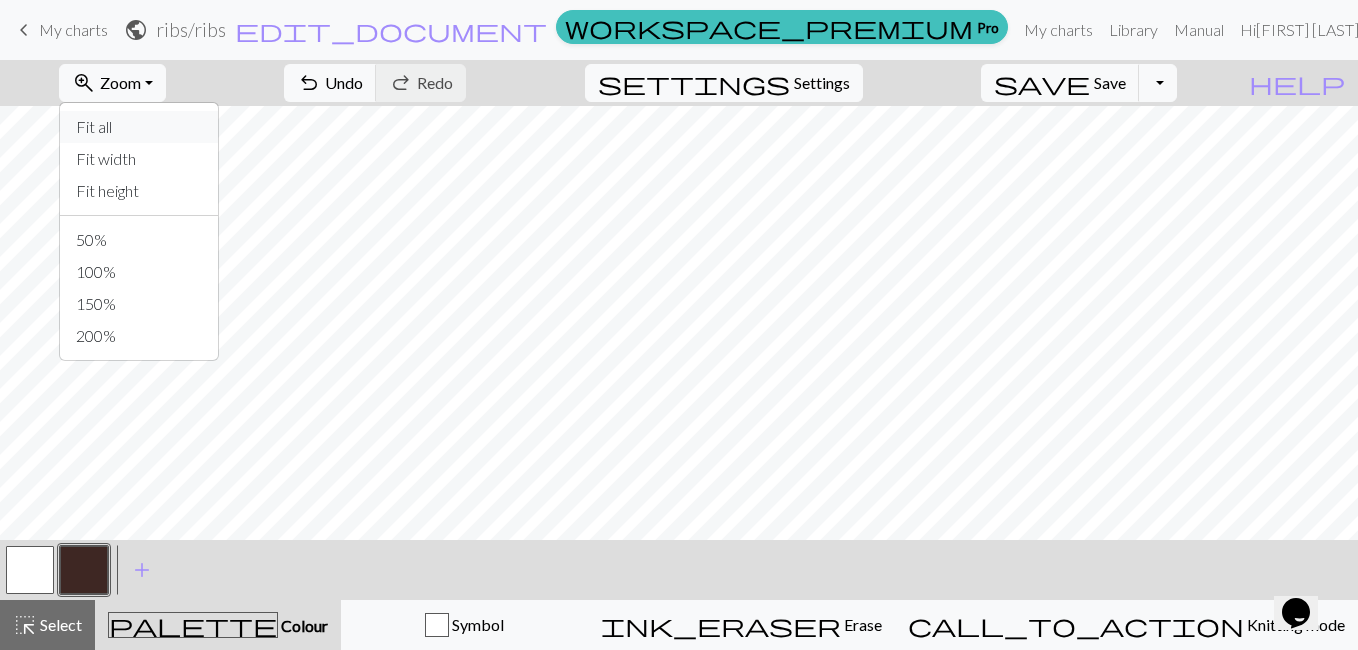 click on "Fit all" at bounding box center (139, 127) 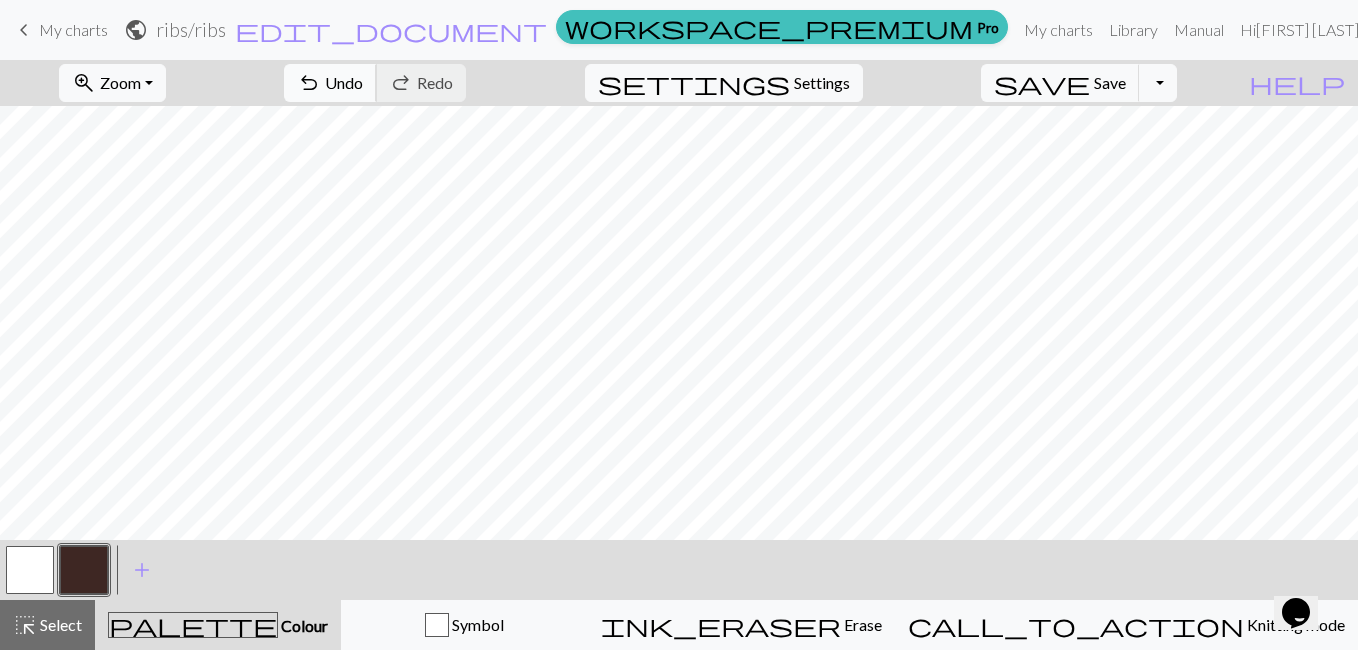 click on "Undo" at bounding box center (344, 82) 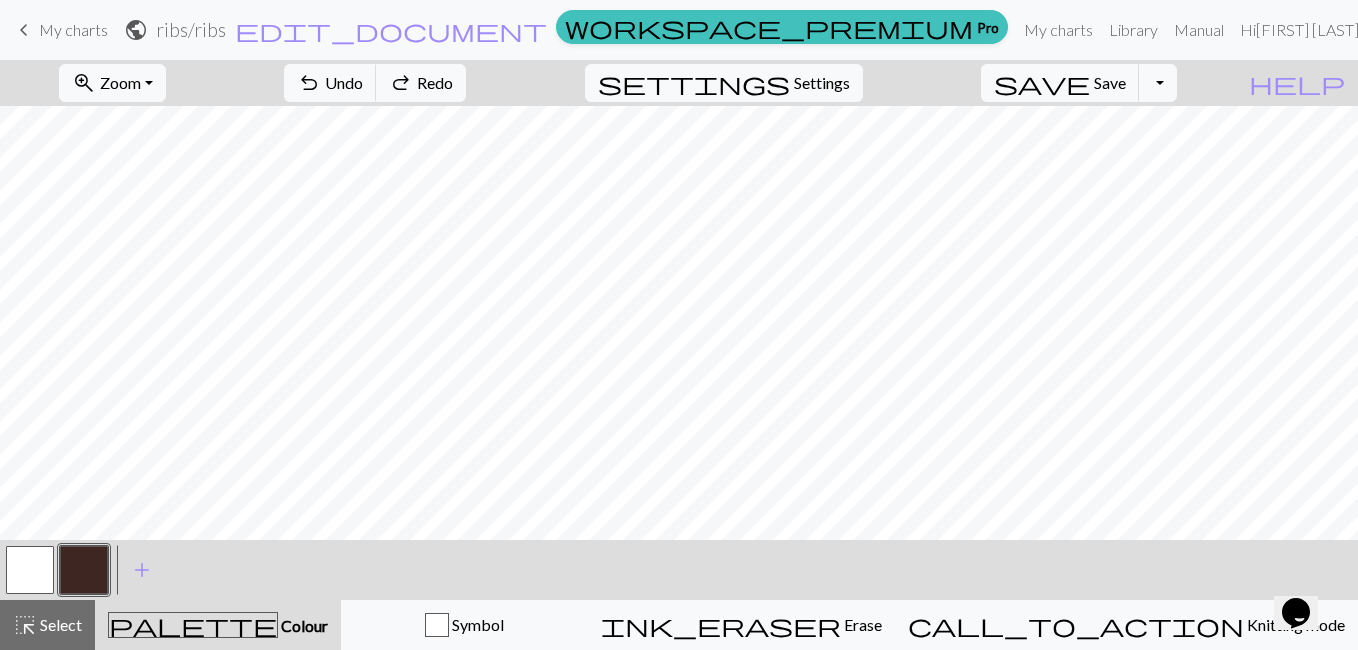 click at bounding box center (30, 570) 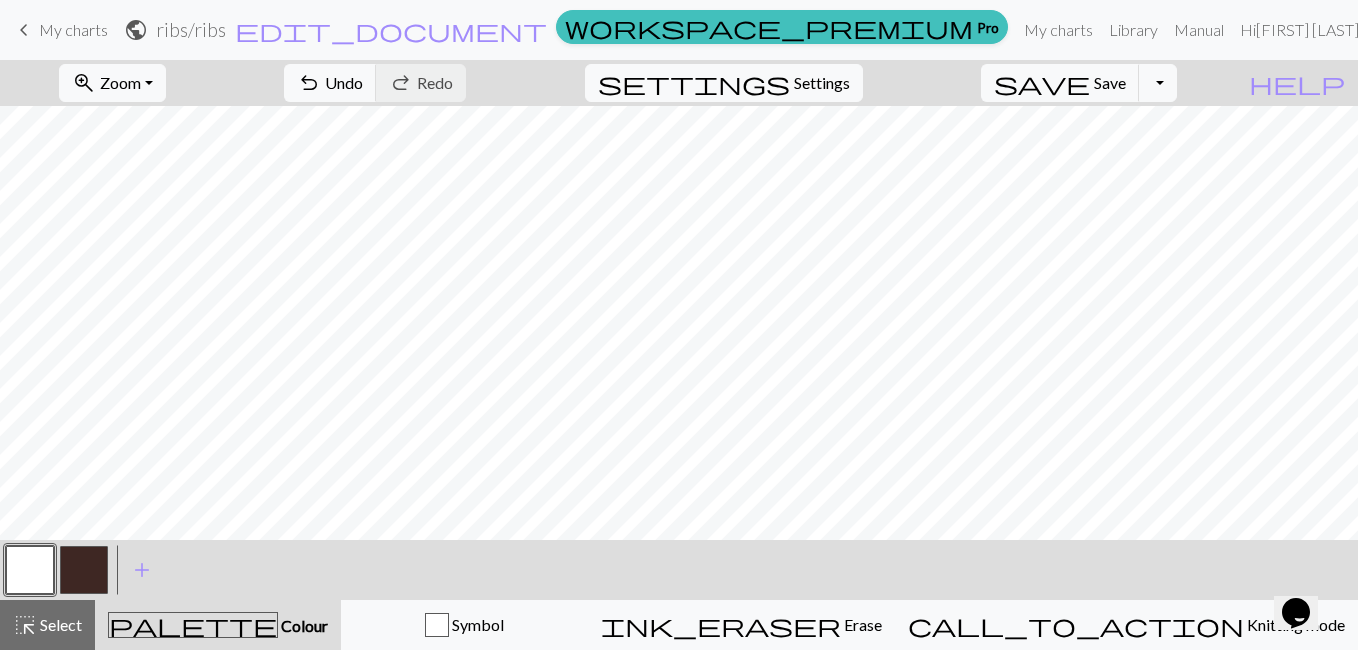click at bounding box center [84, 570] 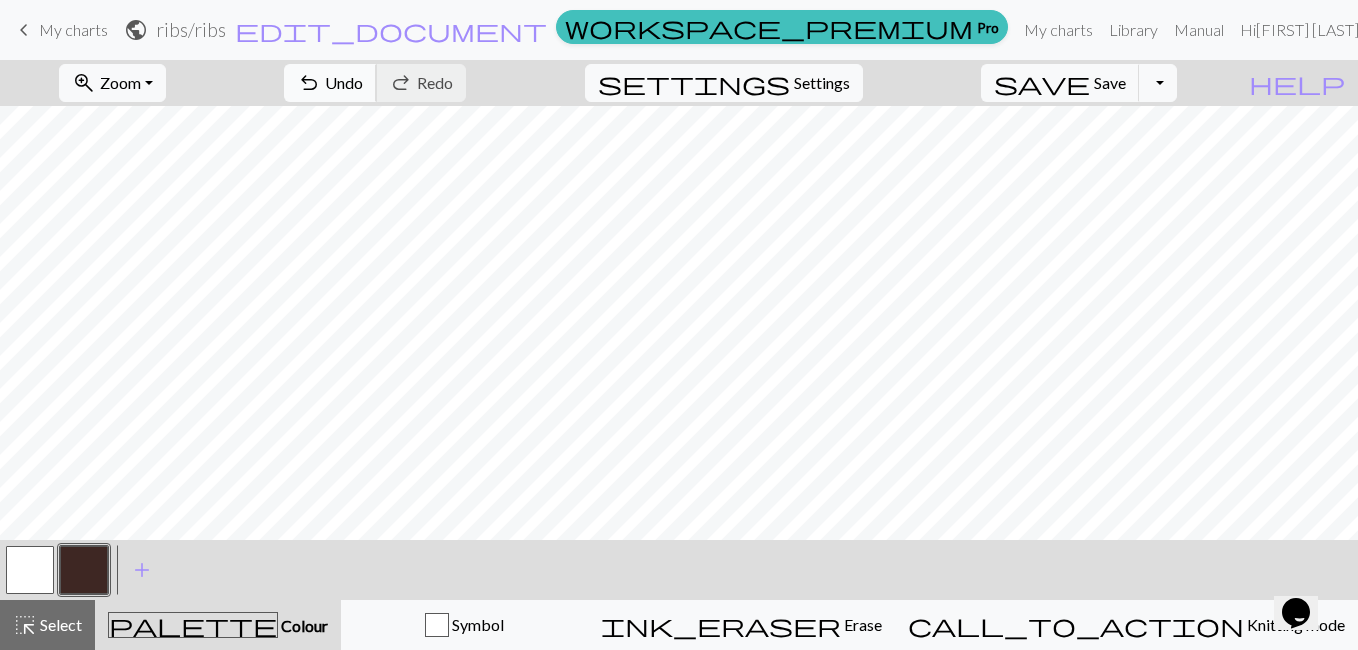 click on "undo" at bounding box center (309, 83) 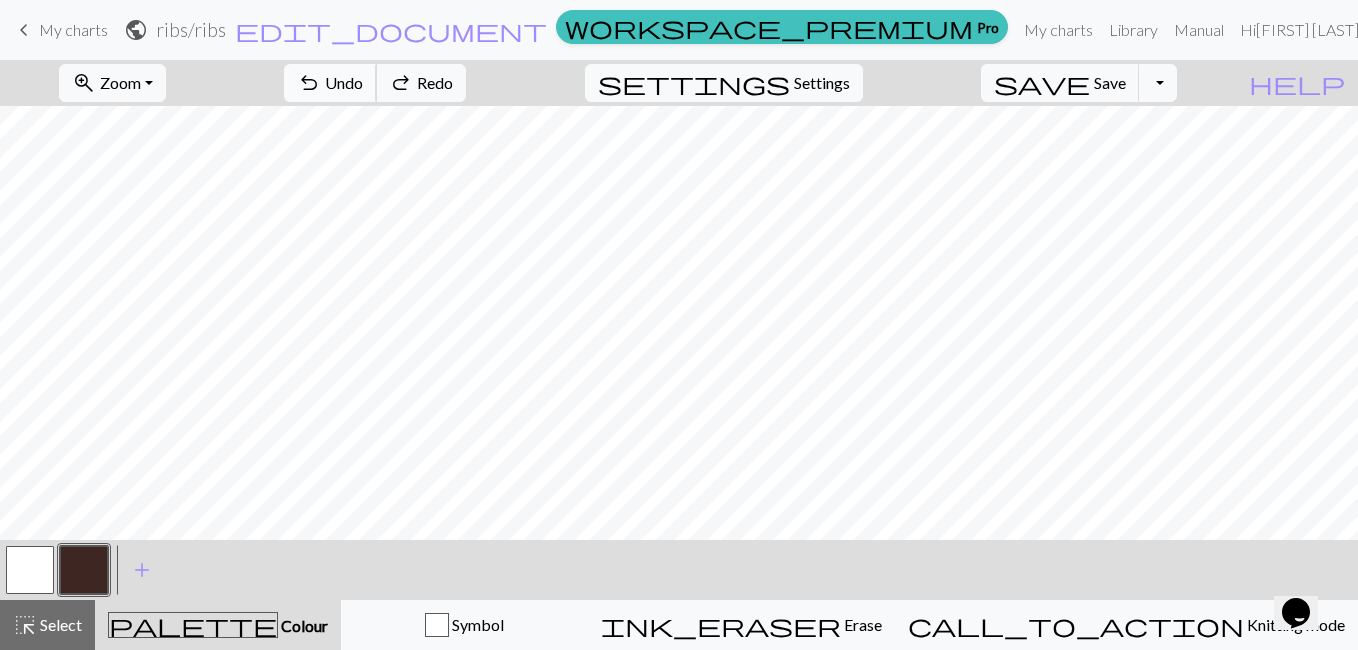 click on "undo" at bounding box center [309, 83] 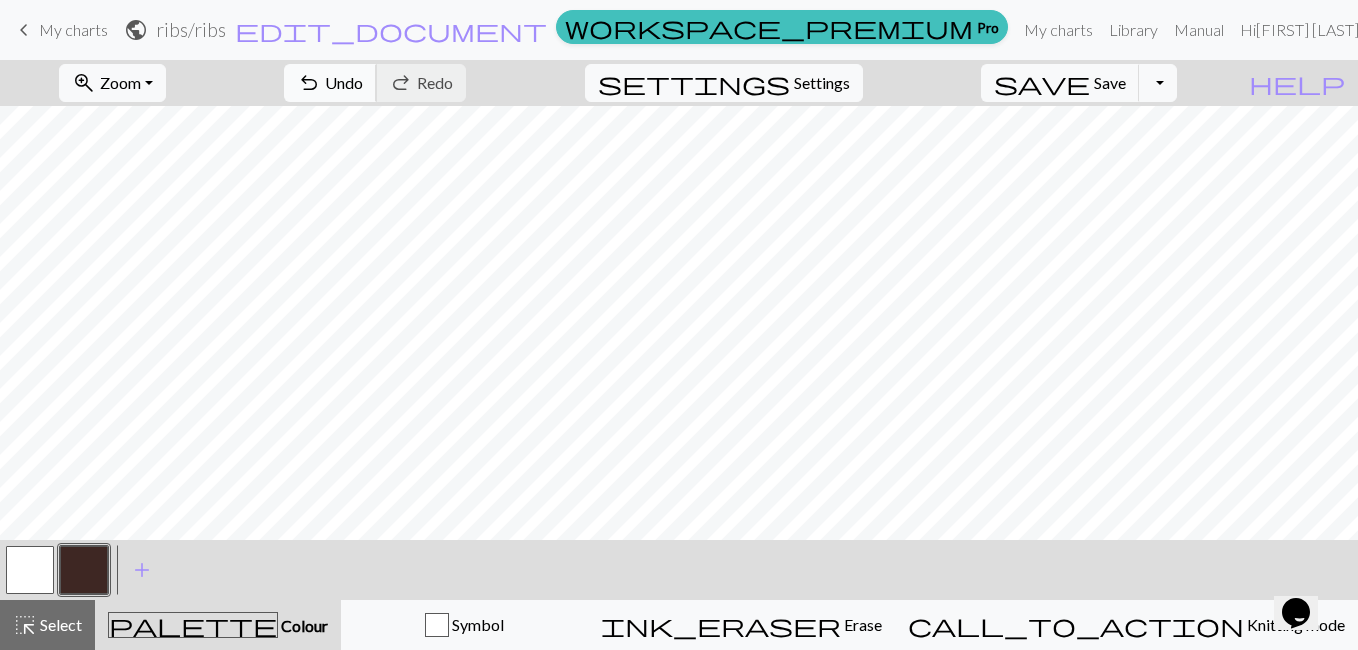 click on "Undo" at bounding box center (344, 82) 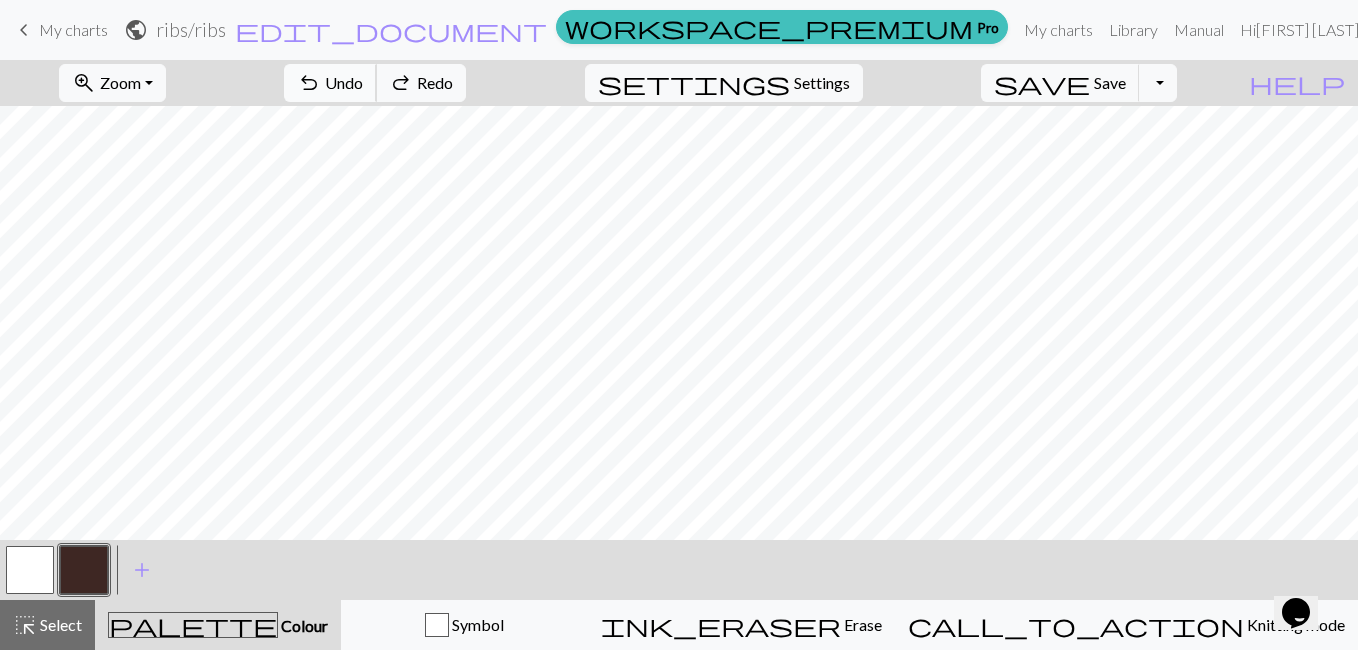 click on "Undo" at bounding box center [344, 82] 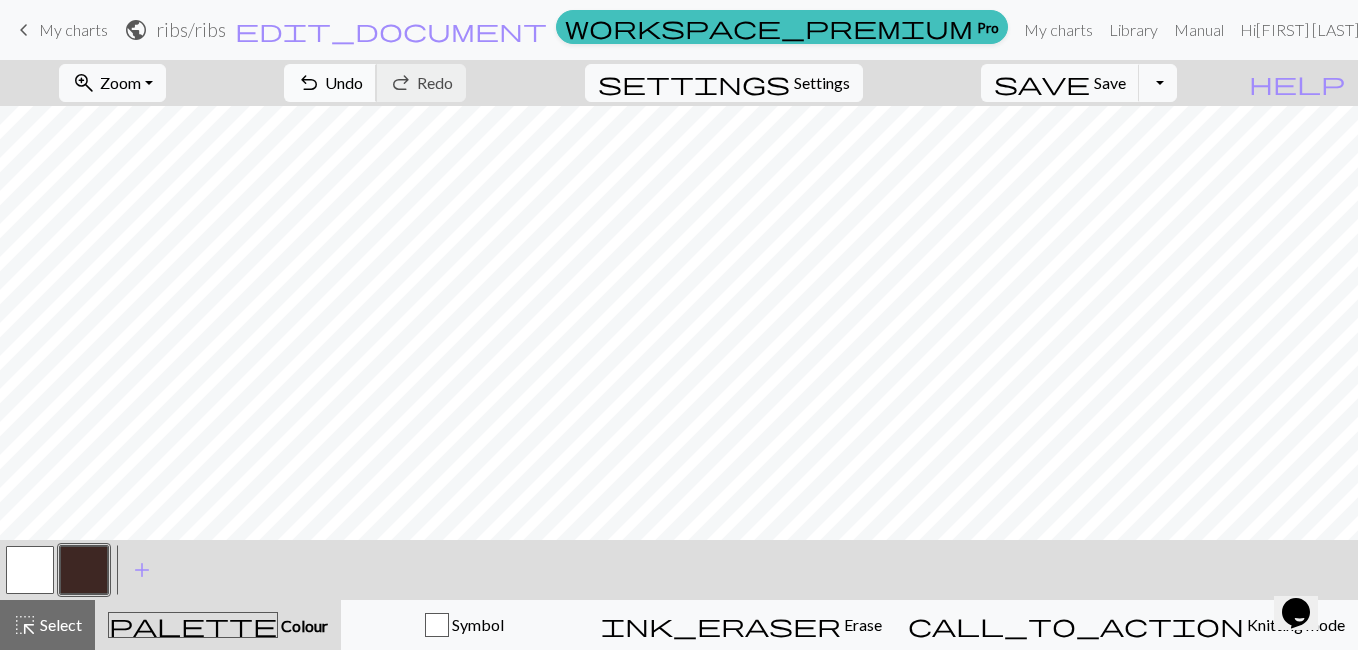 click on "Undo" at bounding box center [344, 82] 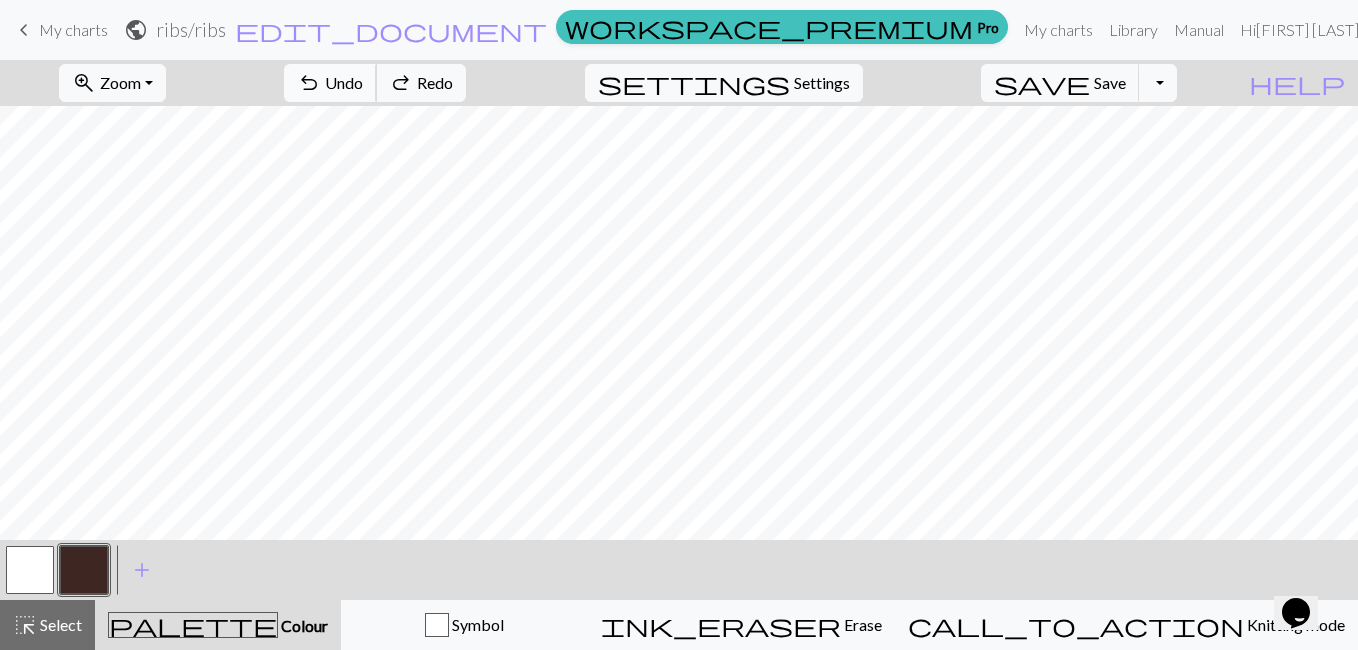 click on "undo Undo Undo" at bounding box center [330, 83] 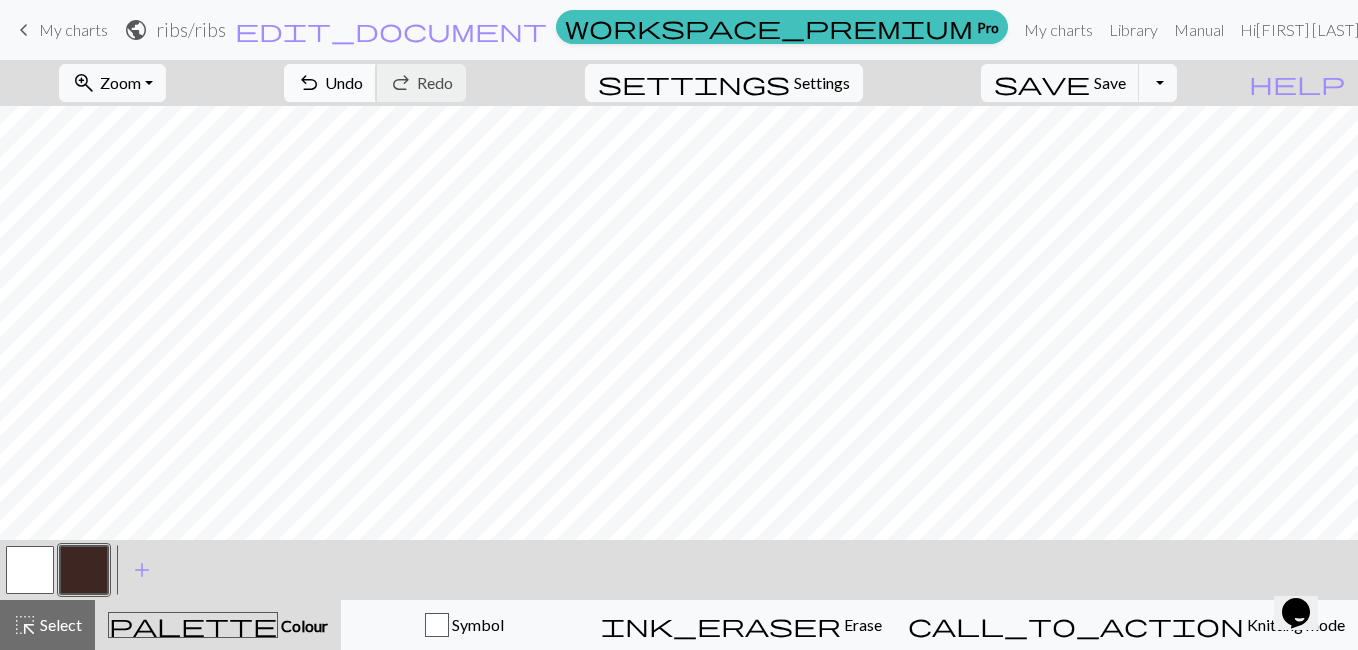 click on "Undo" at bounding box center [344, 82] 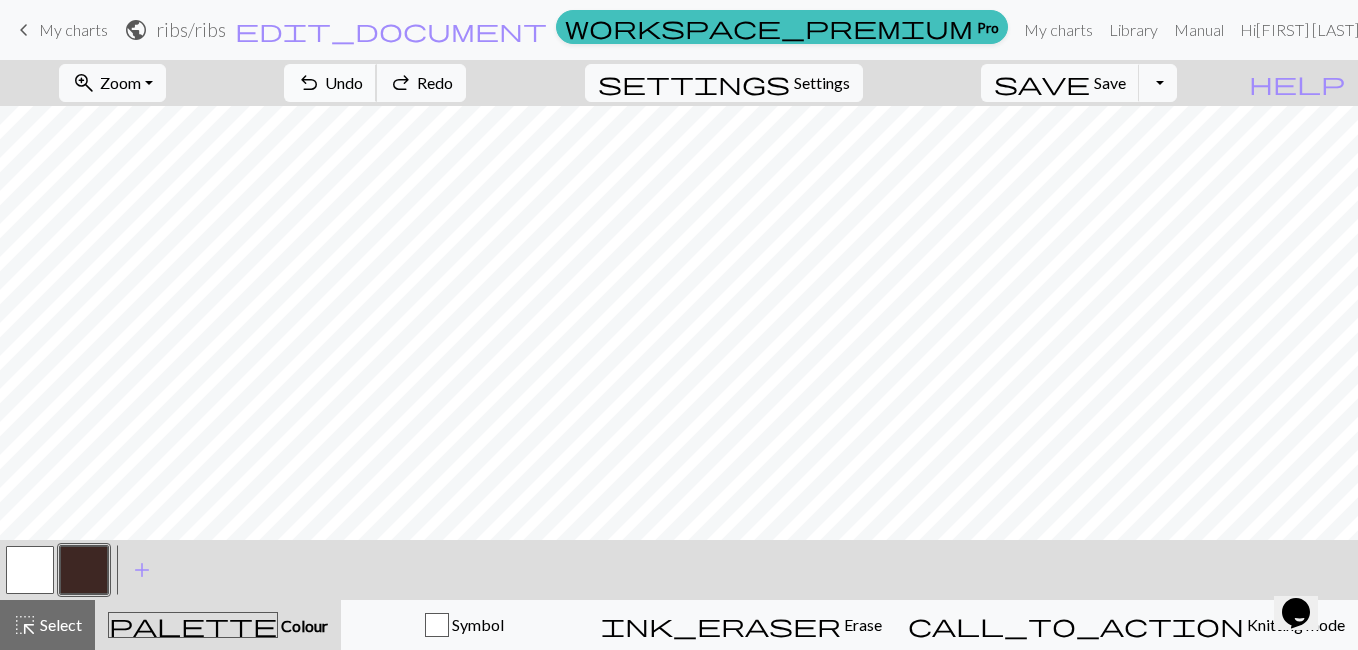 click on "Undo" at bounding box center [344, 82] 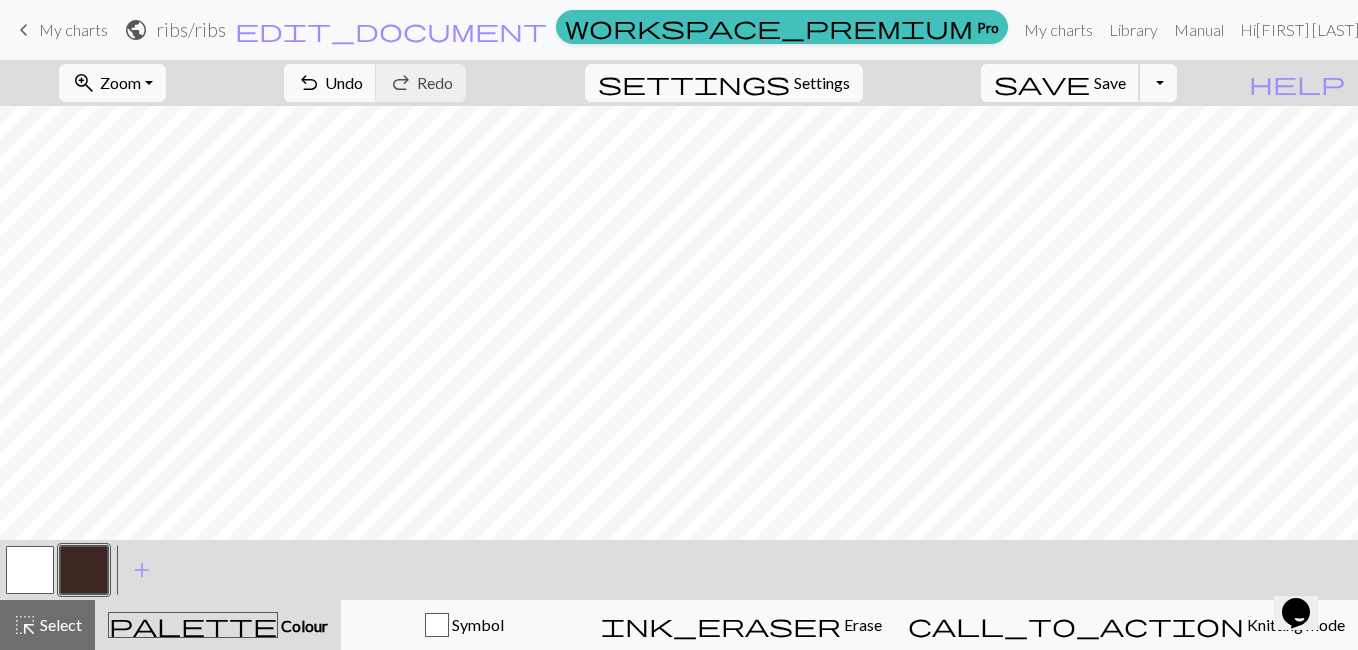 click on "Save" at bounding box center (1110, 82) 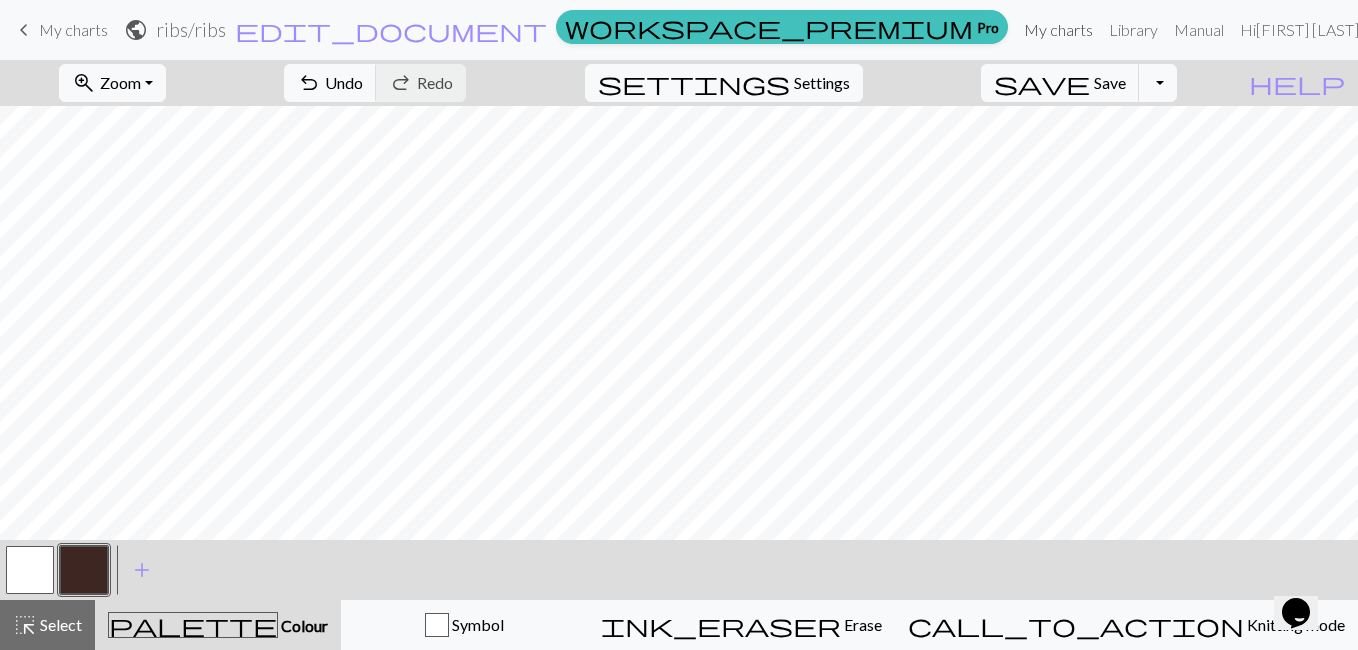click on "My charts" at bounding box center (1058, 30) 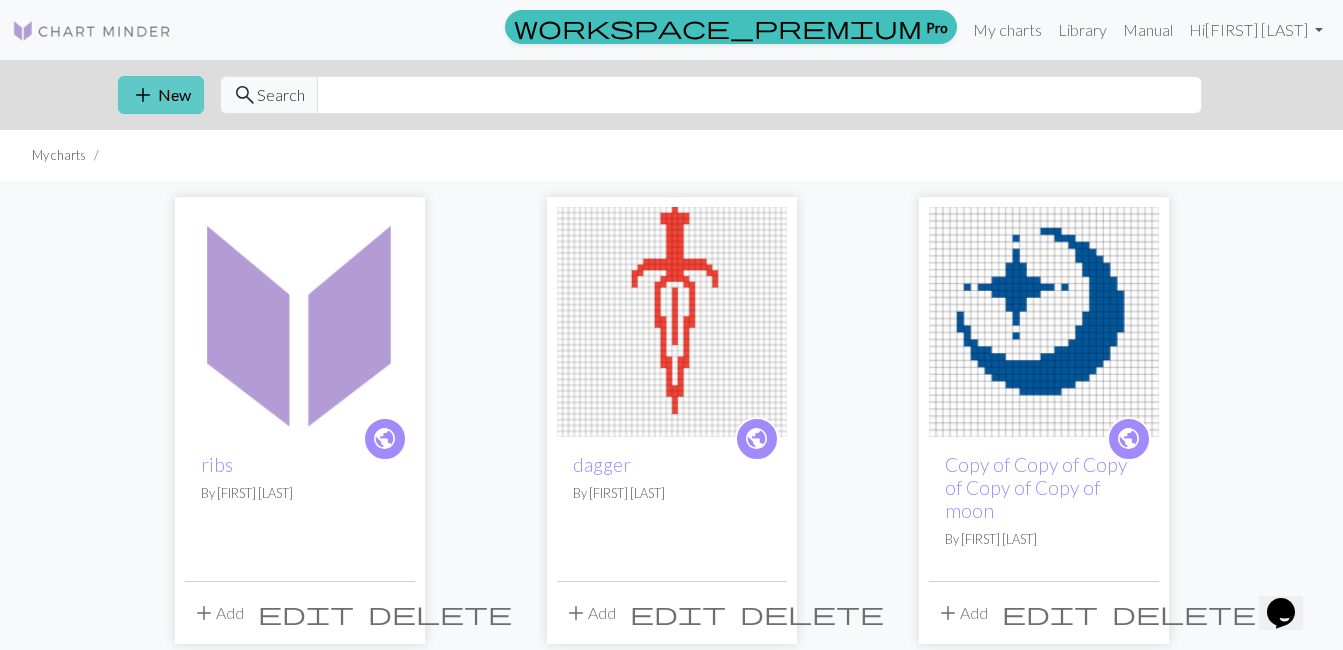 click on "add" at bounding box center (143, 95) 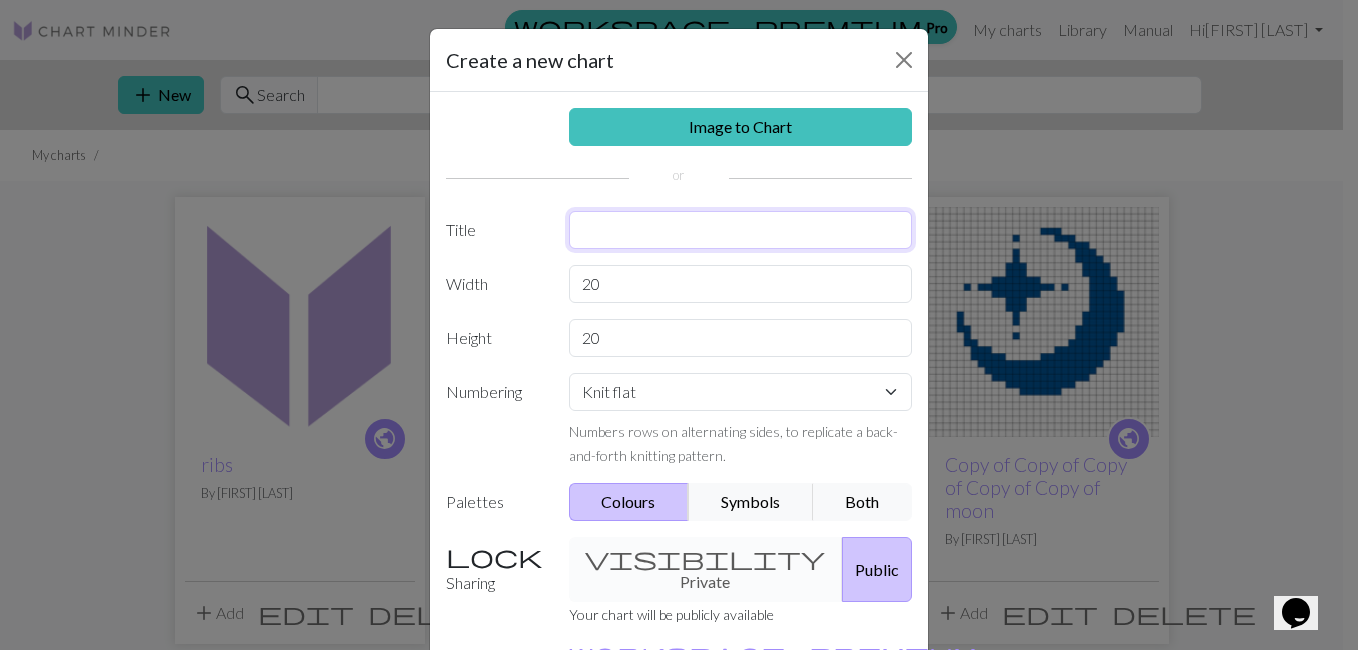 click at bounding box center [741, 230] 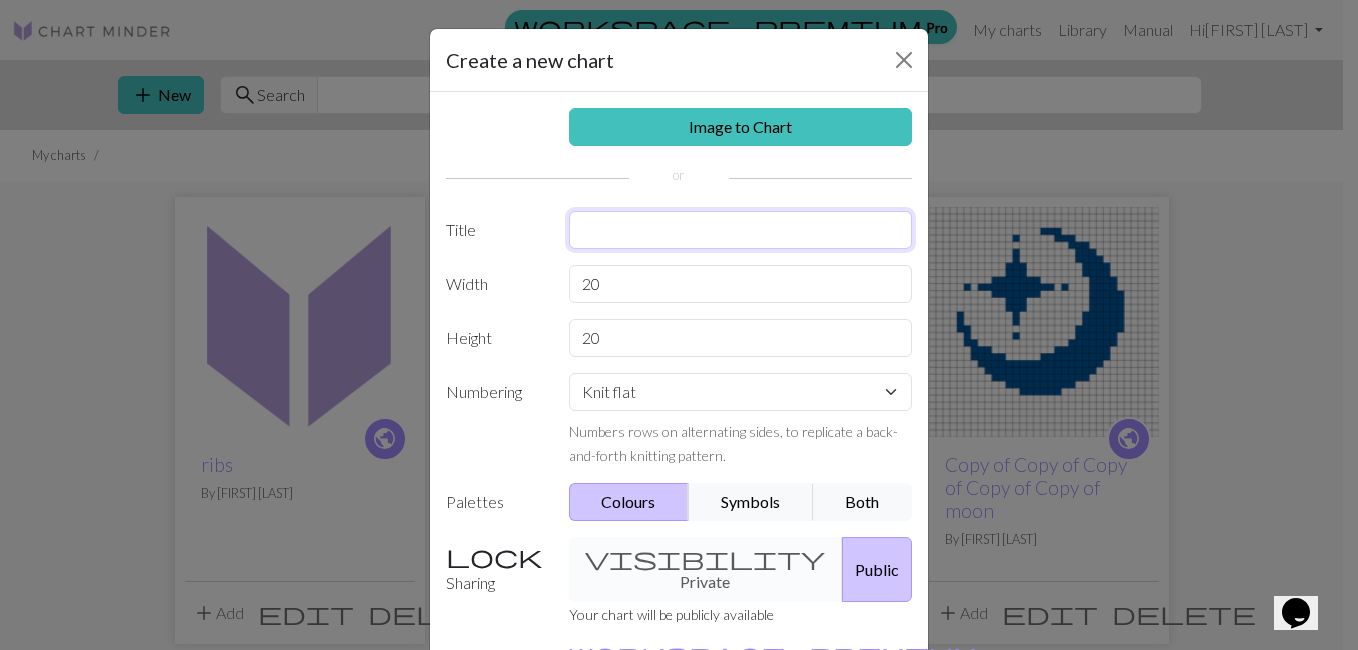 type on "ribs" 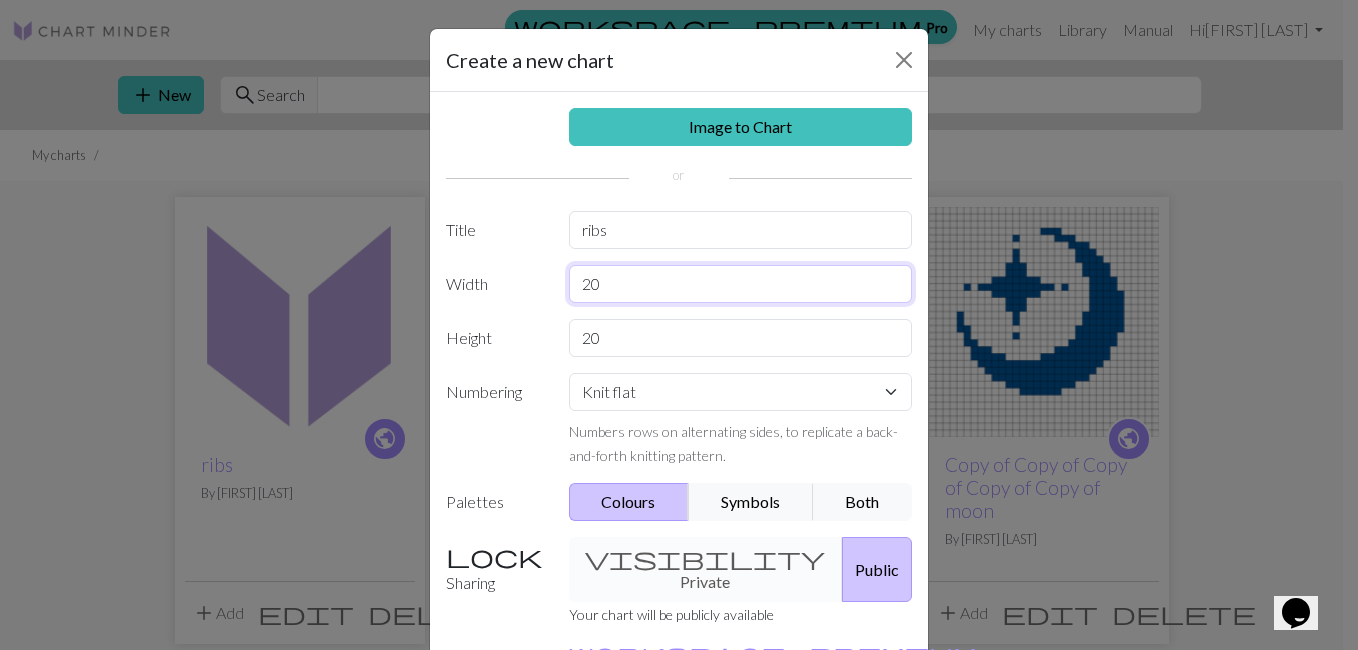 drag, startPoint x: 603, startPoint y: 292, endPoint x: 541, endPoint y: 292, distance: 62 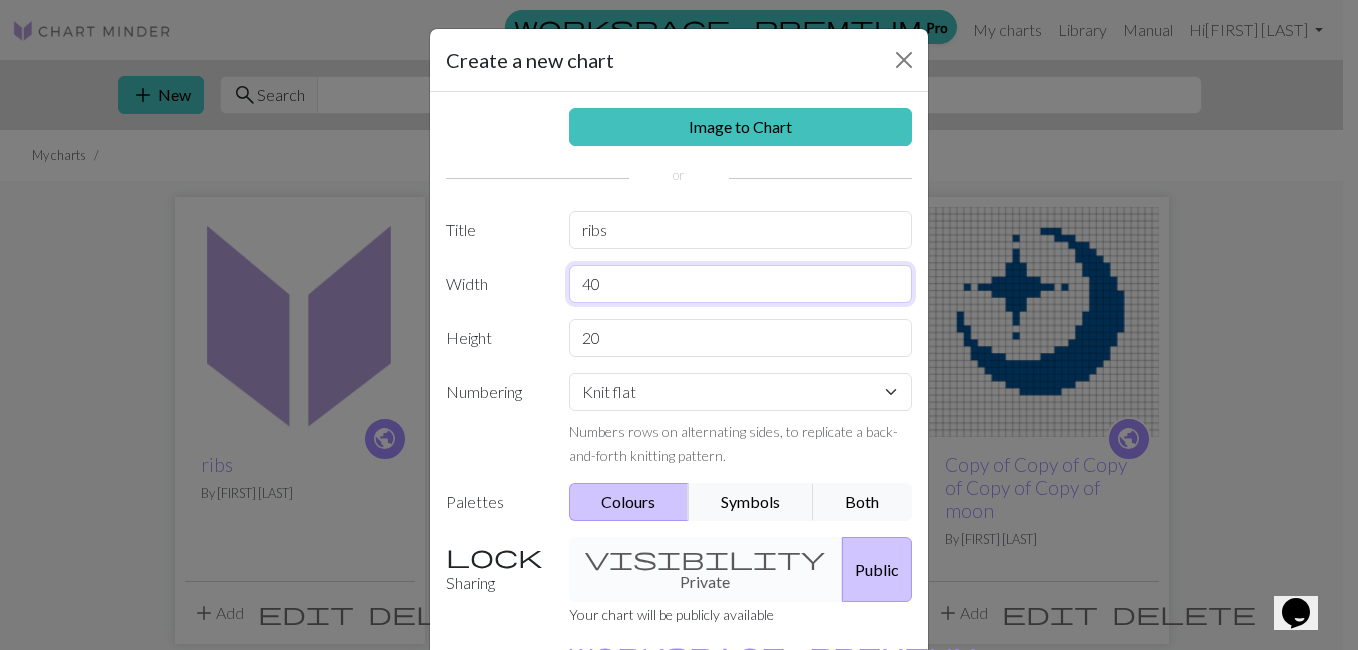 type on "40" 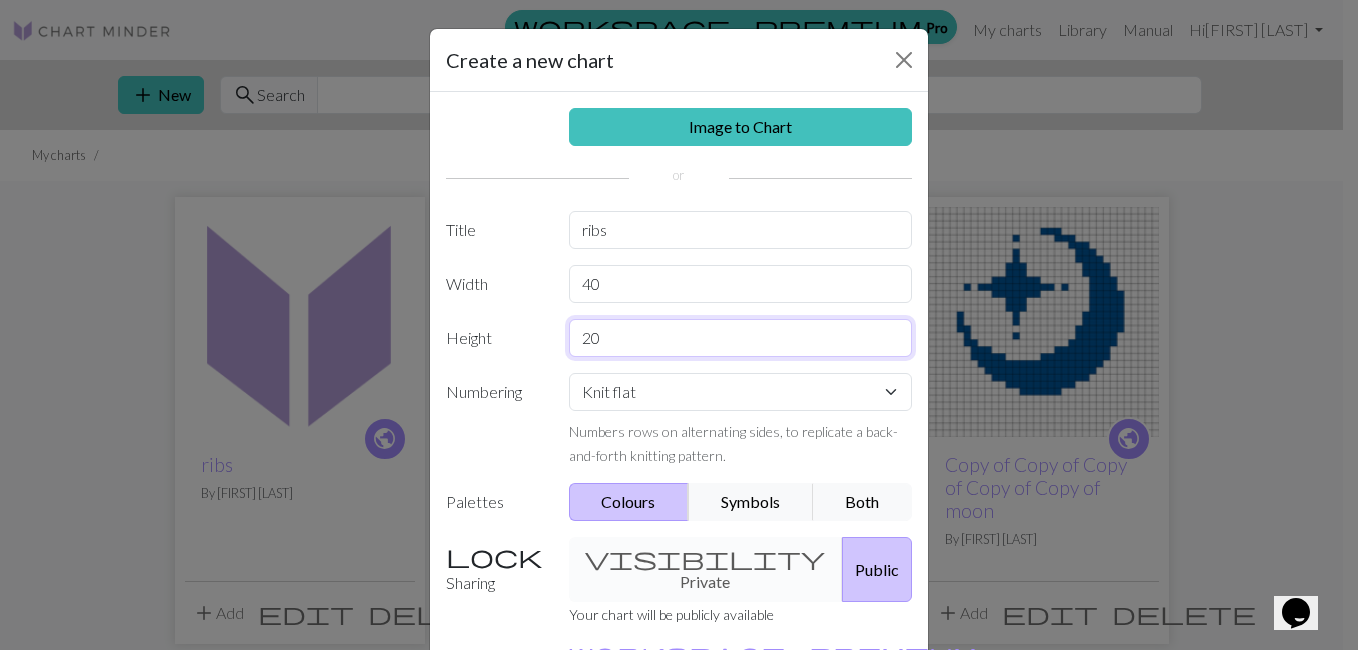 click on "20" at bounding box center (741, 338) 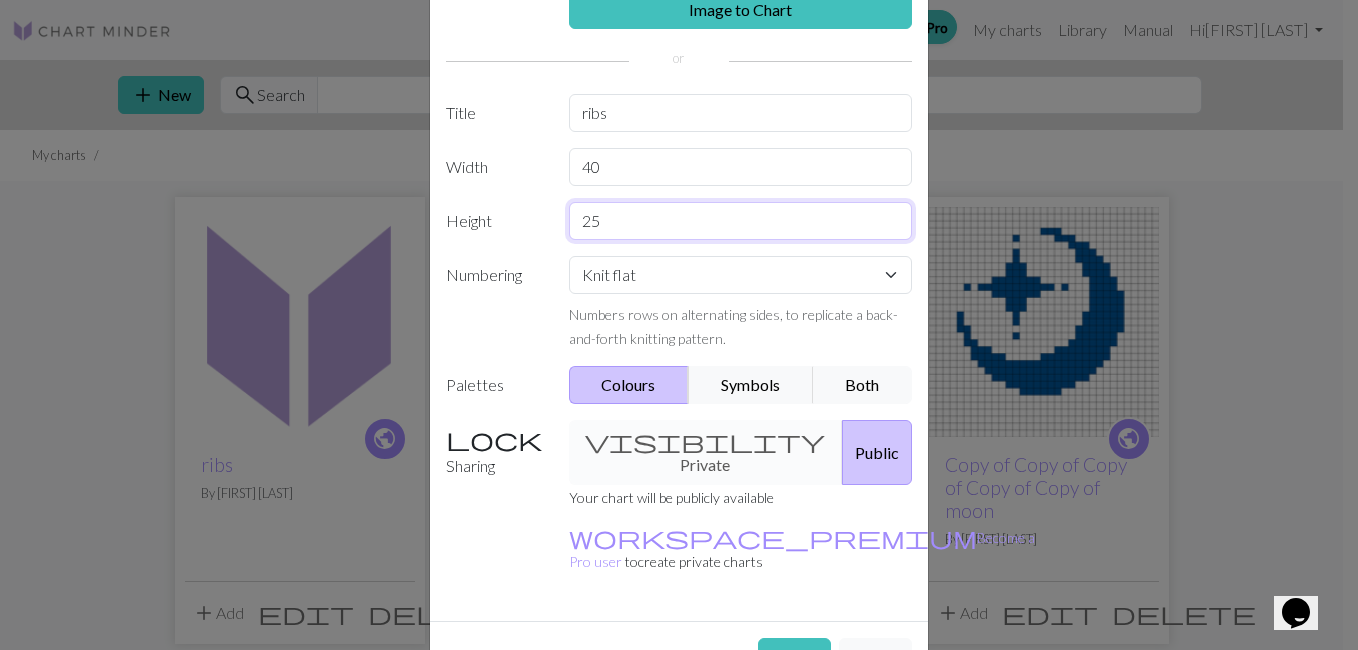 scroll, scrollTop: 140, scrollLeft: 0, axis: vertical 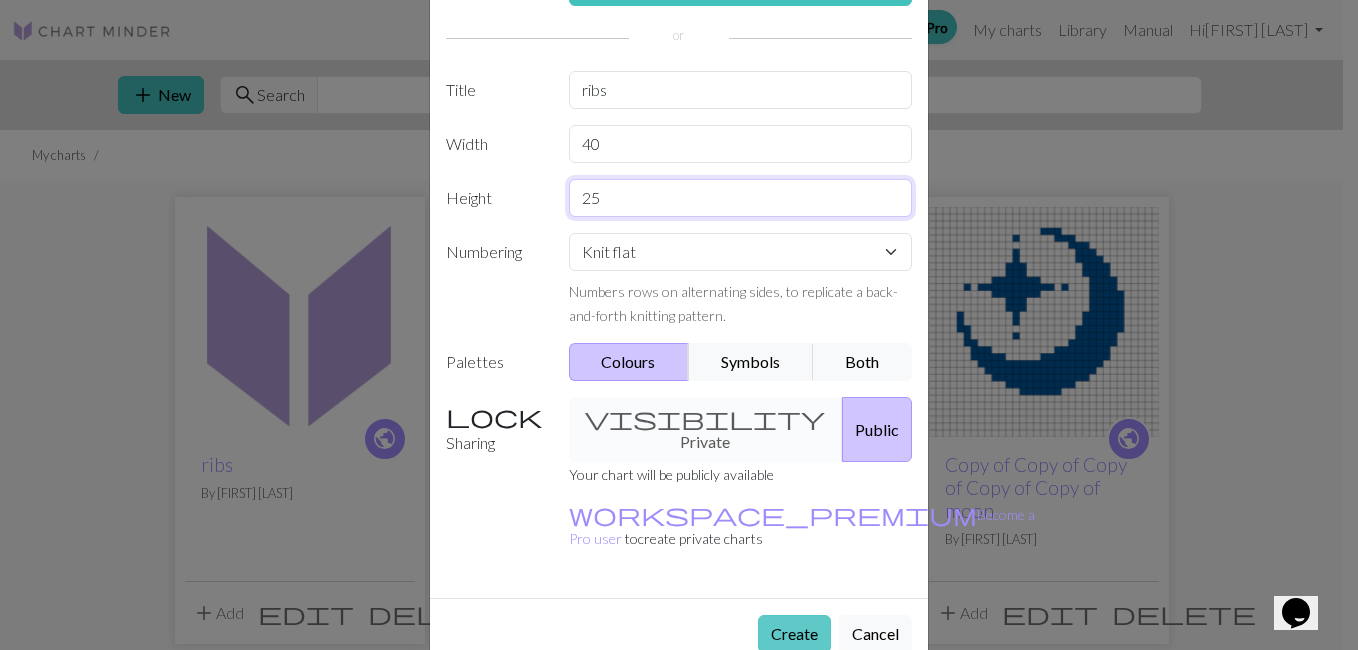 type on "25" 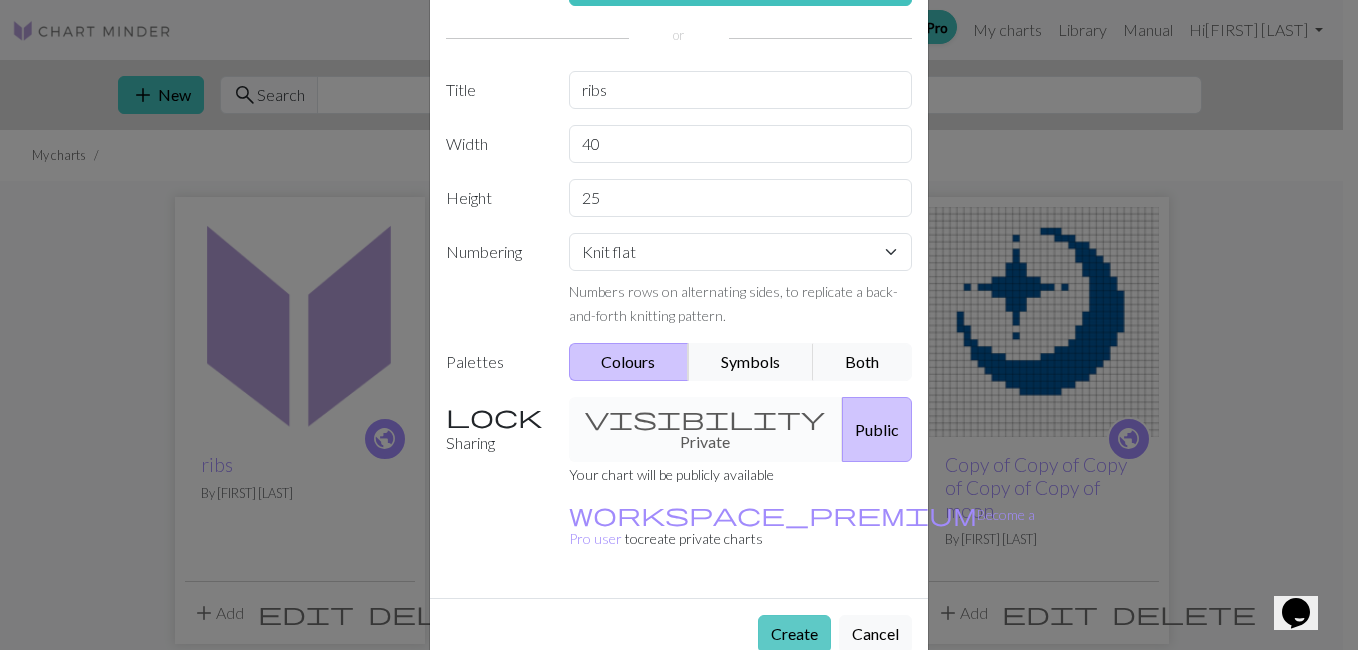 click on "Create" at bounding box center [794, 634] 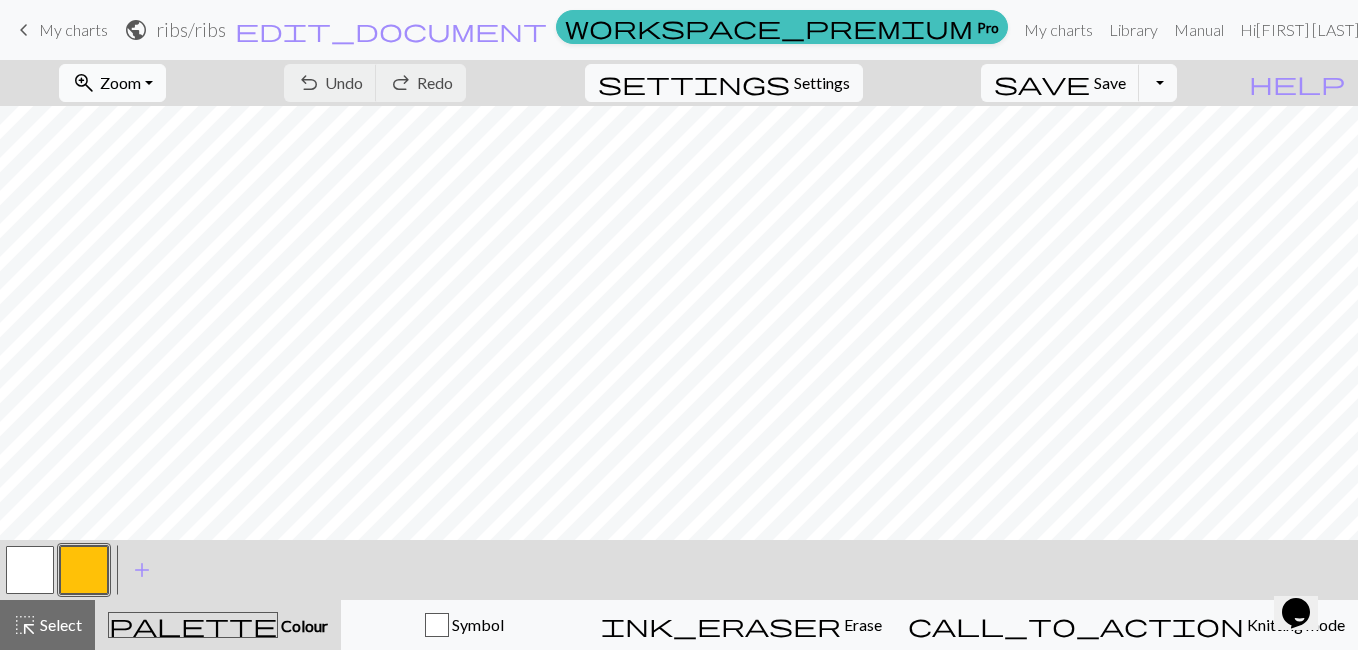 click on "zoom_in Zoom Zoom" at bounding box center (112, 83) 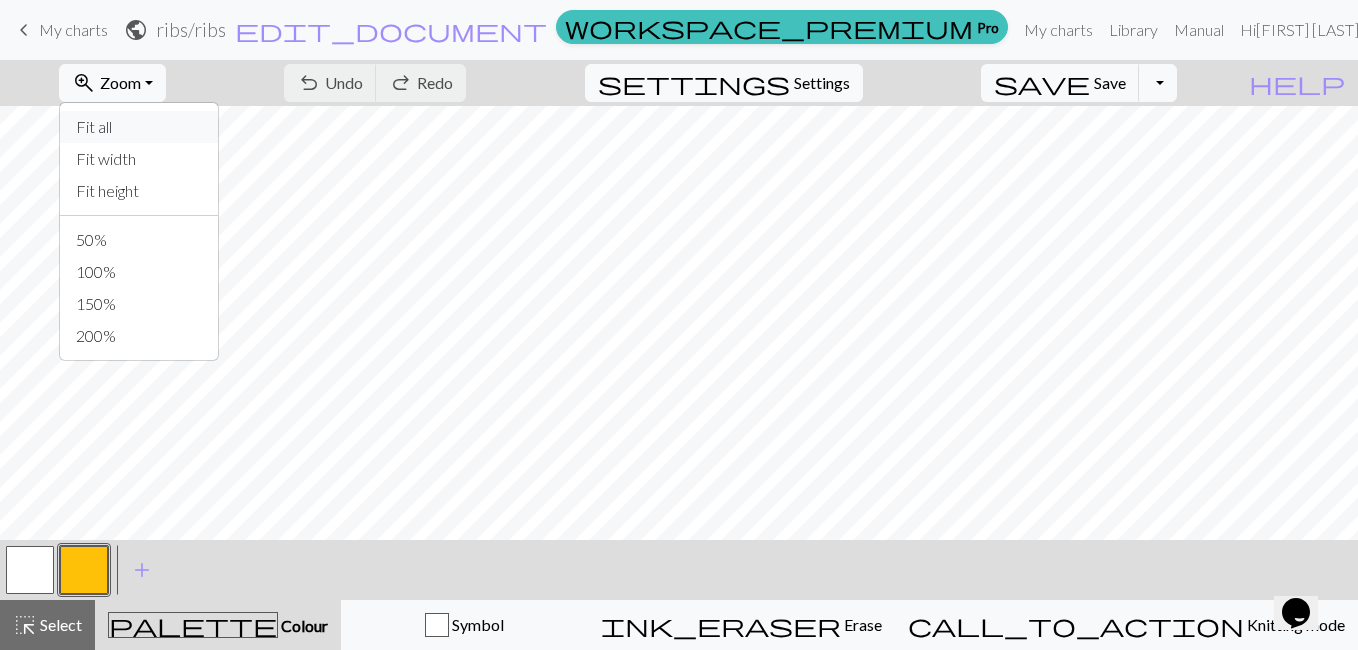 click on "Fit all" at bounding box center [139, 127] 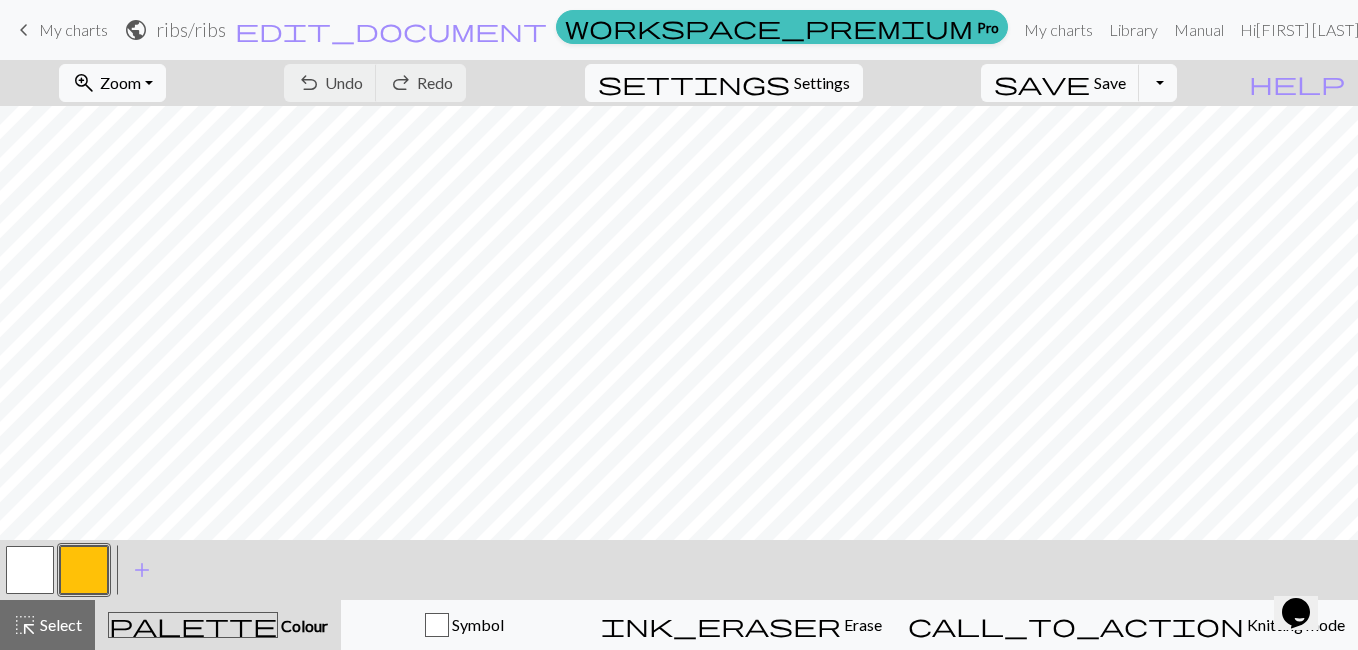click at bounding box center (84, 570) 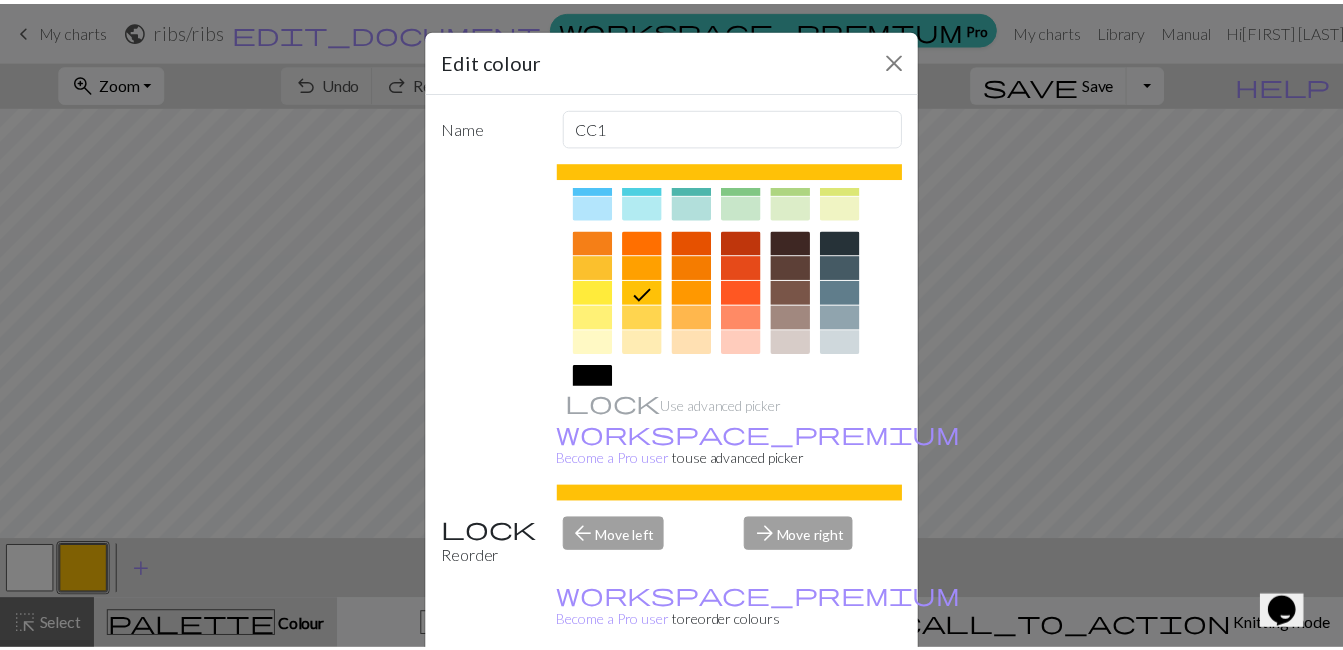 scroll, scrollTop: 265, scrollLeft: 0, axis: vertical 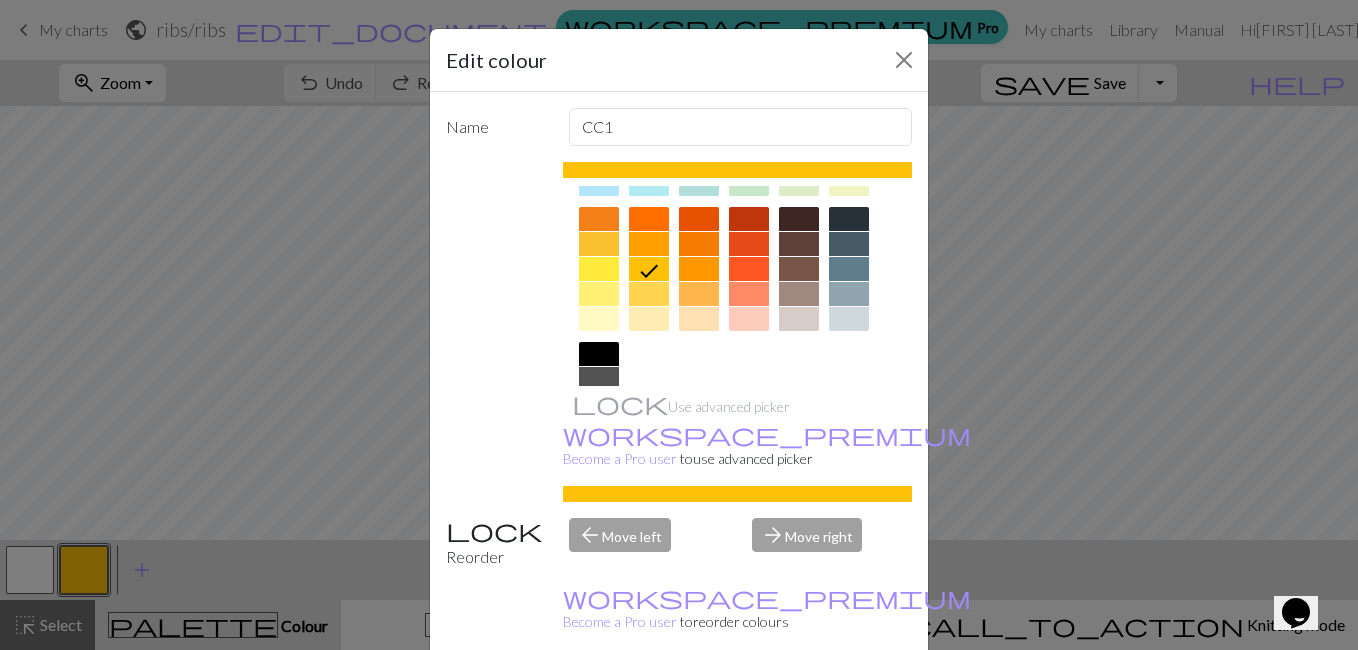 click at bounding box center [849, 219] 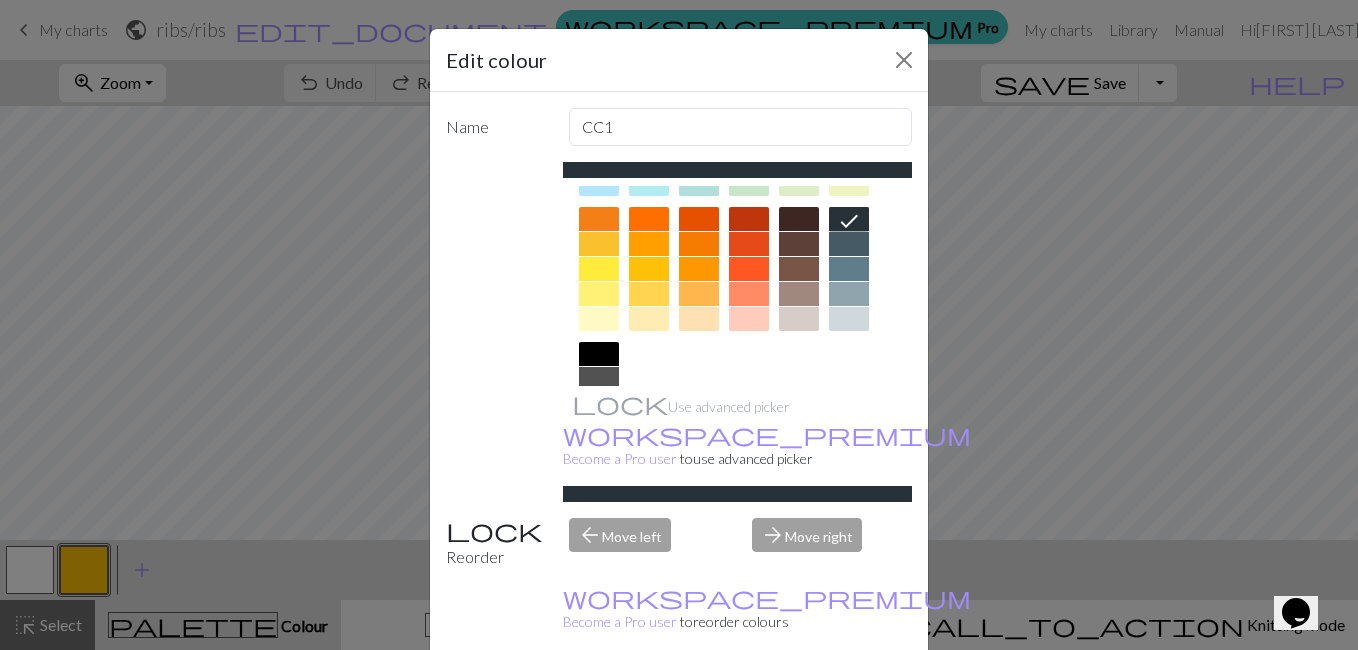 click on "Done" at bounding box center [799, 701] 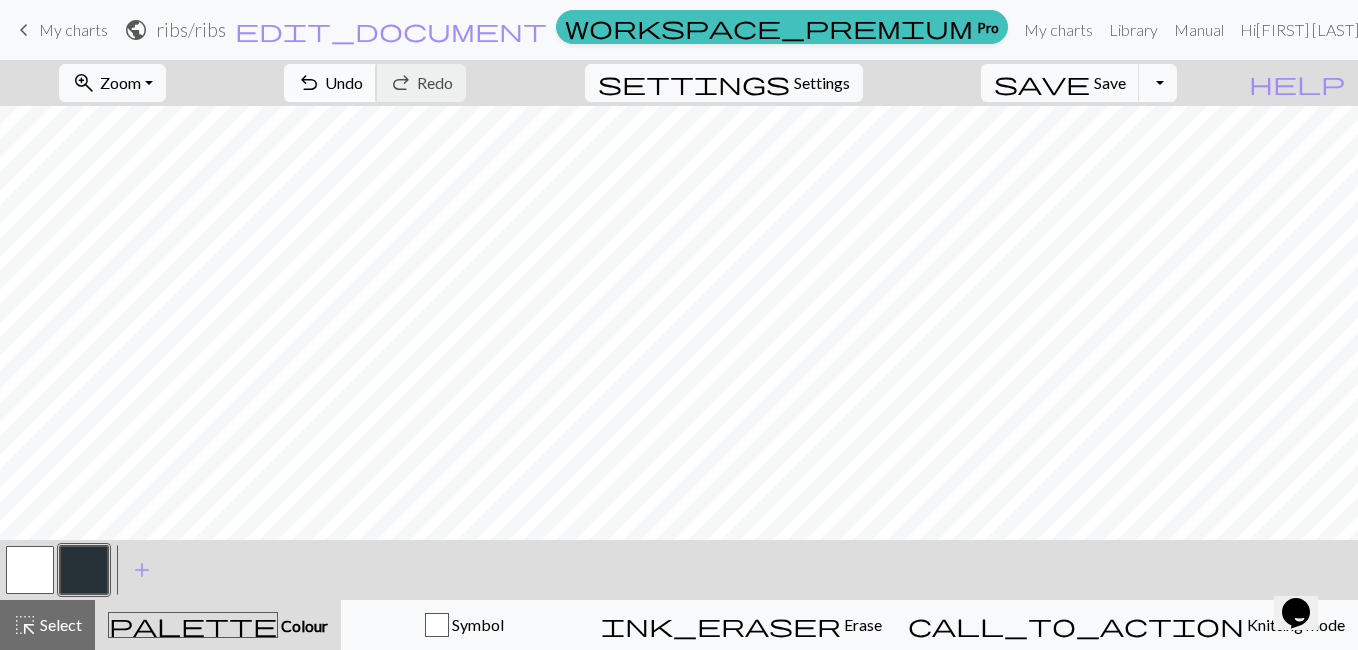 click on "Undo" at bounding box center (344, 82) 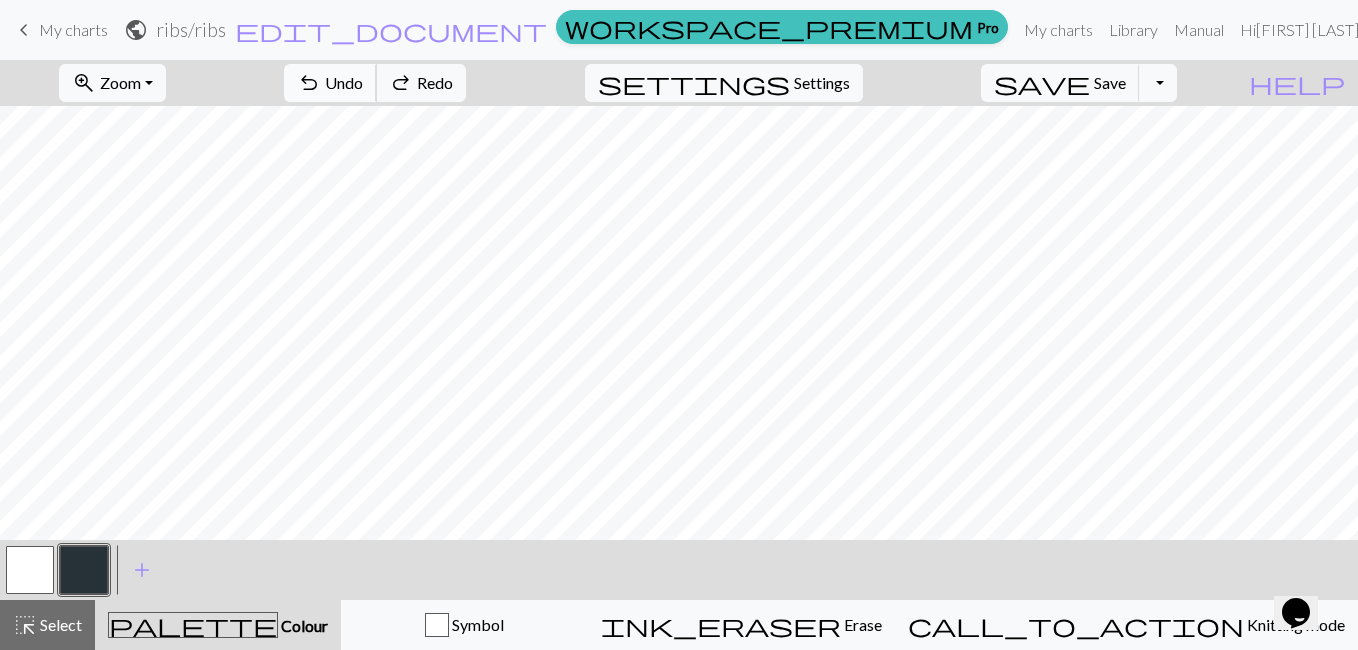 click on "Undo" at bounding box center (344, 82) 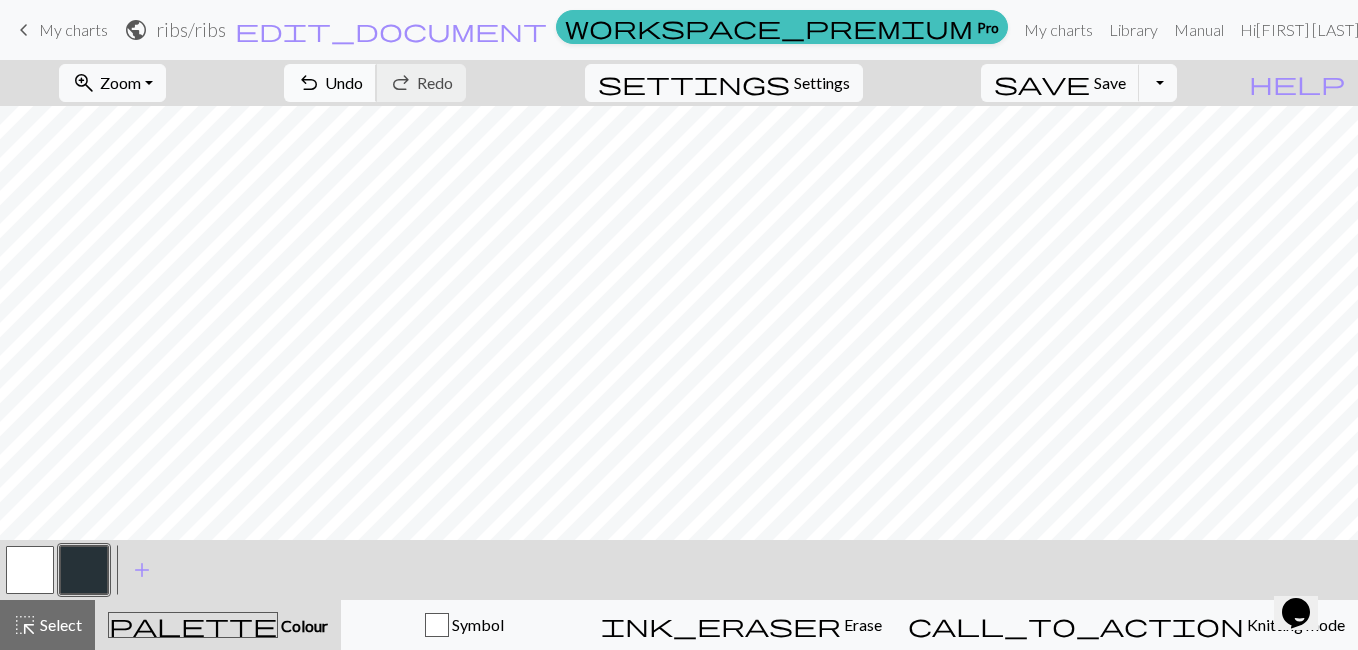 click on "Undo" at bounding box center [344, 82] 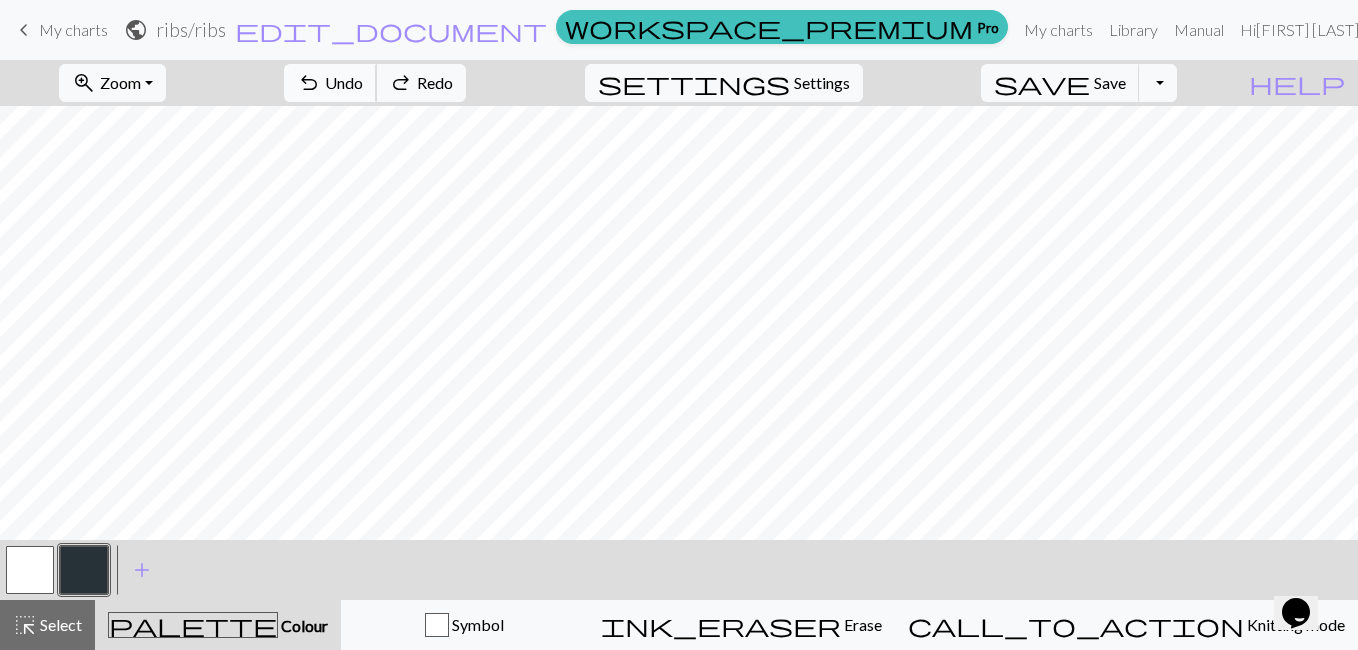 click on "Undo" at bounding box center [344, 82] 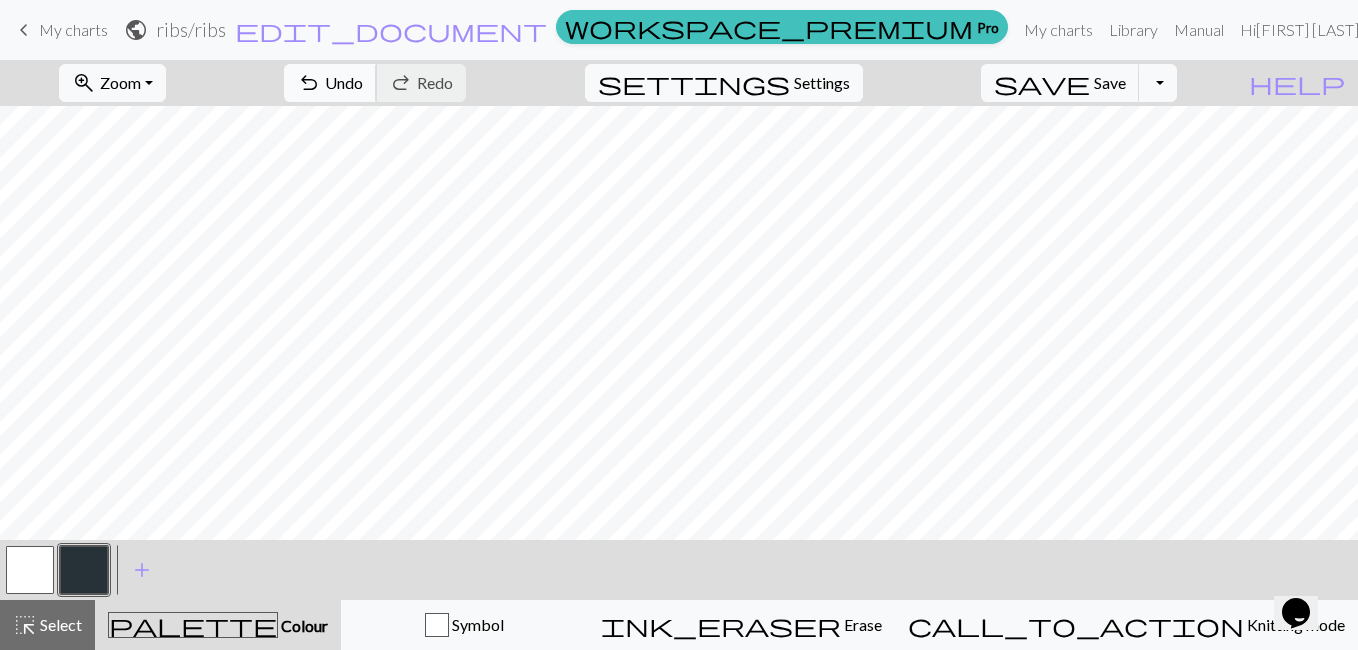 click on "undo" at bounding box center [309, 83] 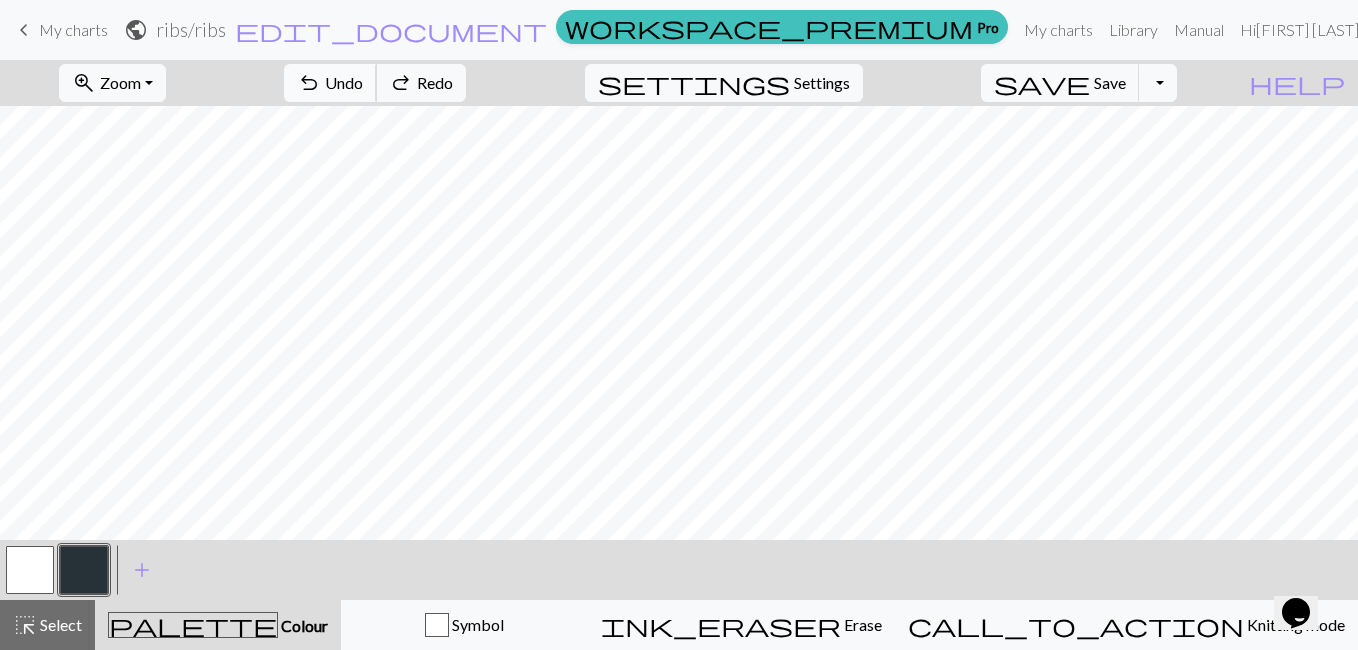 click on "undo" at bounding box center (309, 83) 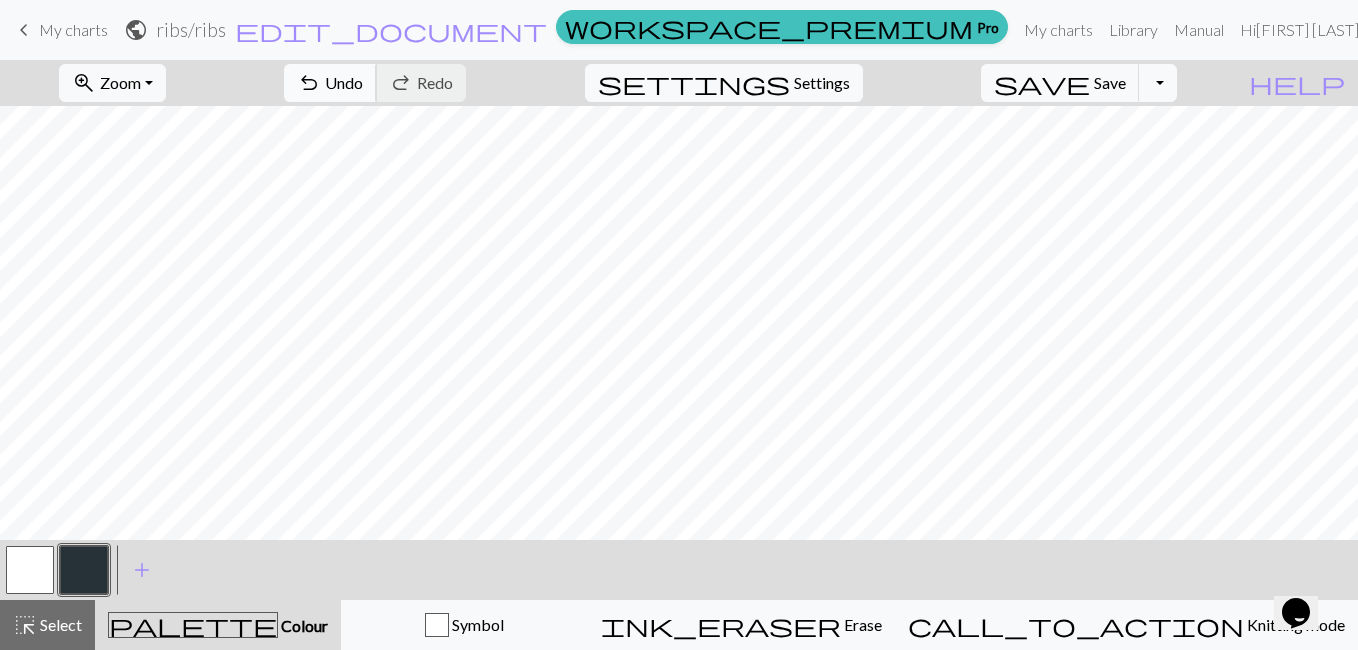 click on "Undo" at bounding box center [344, 82] 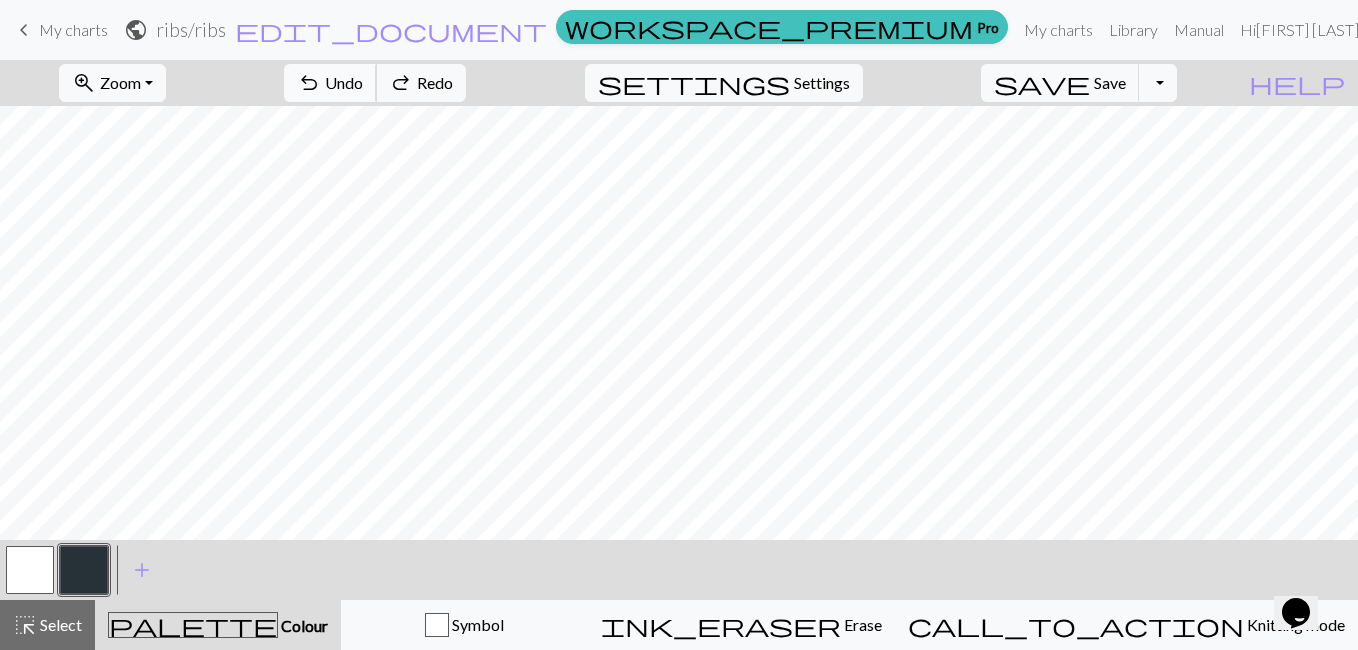 click on "Undo" at bounding box center (344, 82) 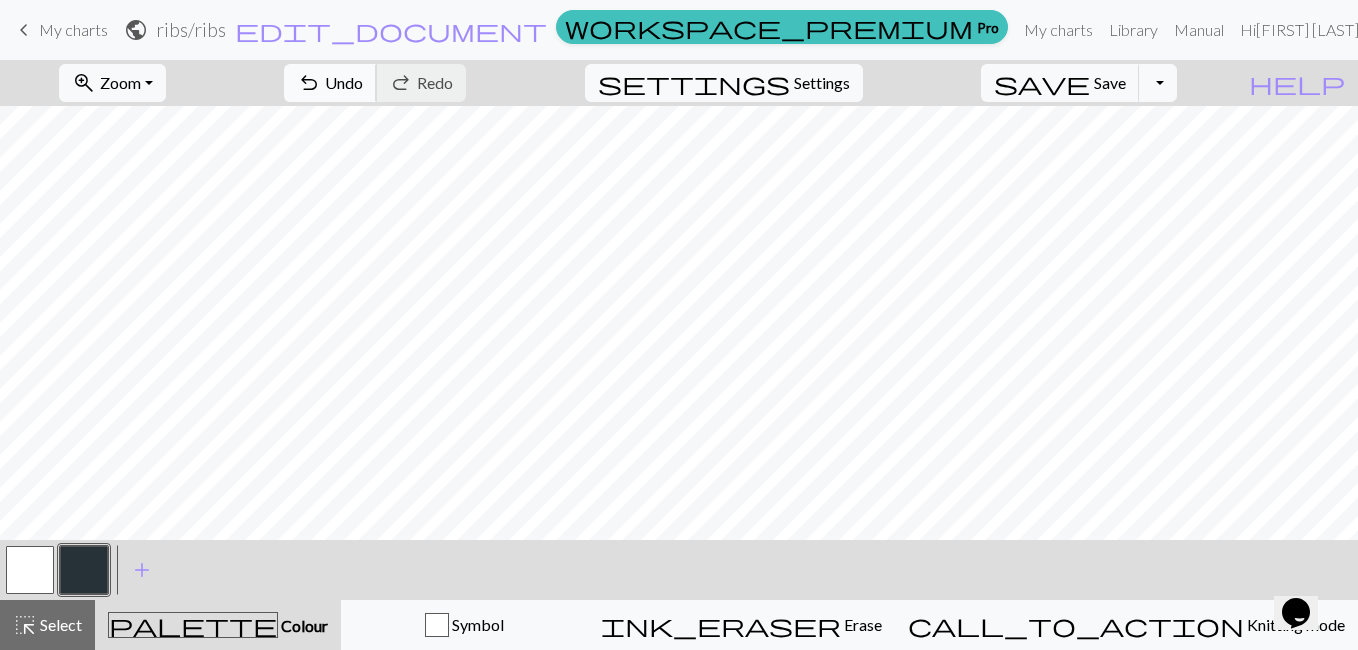click on "Undo" at bounding box center [344, 82] 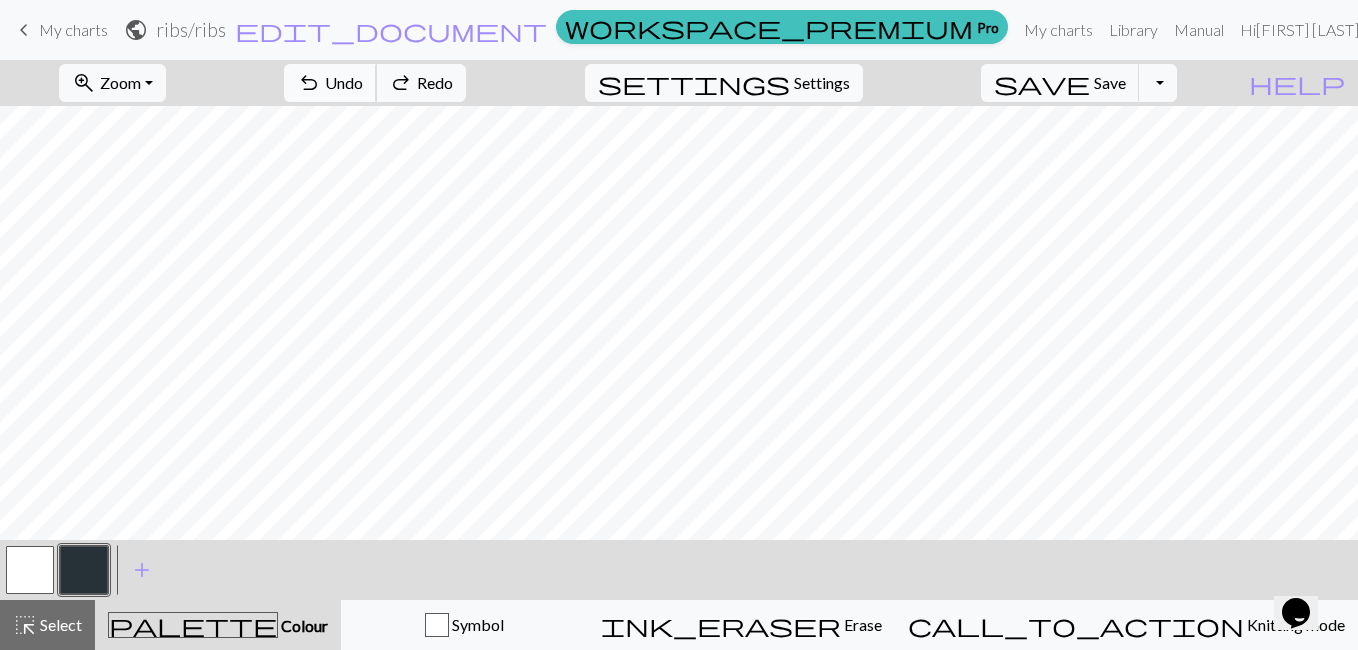 click on "Undo" at bounding box center [344, 82] 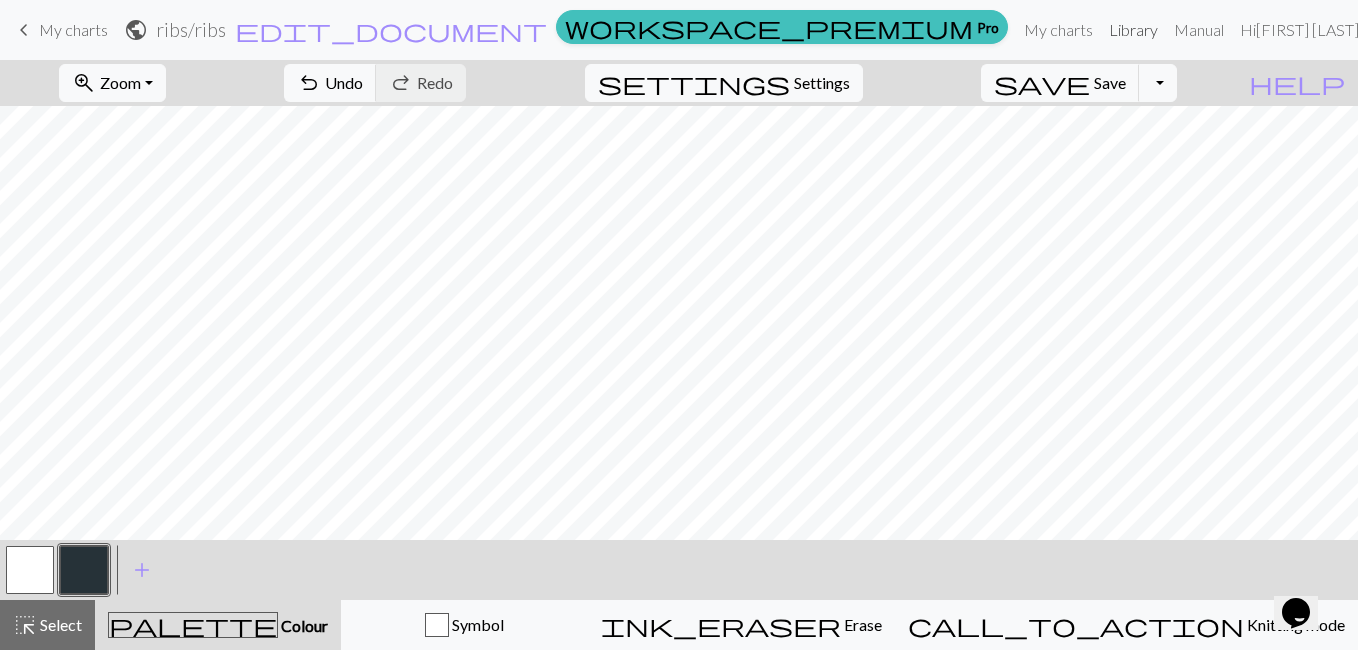 click on "Library" at bounding box center (1133, 30) 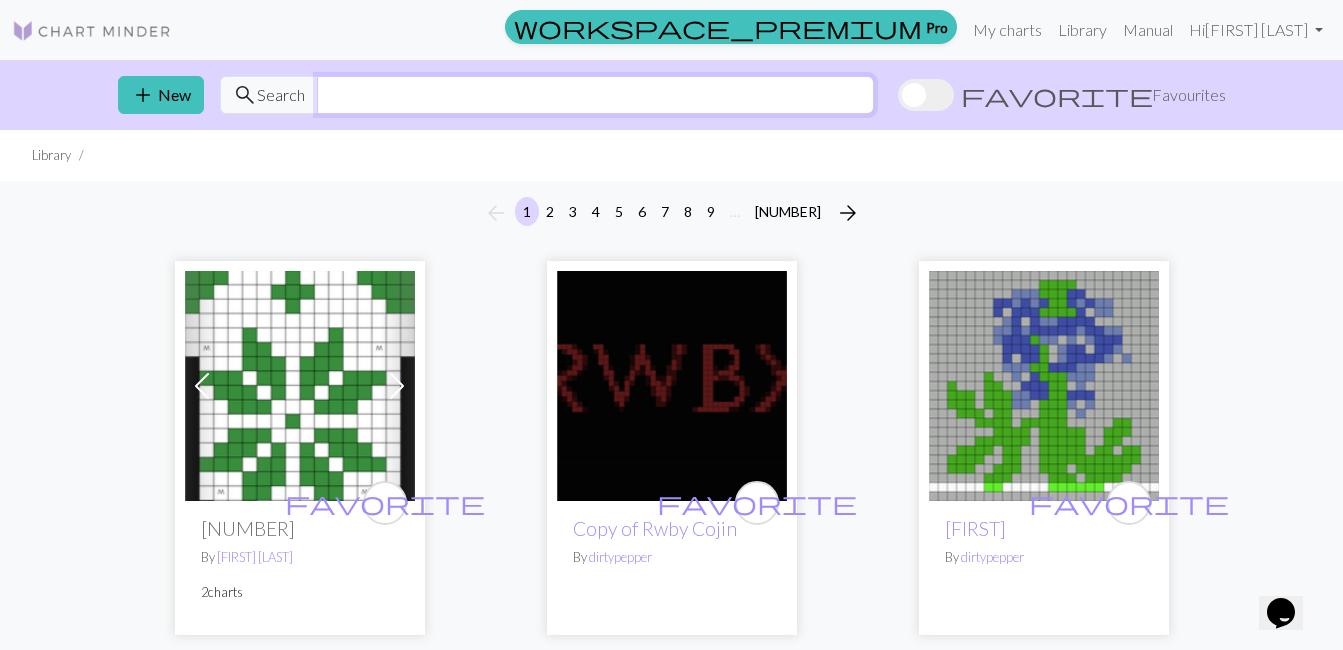 click at bounding box center [595, 95] 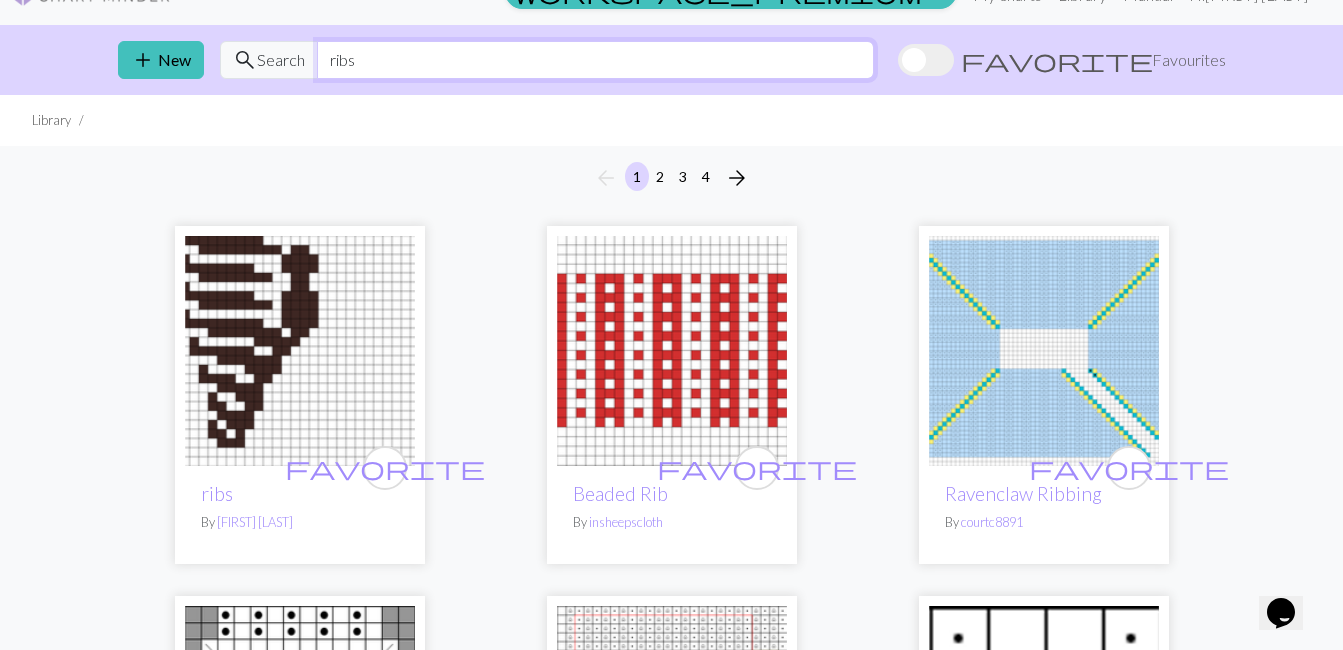 scroll, scrollTop: 0, scrollLeft: 0, axis: both 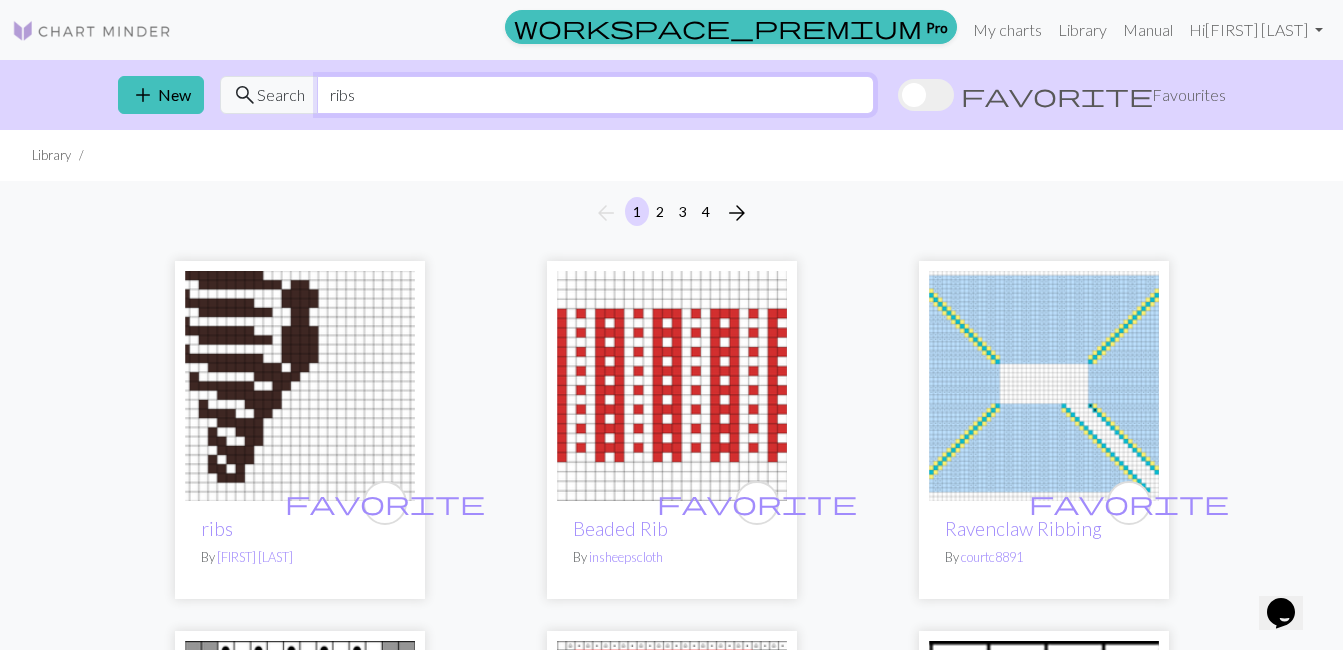 click on "ribs" at bounding box center (595, 95) 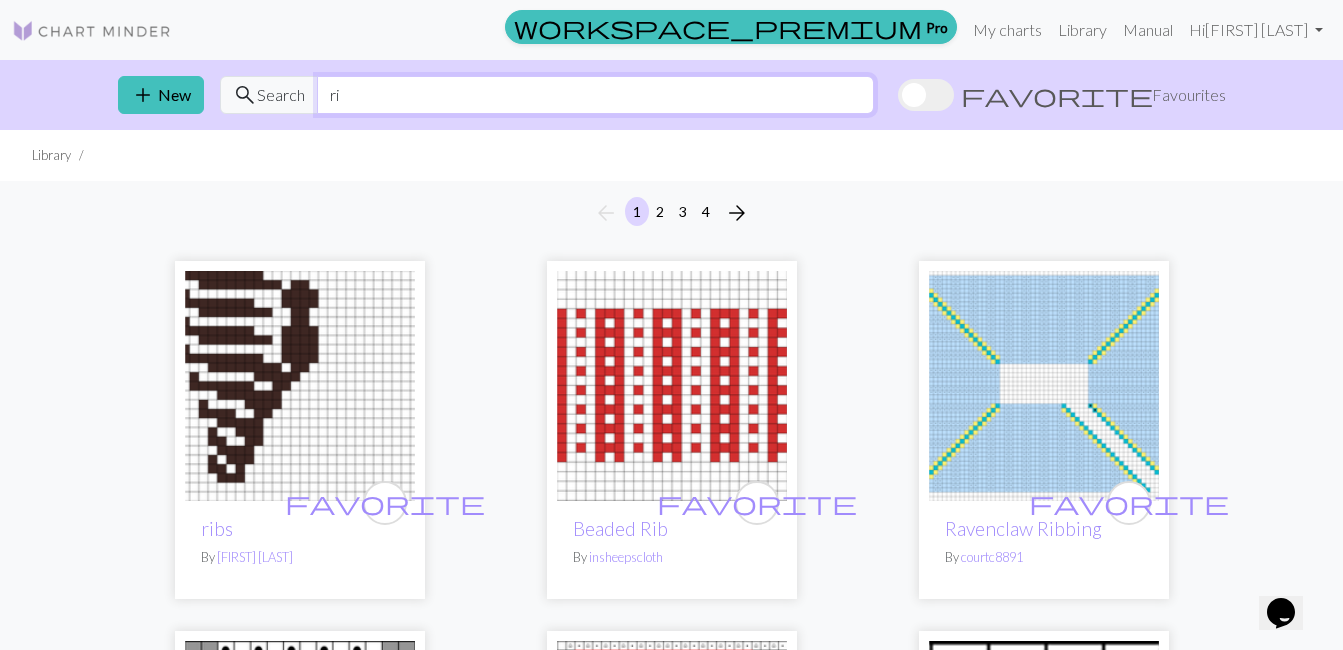 type on "r" 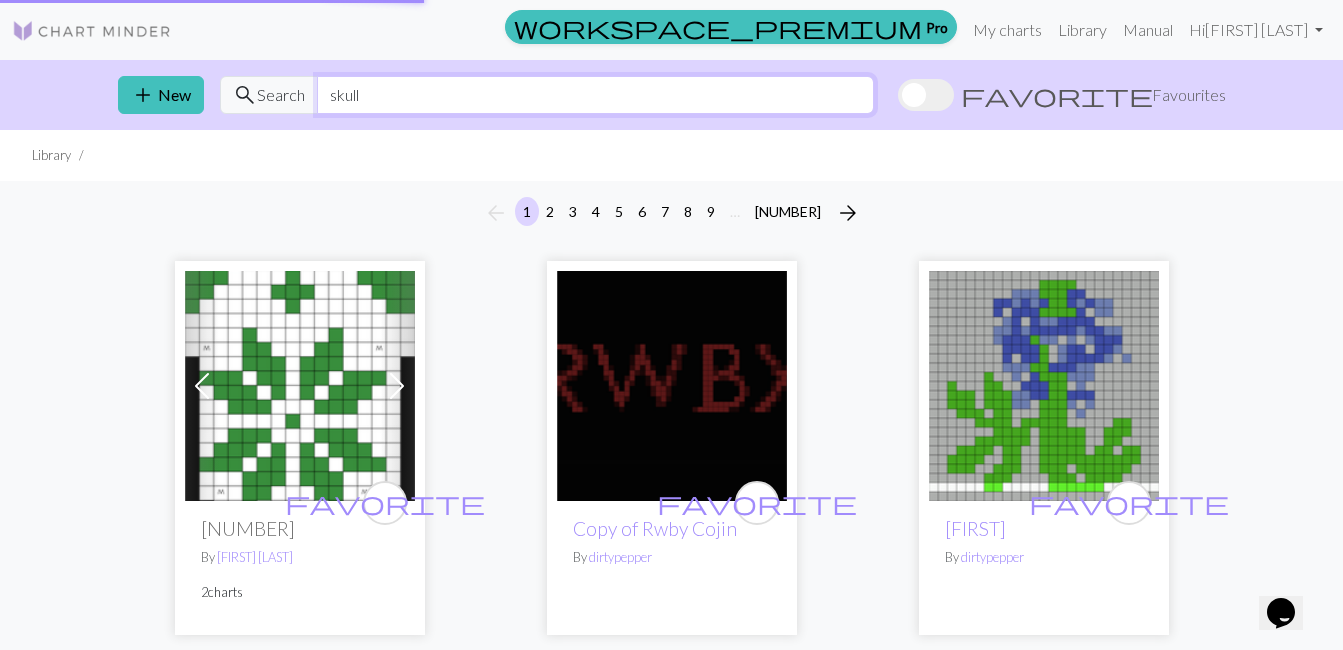 type on "skull" 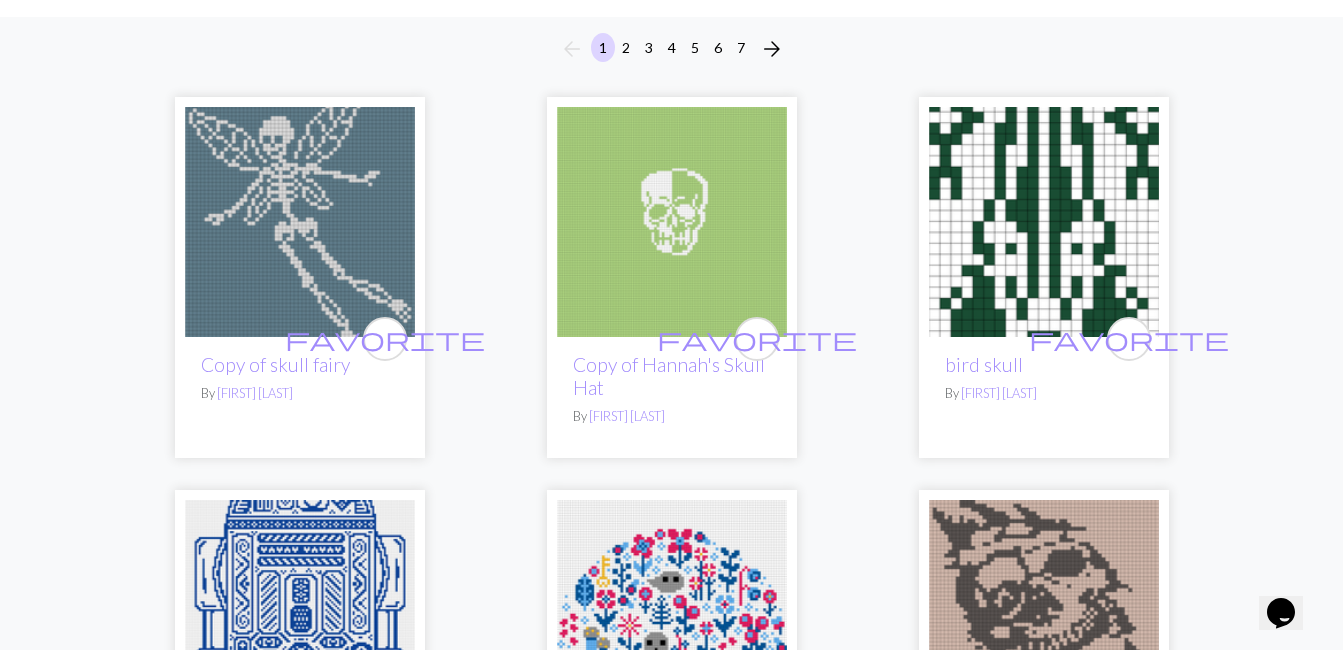 scroll, scrollTop: 165, scrollLeft: 0, axis: vertical 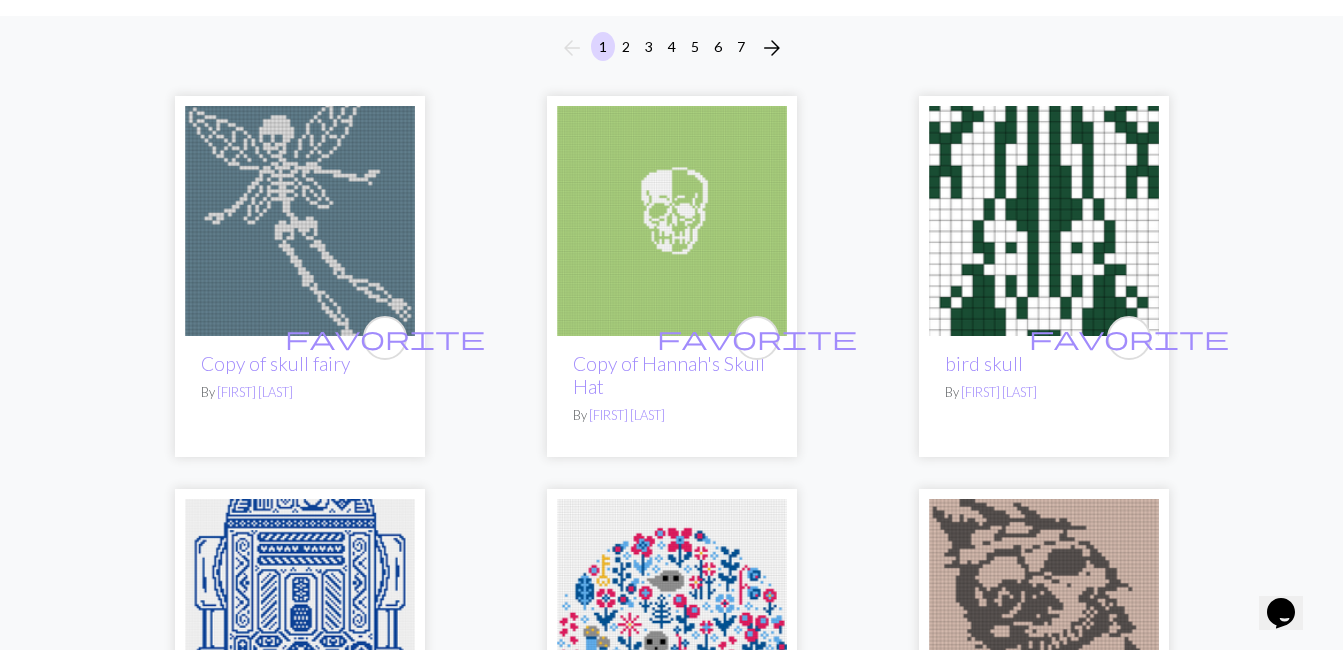 click at bounding box center (1044, 221) 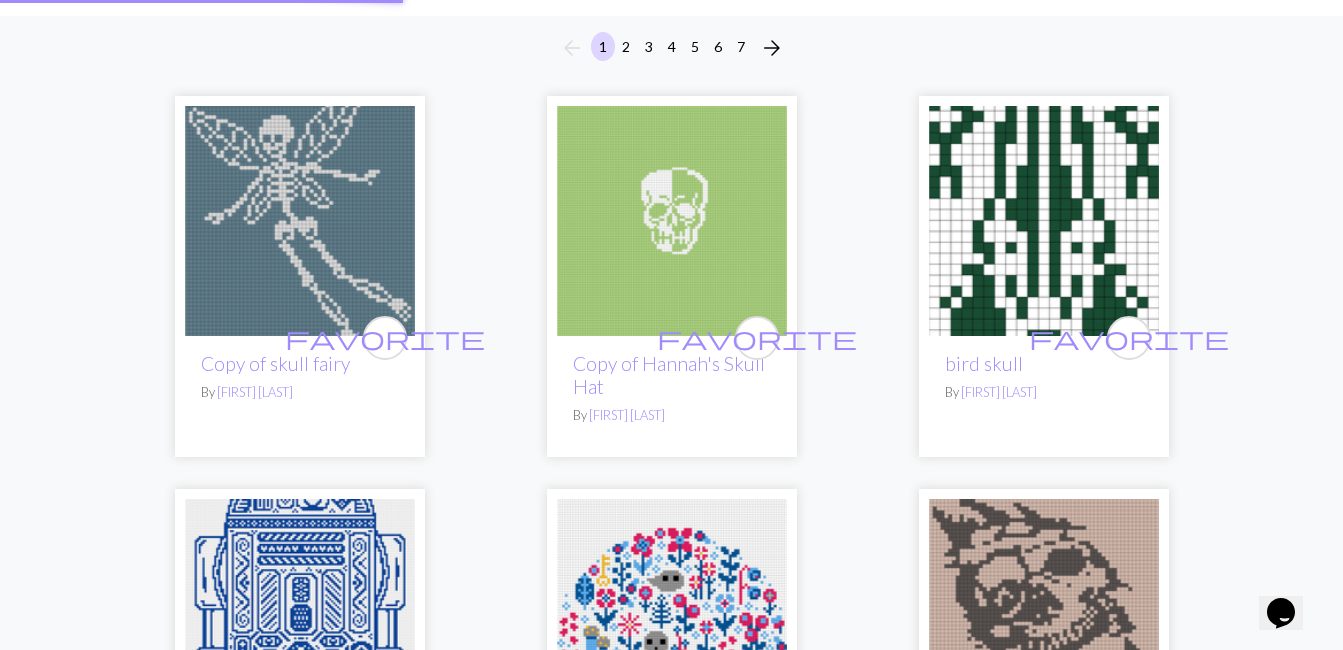 scroll, scrollTop: 0, scrollLeft: 0, axis: both 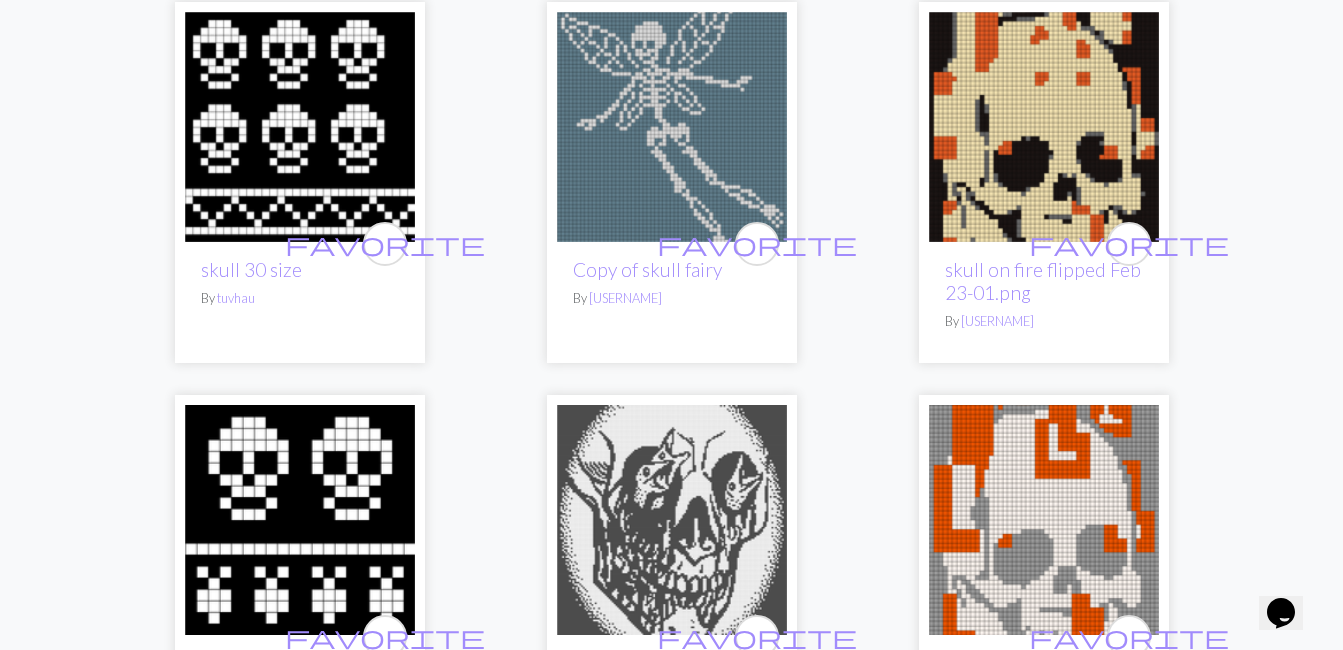 click on "favorite Copy of skull fairy By   [FIRST] [LAST] favorite Copy of Hannah's Skull Hat By   [FIRST] [LAST] favorite bird skull By   [FIRST] [LAST] favorite Copy of R2D2 sugar skull by Etsy By   [FIRST] favorite Skull & Flowers By   [FIRST] favorite Skull Ripper By   [FIRST] favorite skull By   [FIRST] favorite Skulls and Crossbones By   [USERNAME] favorite Copy of Copy of Cat Skull By   [USERNAME] favorite Skull Hat By   [USERNAME] 2  charts favorite Copy of SKULL By   [USERNAME] favorite Copy of skull front panel By   [FIRST] [LAST] favorite Copy of skull By   [FIRST] [LAST] favorite Fossil Skull By   [FIRST] [LAST] Previous Next favorite Copy of skull By   [FIRST] [LAST] 2  charts favorite skull 30 size By   [USERNAME] favorite Copy of skull fairy By   [USERNAME] favorite skull on fire flipped Feb 23-01.png By   [USERNAME] favorite SKULL By   [USERNAME] favorite skull By   [USERNAME] favorite skull on fire flipped Feb 23-01.png By   [USERNAME] Previous Next favorite ship and skull By   [FIRST] [LAST] 4  charts" at bounding box center (672, 1427) 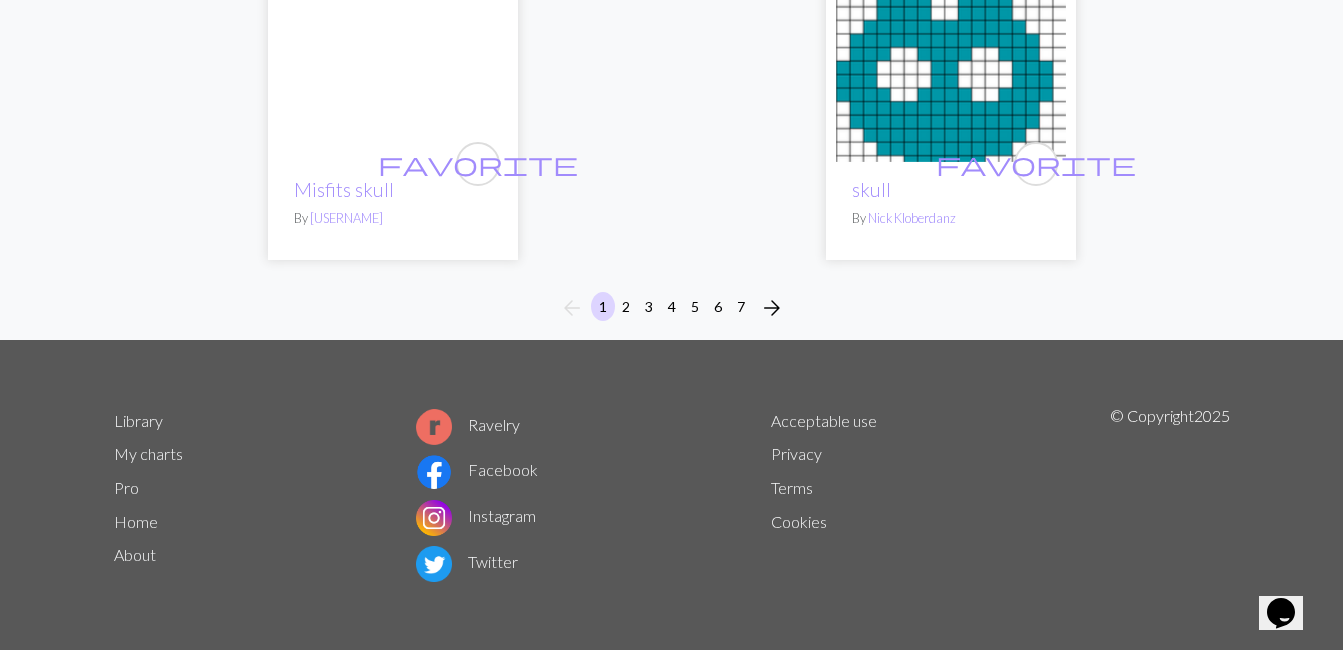 scroll, scrollTop: 6832, scrollLeft: 0, axis: vertical 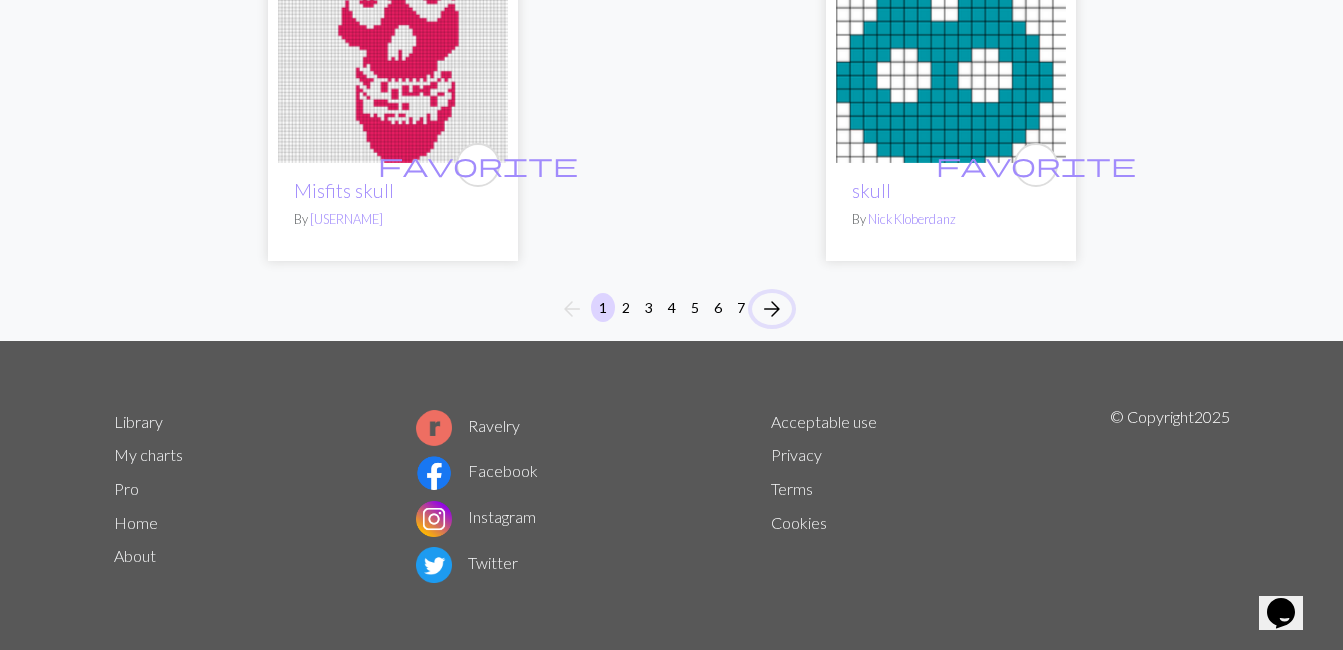 click on "arrow_forward" at bounding box center (772, 309) 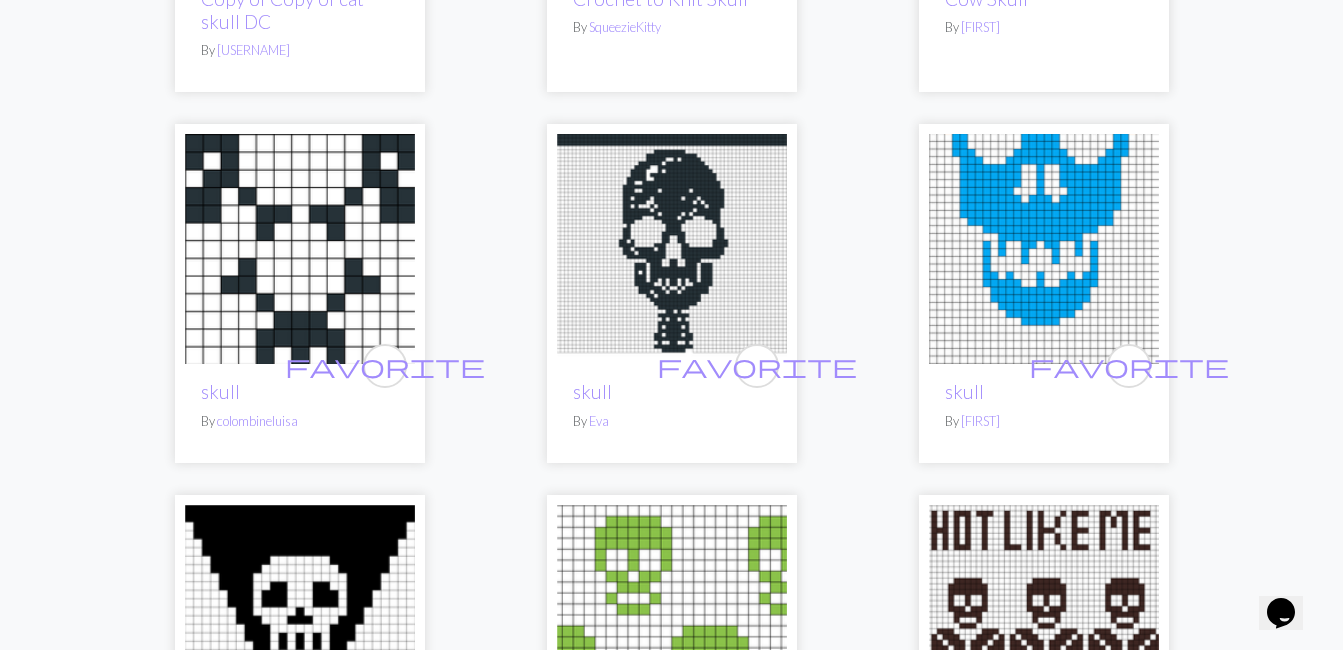 scroll, scrollTop: 2973, scrollLeft: 0, axis: vertical 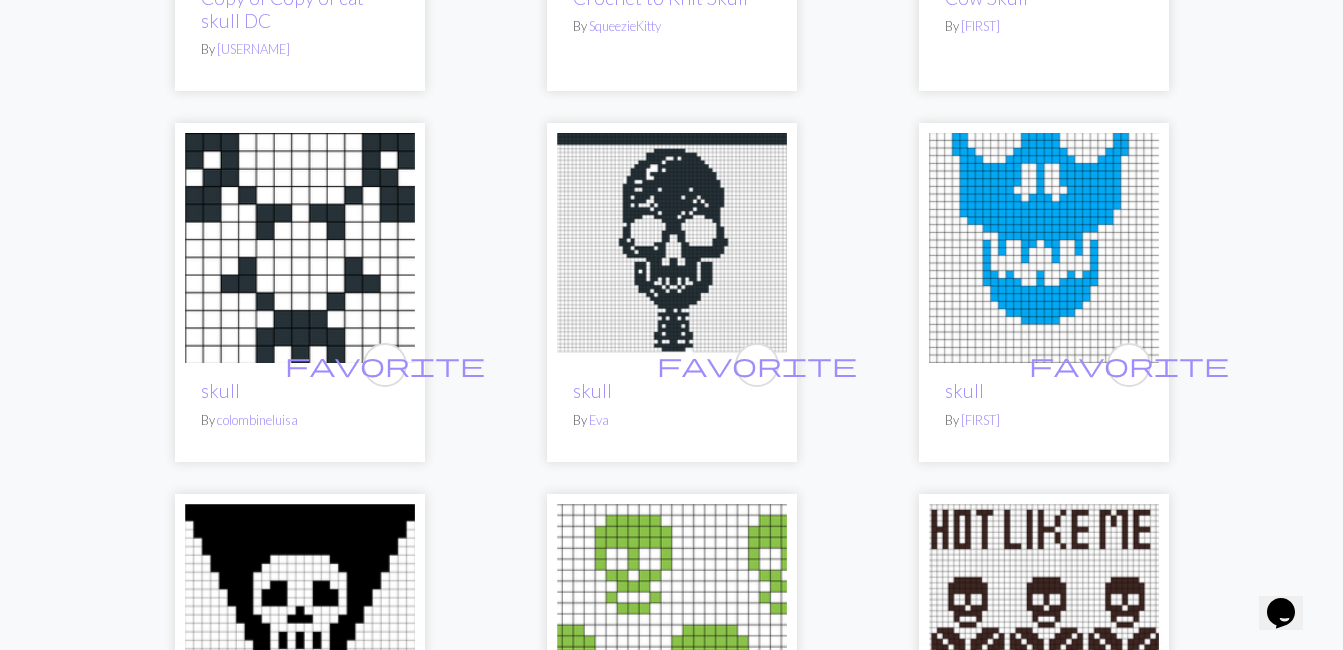 click at bounding box center (1044, 248) 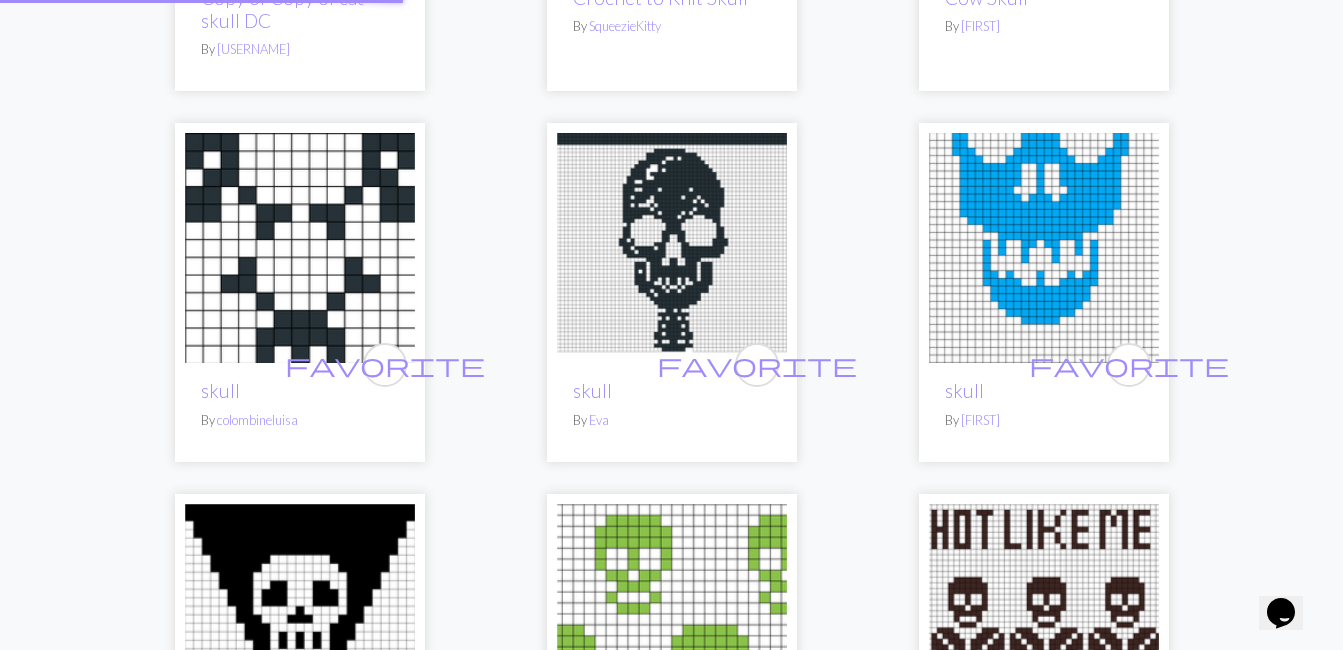 scroll, scrollTop: 0, scrollLeft: 0, axis: both 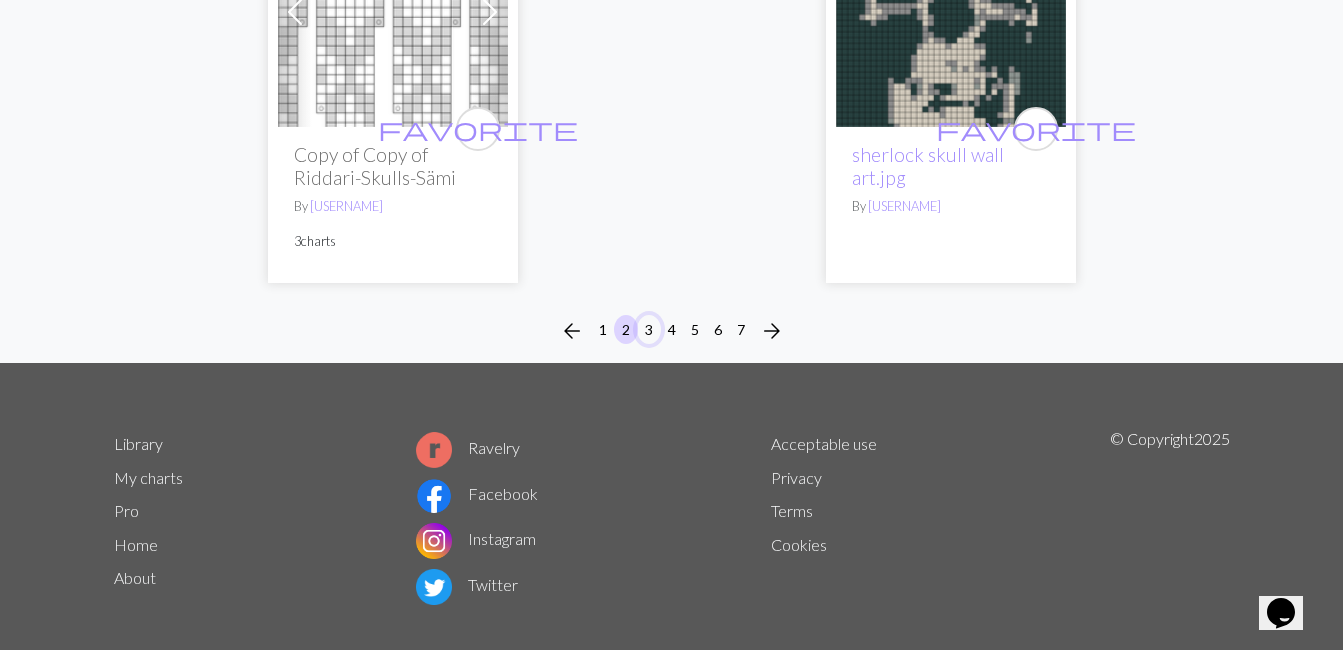 click on "3" at bounding box center (649, 329) 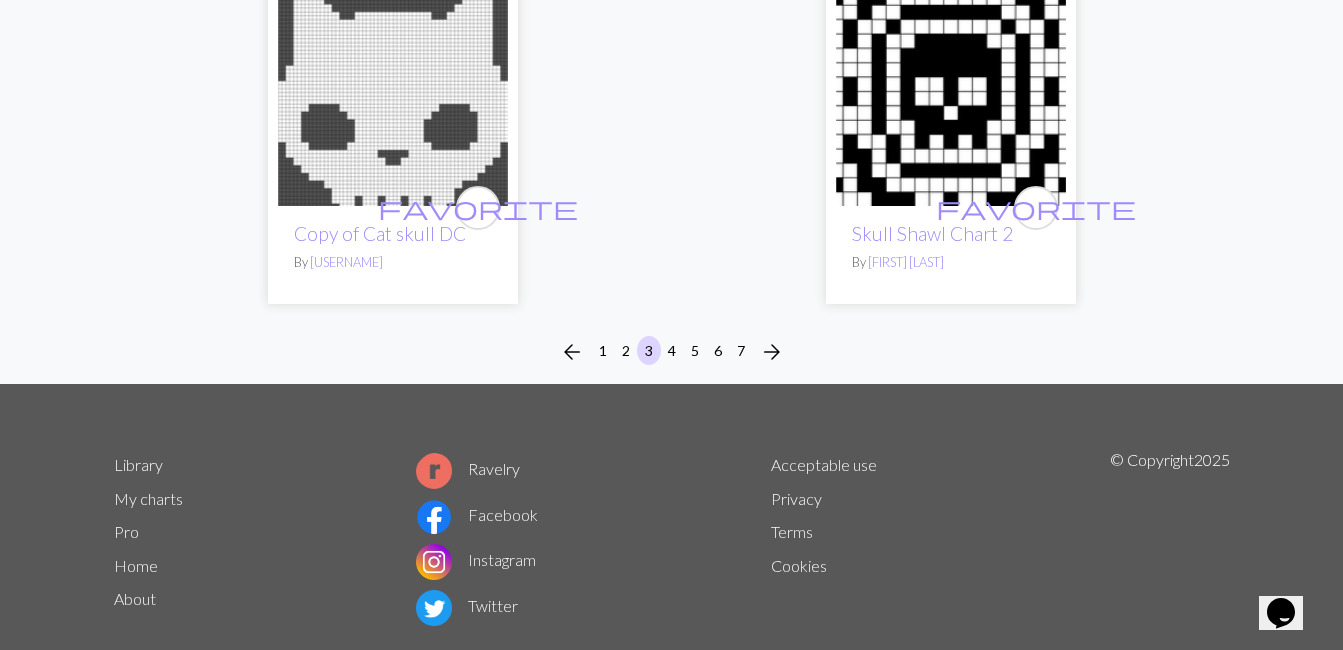 scroll, scrollTop: 6613, scrollLeft: 0, axis: vertical 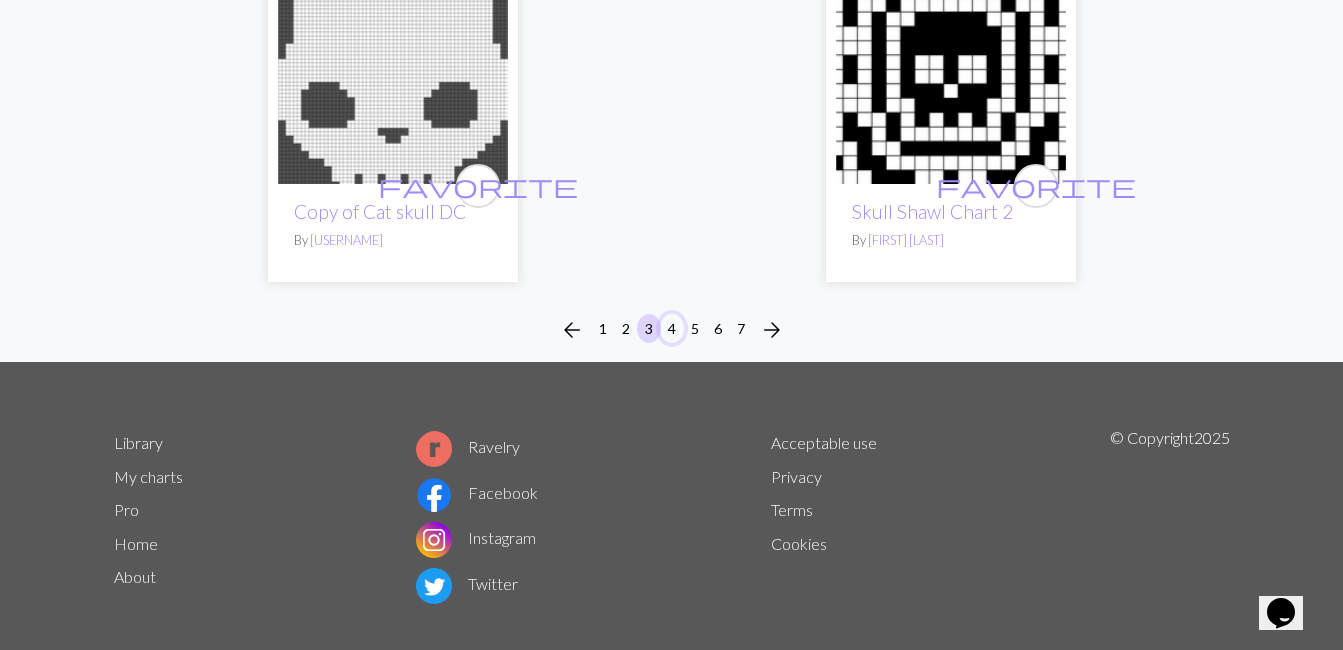 click on "4" at bounding box center (672, 328) 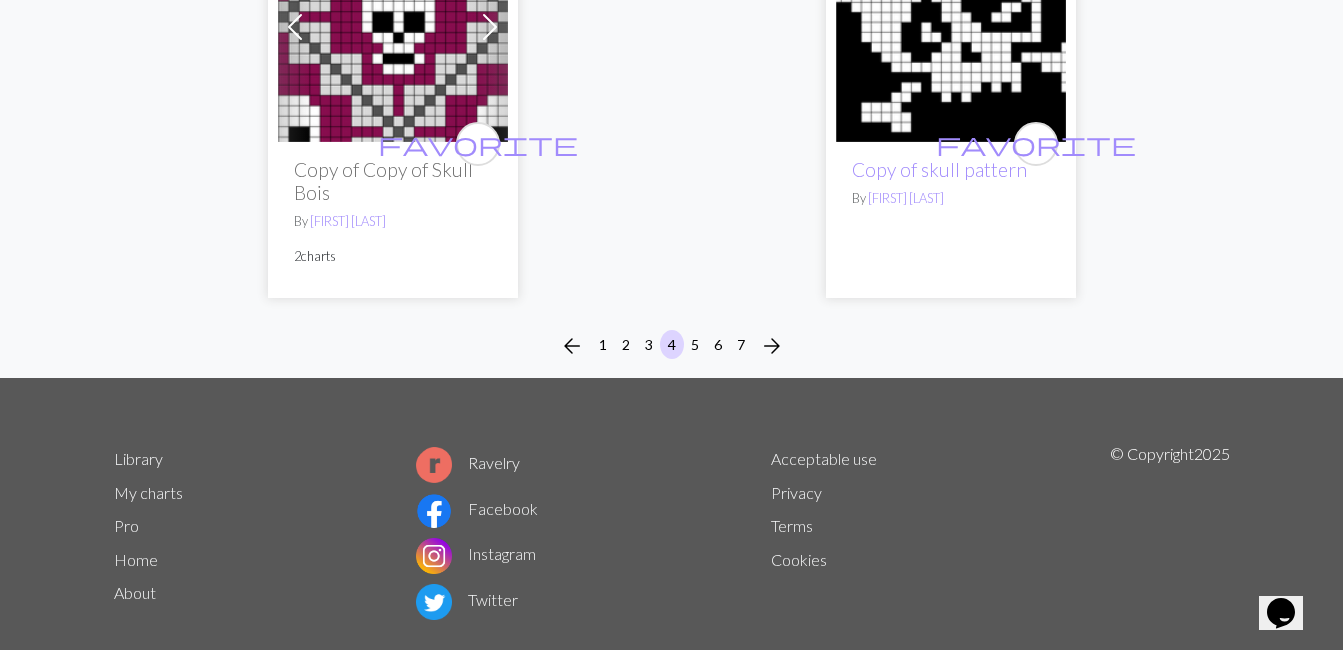 scroll, scrollTop: 6659, scrollLeft: 0, axis: vertical 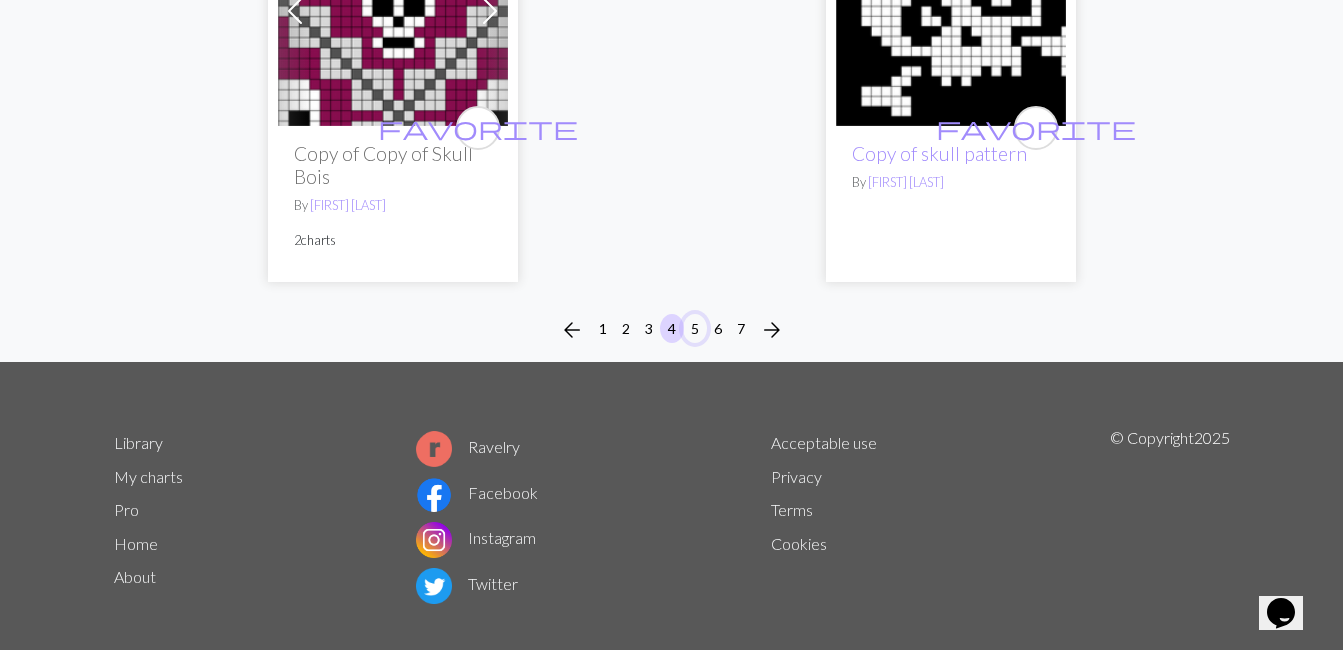 click on "5" at bounding box center [695, 328] 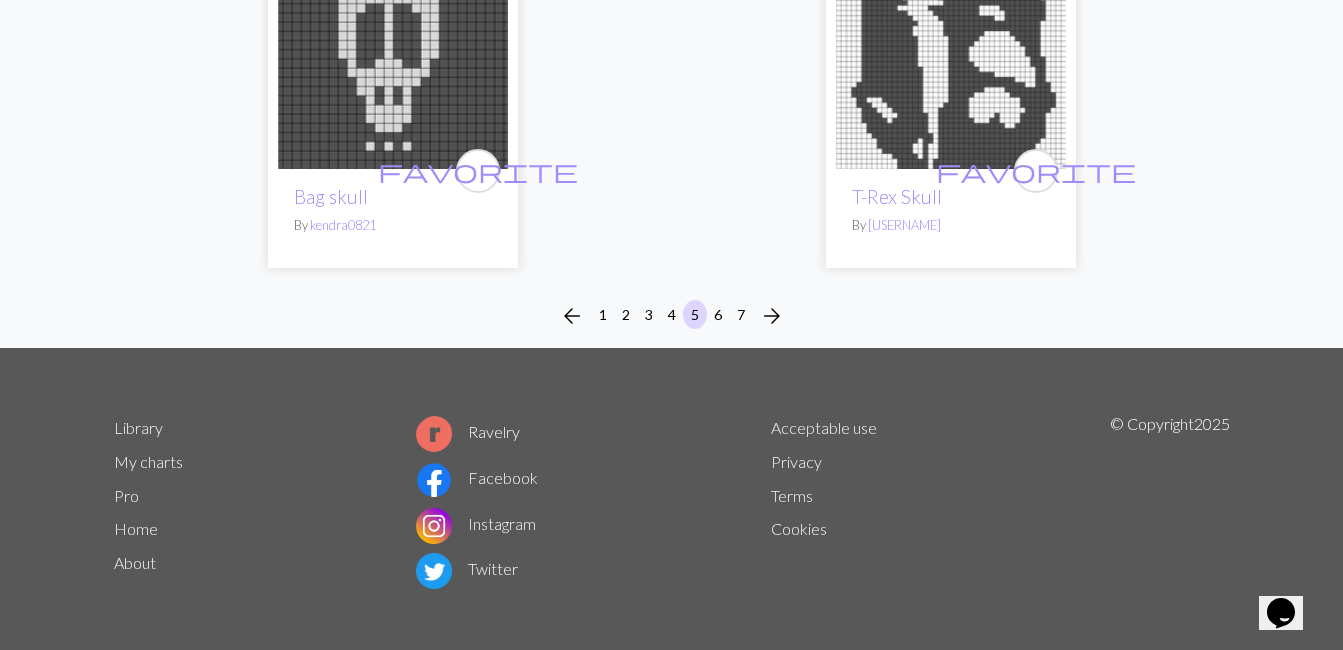 scroll, scrollTop: 6706, scrollLeft: 0, axis: vertical 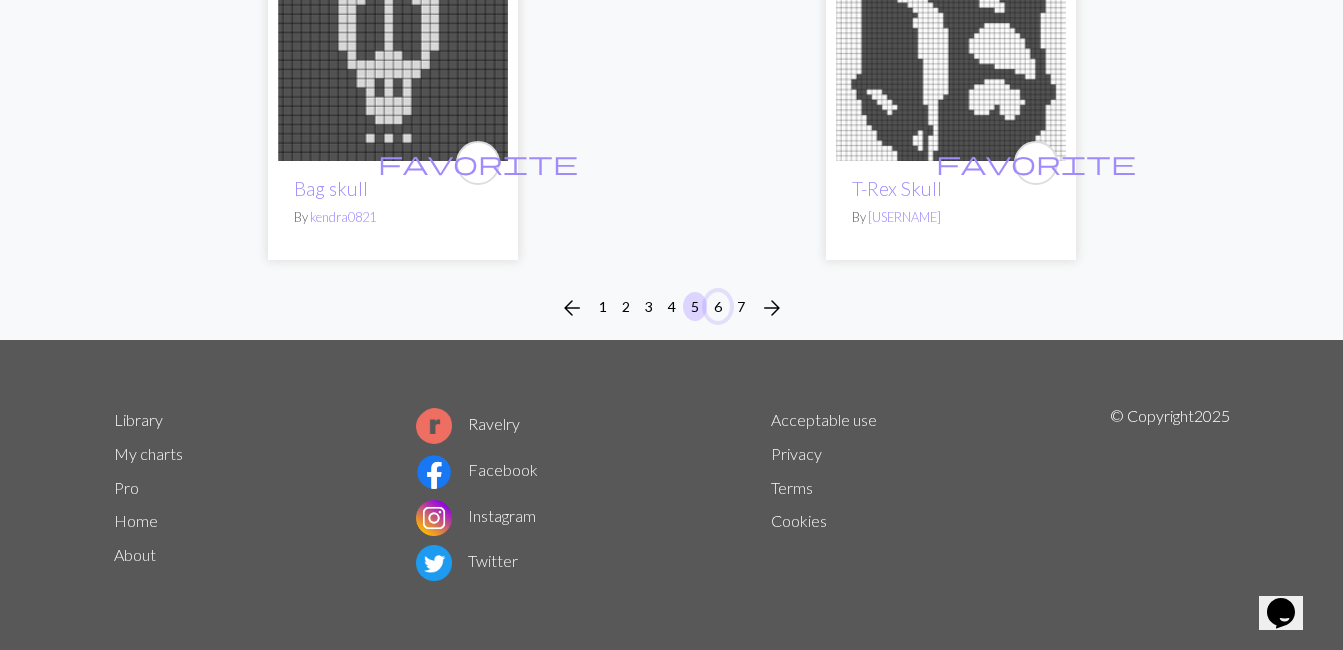 click on "6" at bounding box center [718, 306] 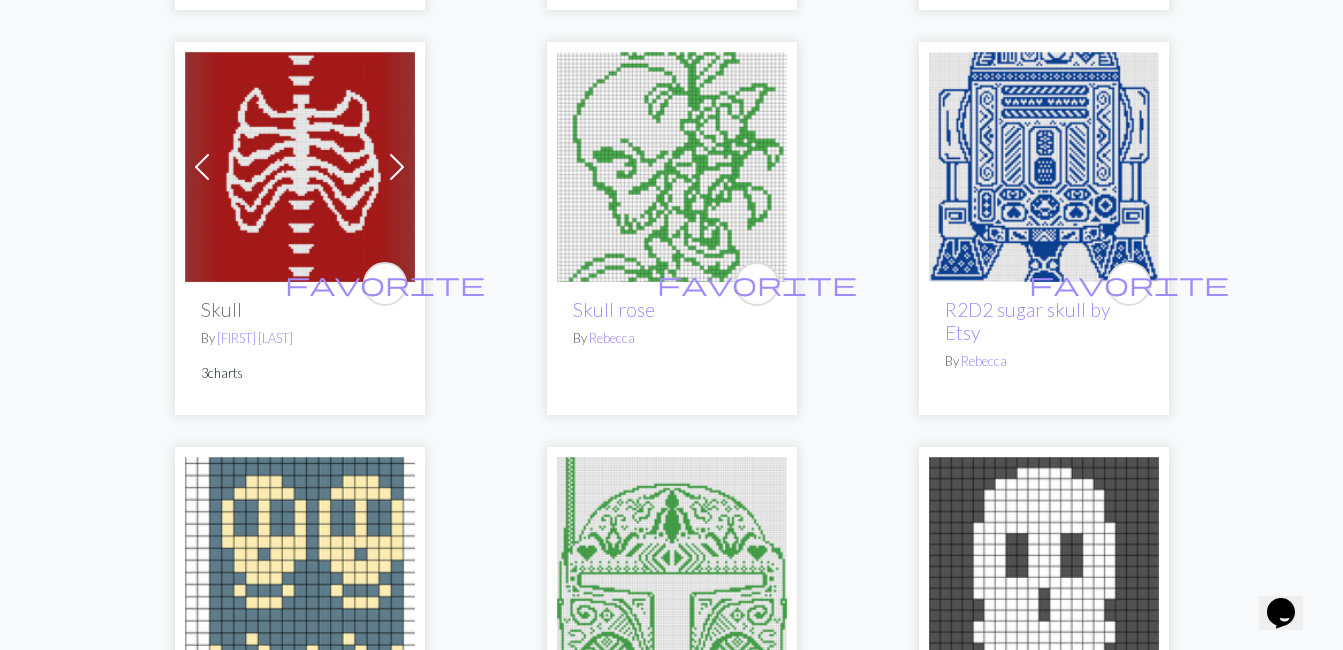 scroll, scrollTop: 5640, scrollLeft: 0, axis: vertical 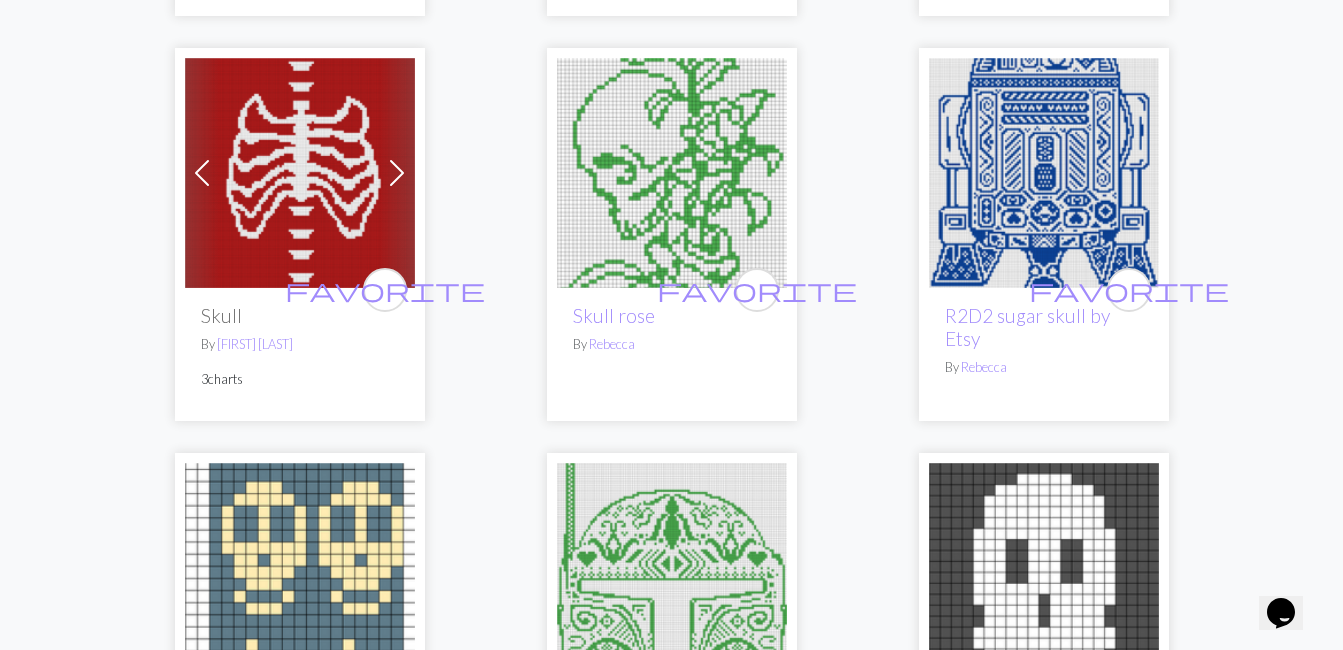click at bounding box center (300, 173) 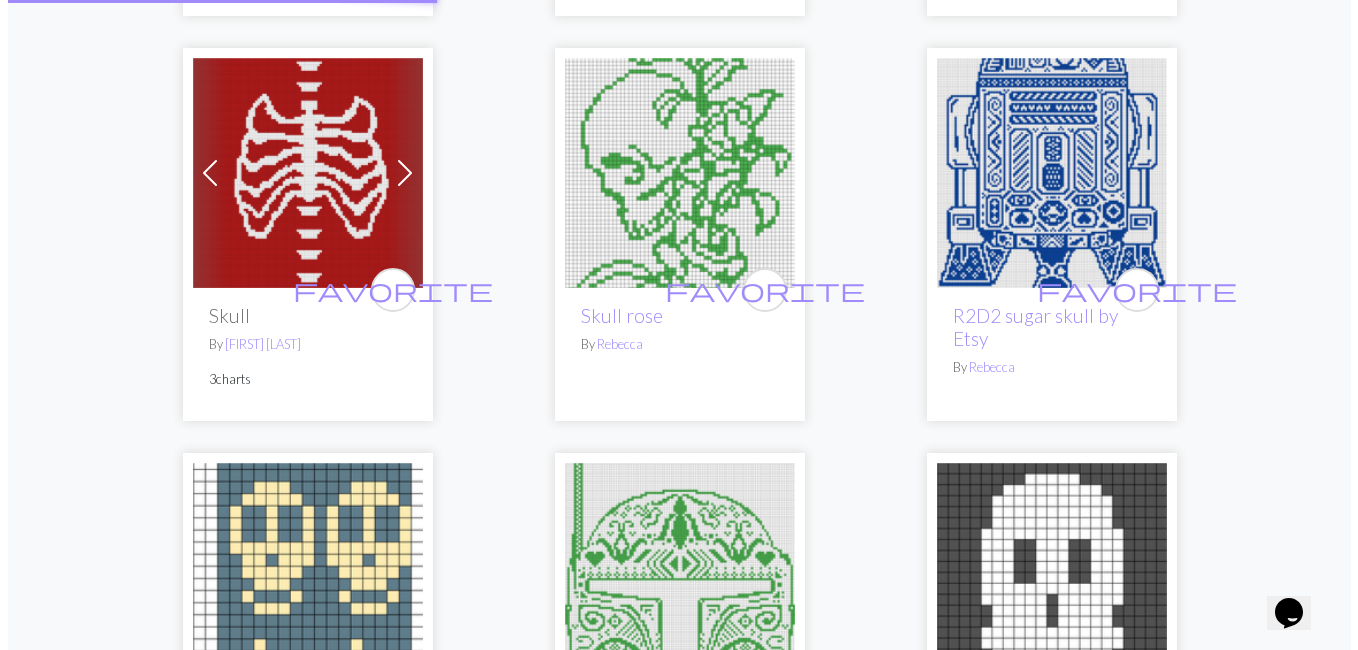scroll, scrollTop: 0, scrollLeft: 0, axis: both 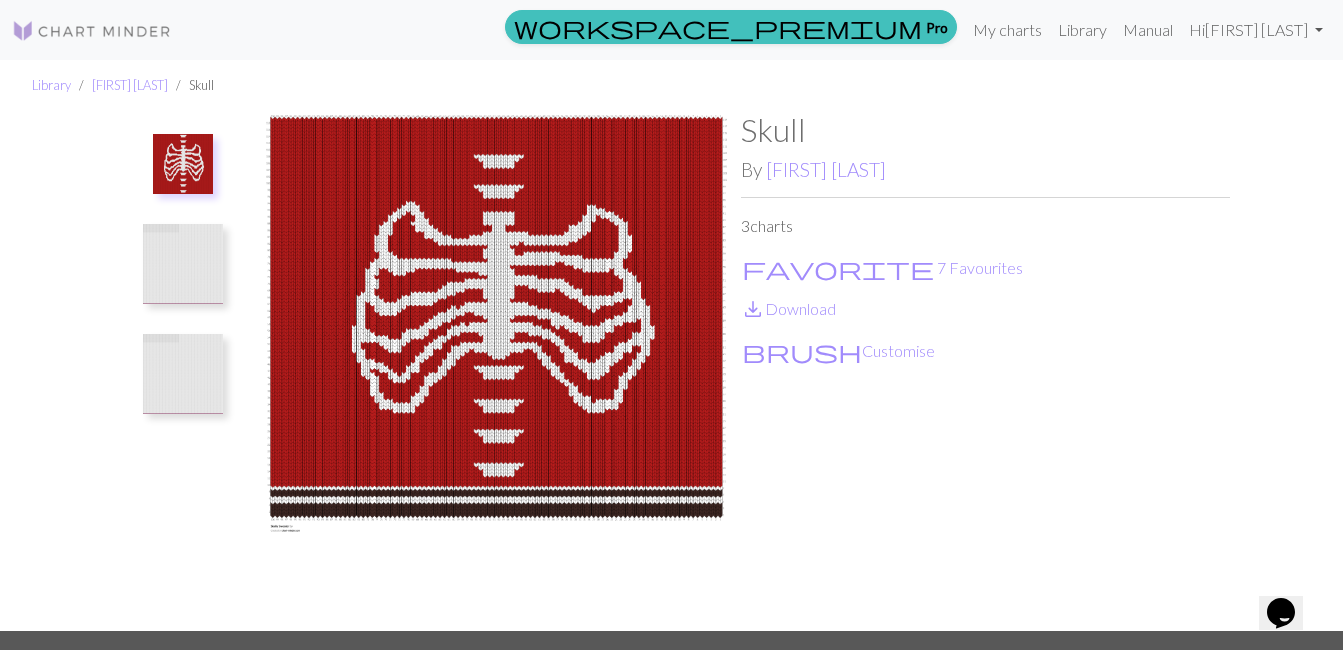 click at bounding box center [183, 264] 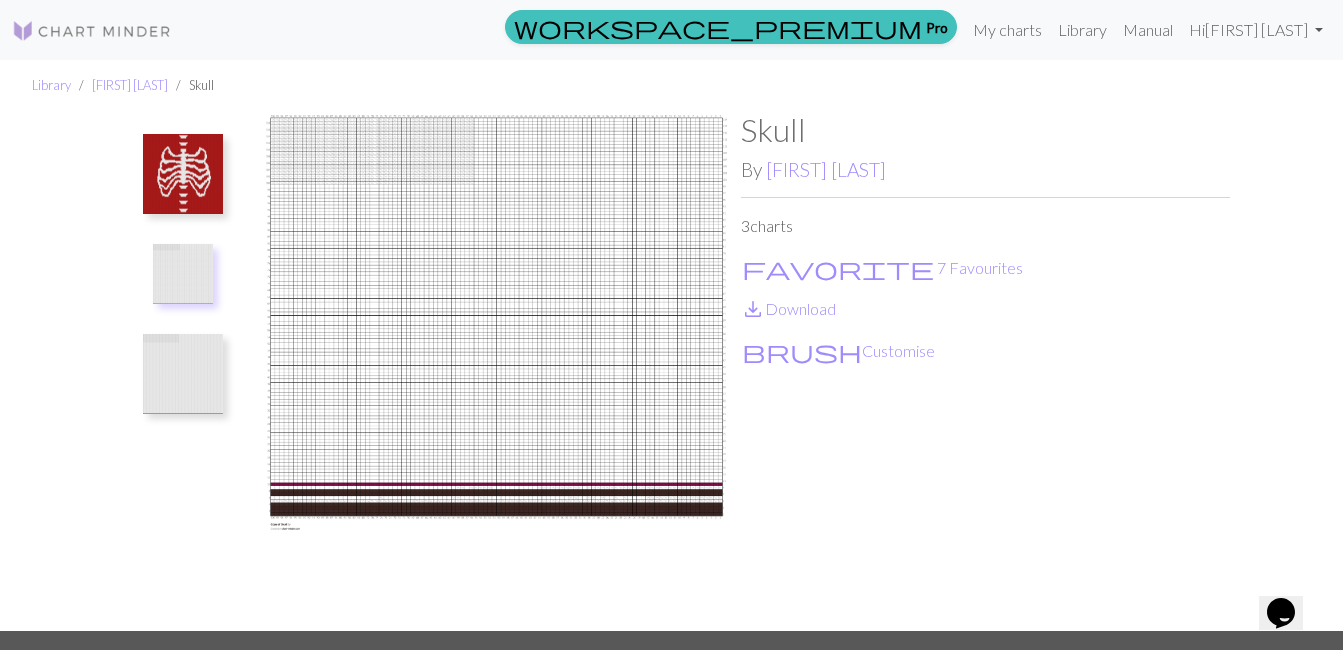 click at bounding box center [183, 374] 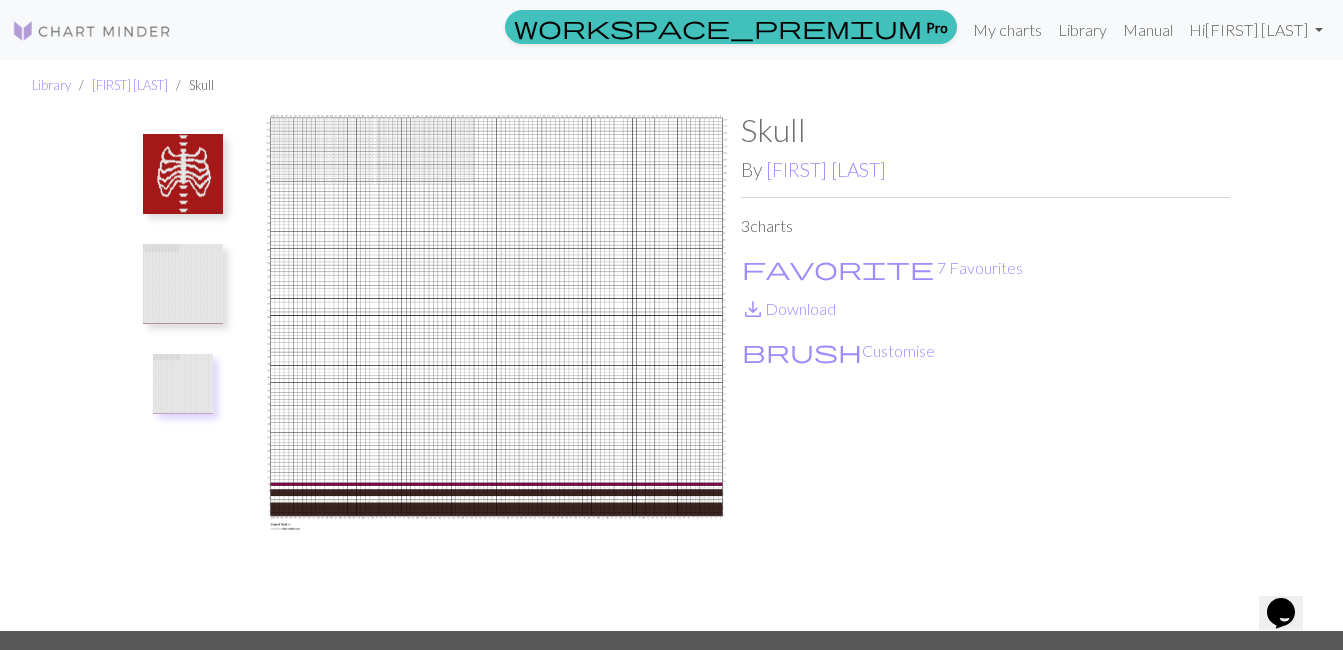 click at bounding box center [183, 174] 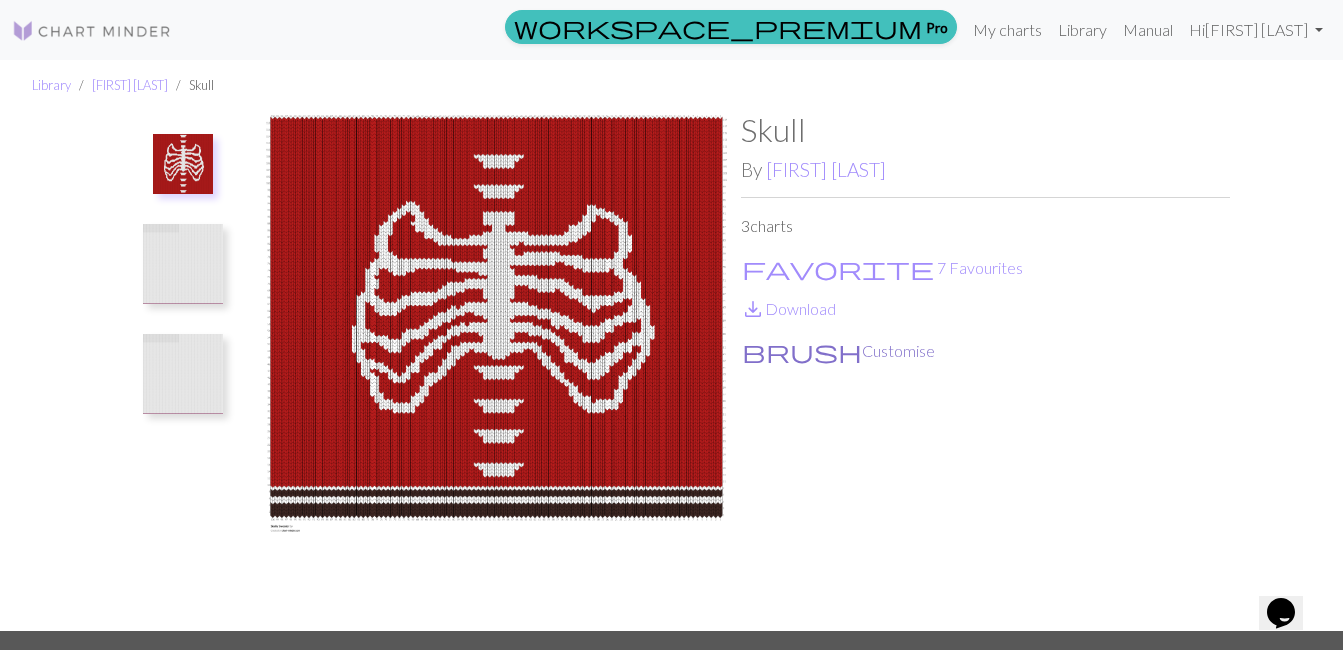 click on "brush Customise" at bounding box center (838, 351) 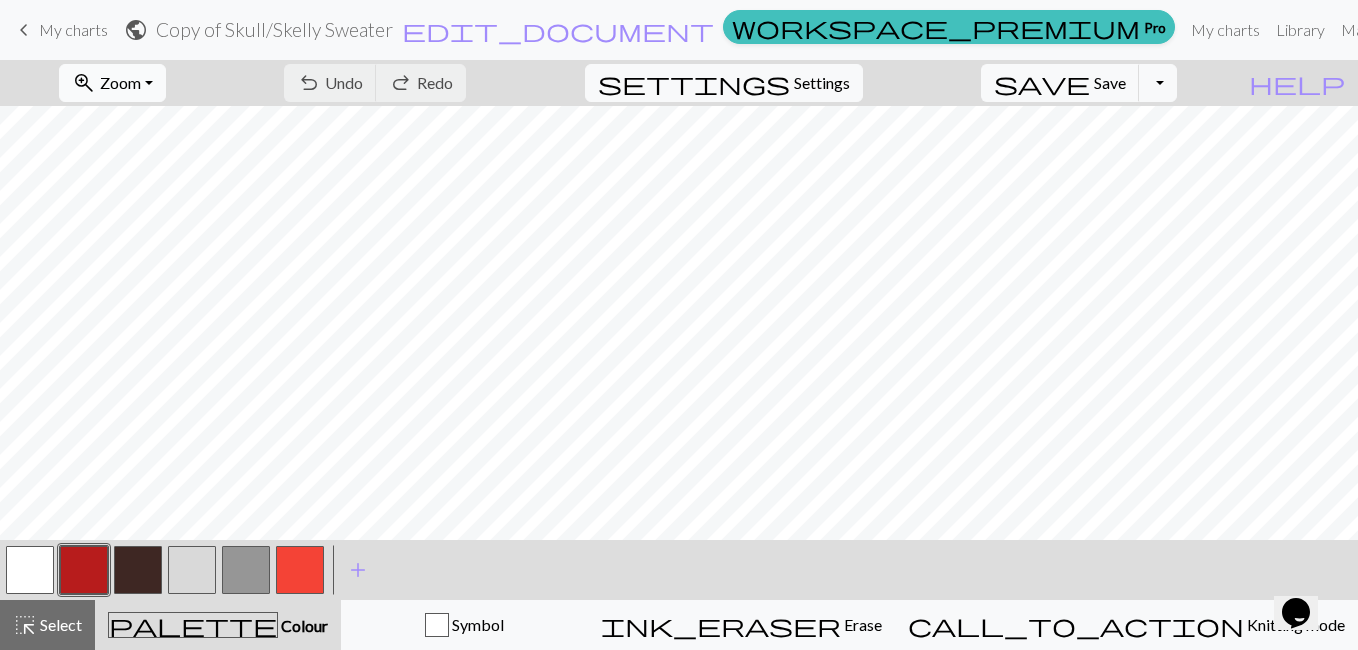 click on "Zoom" at bounding box center [120, 82] 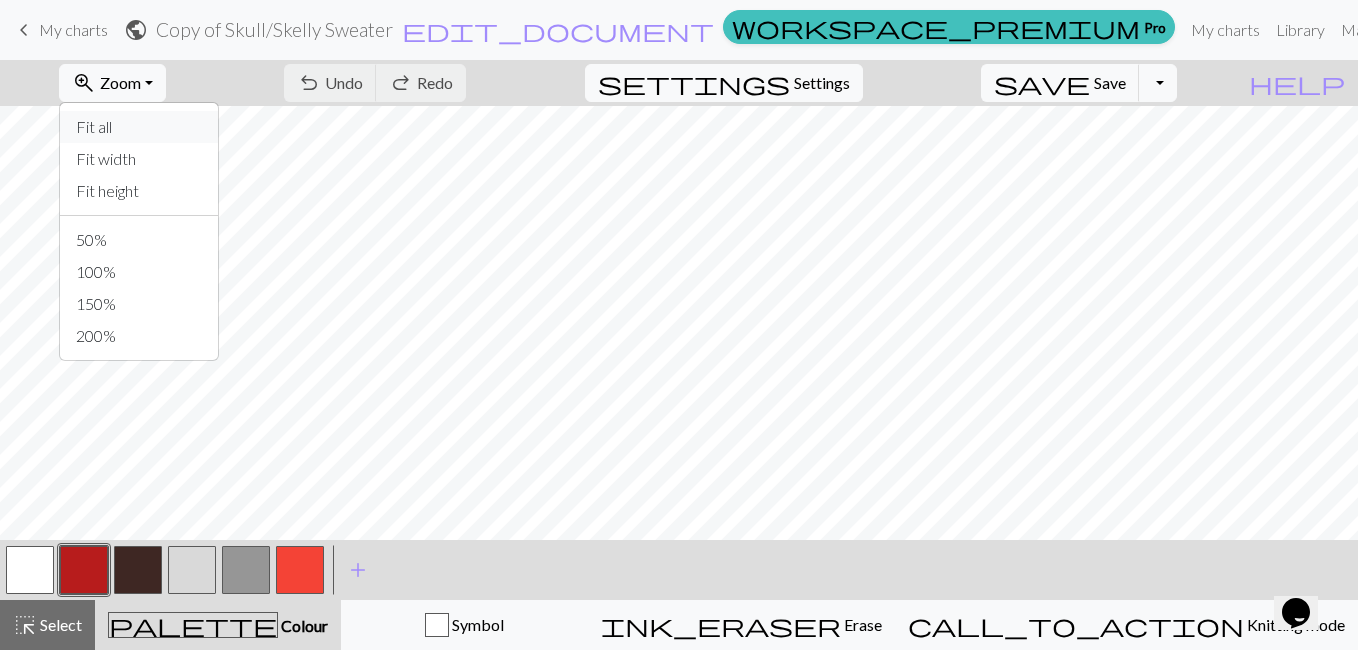 click on "Fit all" at bounding box center [139, 127] 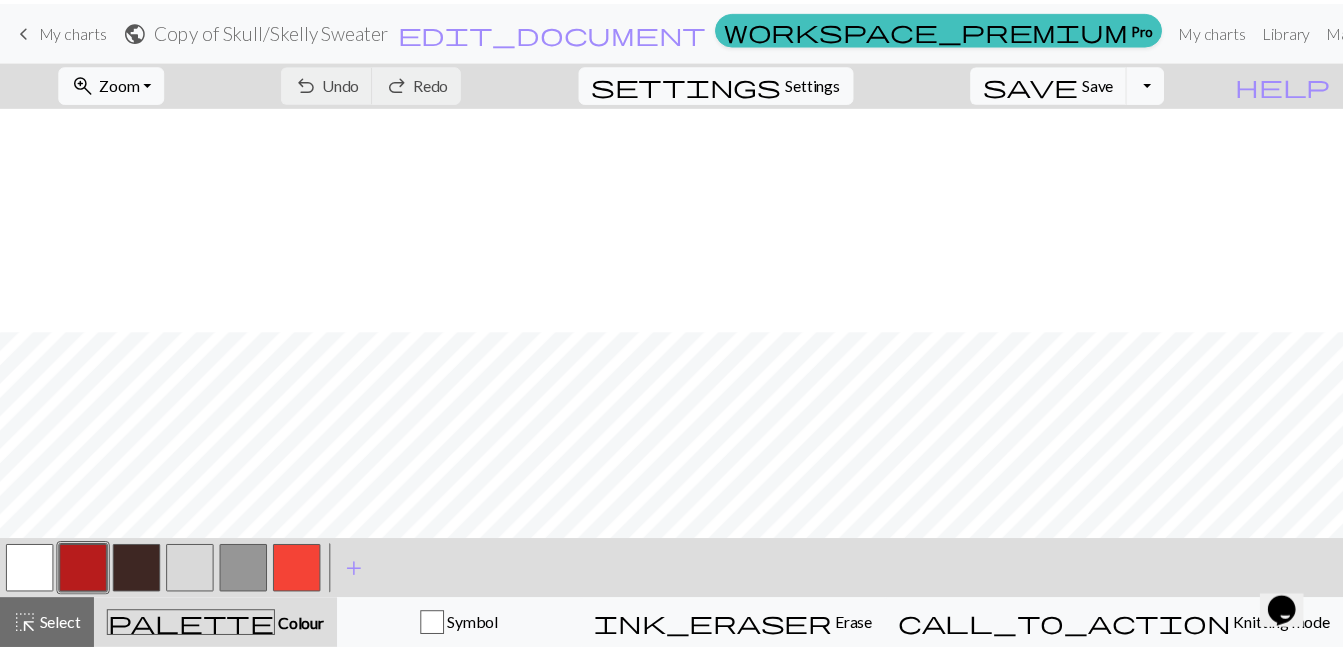 scroll, scrollTop: 226, scrollLeft: 0, axis: vertical 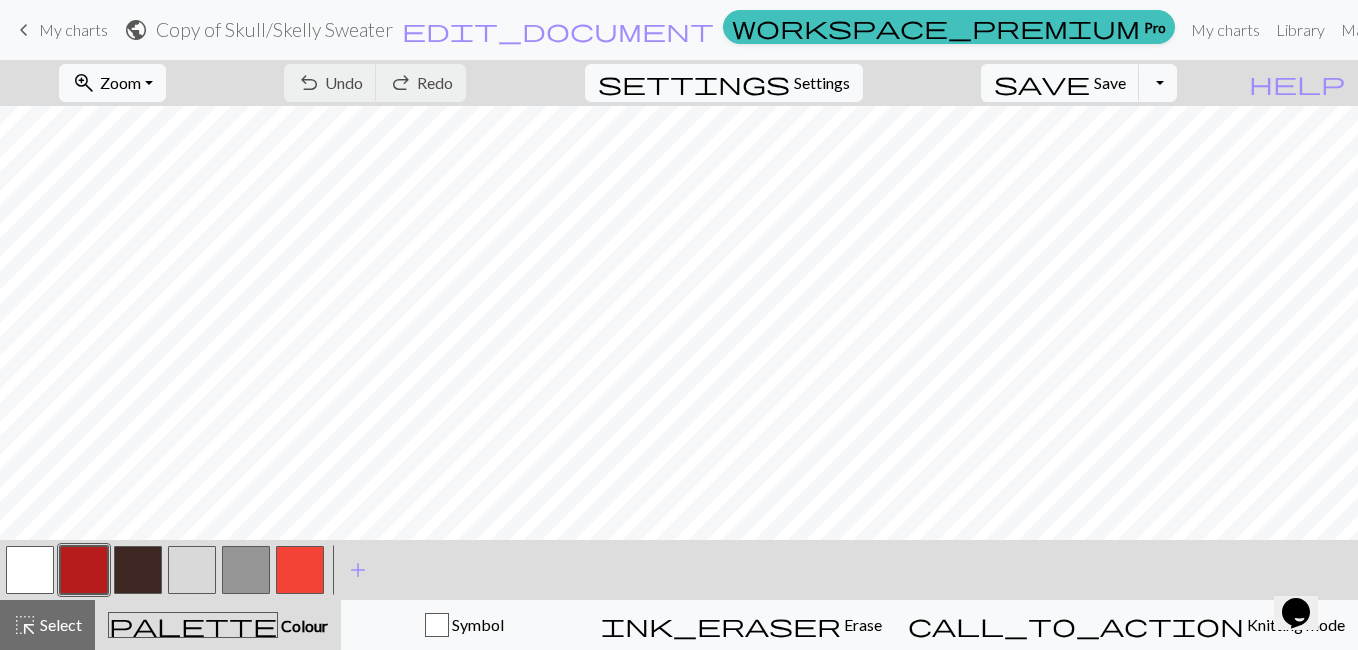 click on "keyboard_arrow_left" at bounding box center [24, 30] 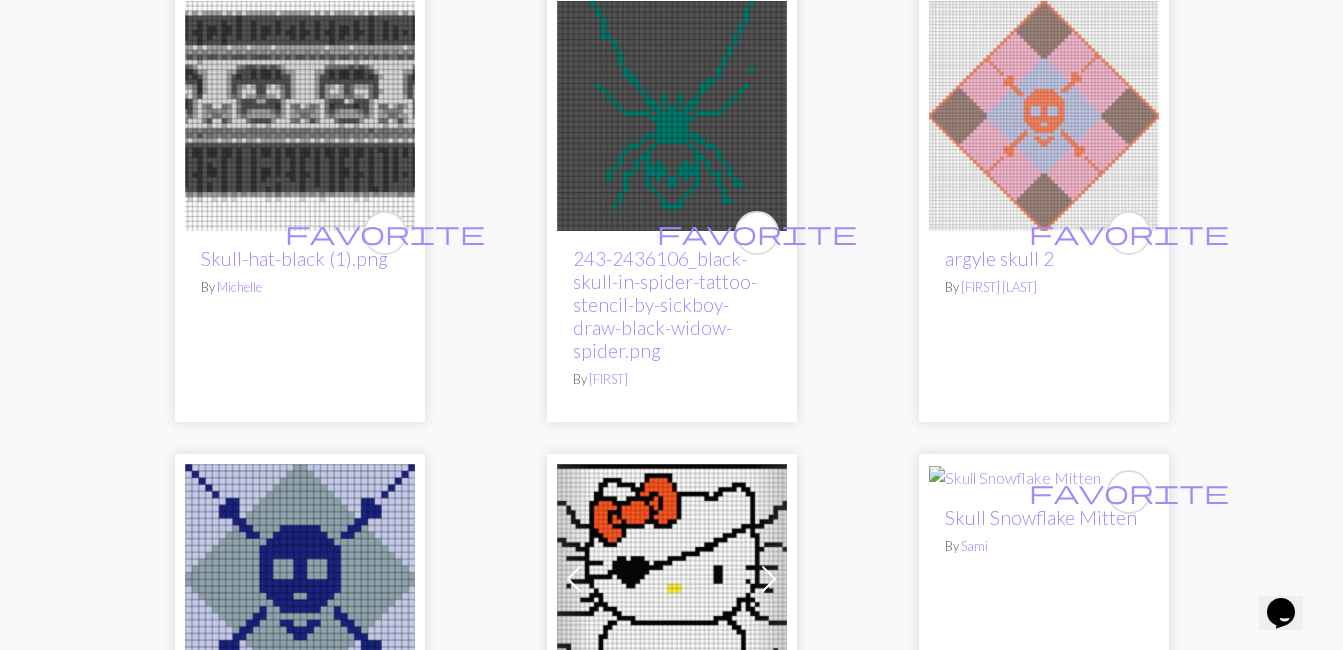 scroll, scrollTop: 1541, scrollLeft: 0, axis: vertical 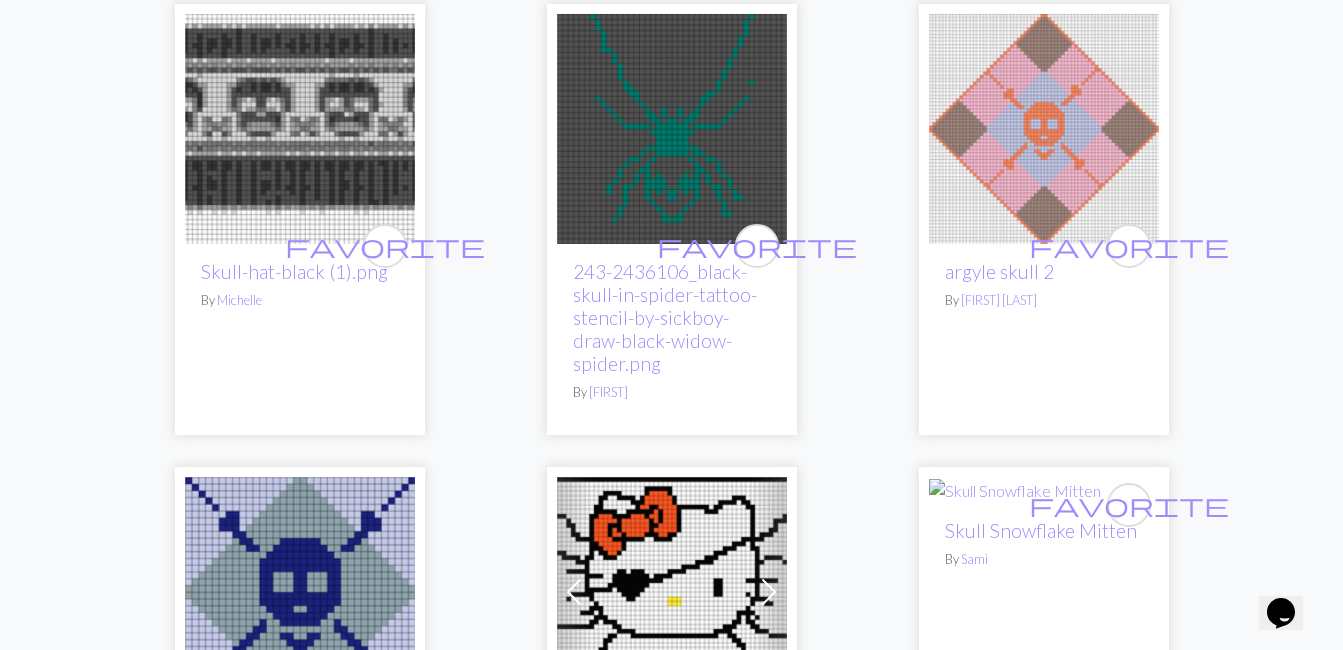 click at bounding box center (672, 129) 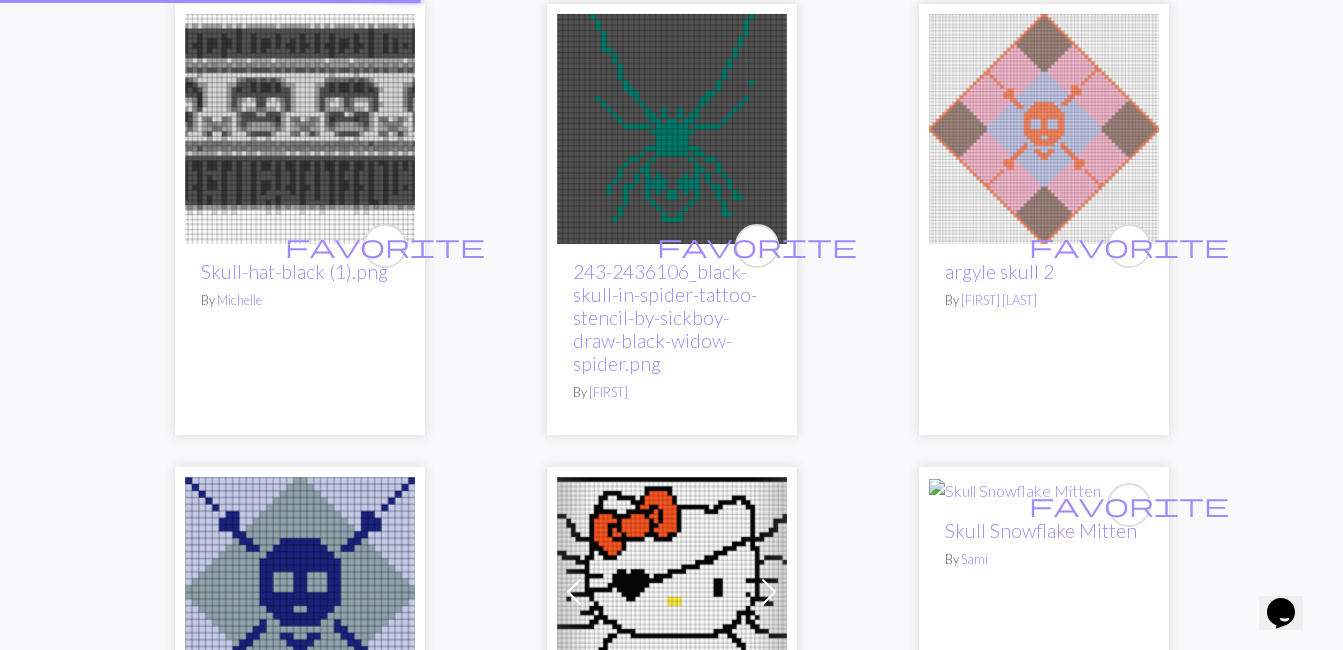 scroll, scrollTop: 0, scrollLeft: 0, axis: both 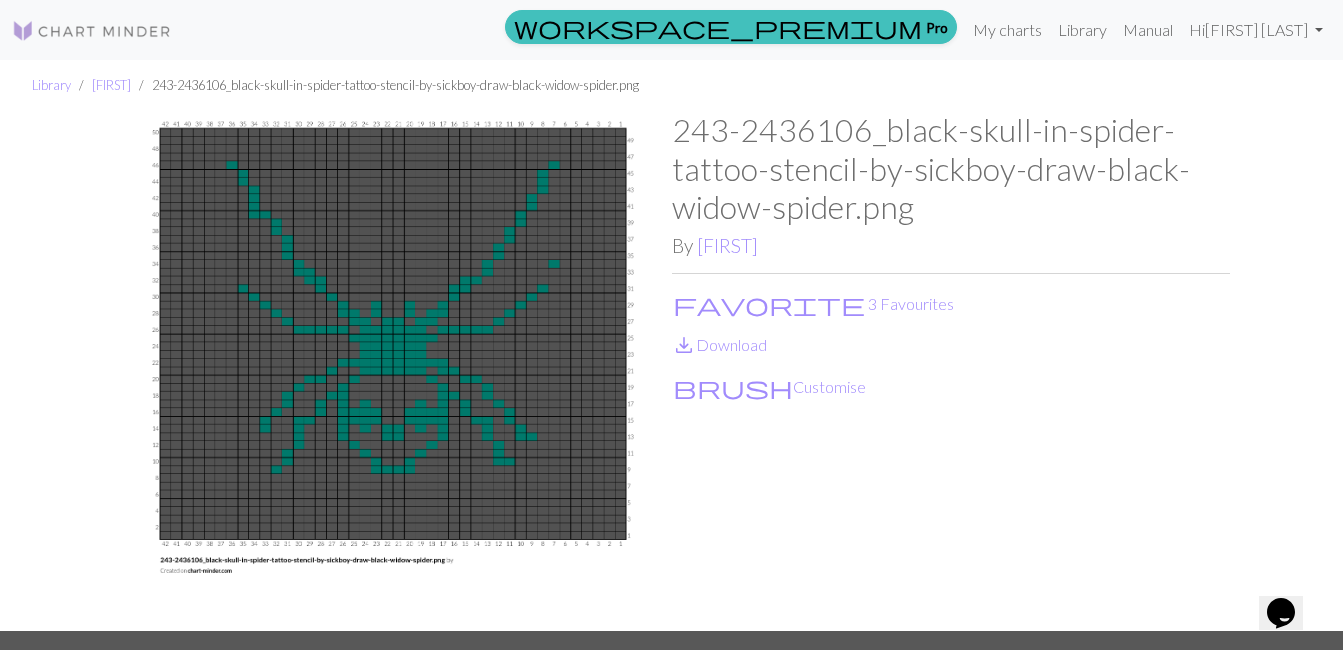 click at bounding box center (393, 371) 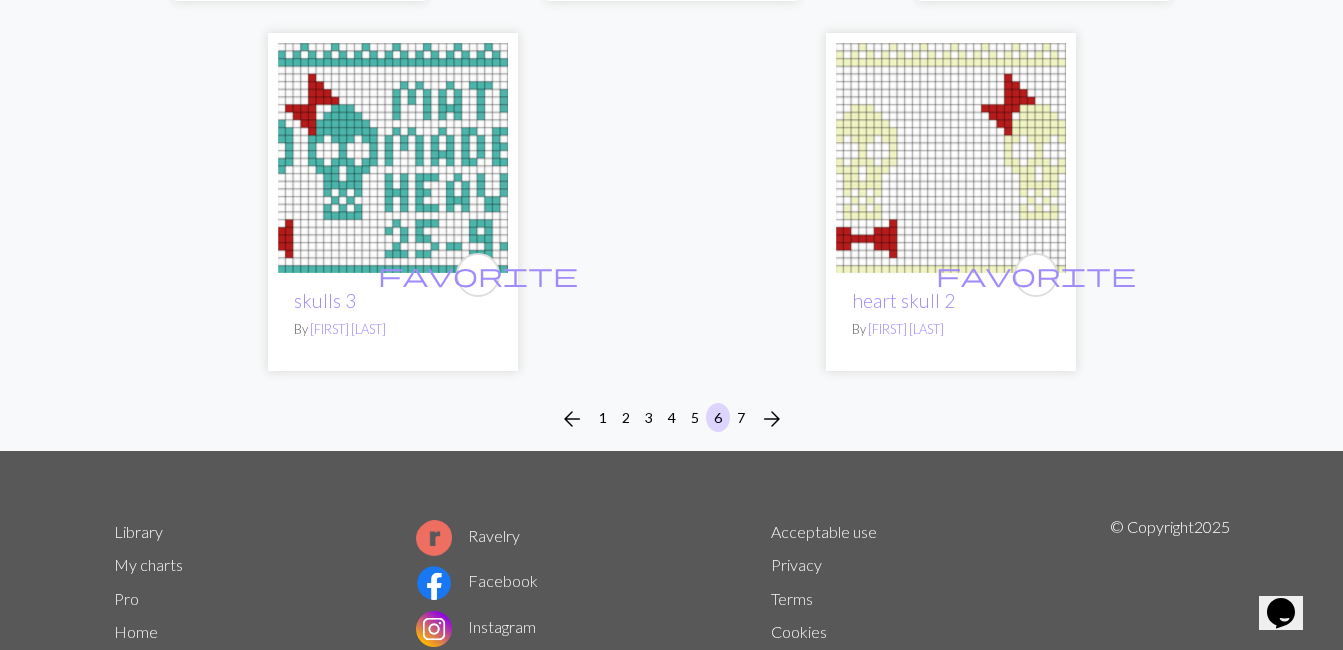 scroll, scrollTop: 7016, scrollLeft: 0, axis: vertical 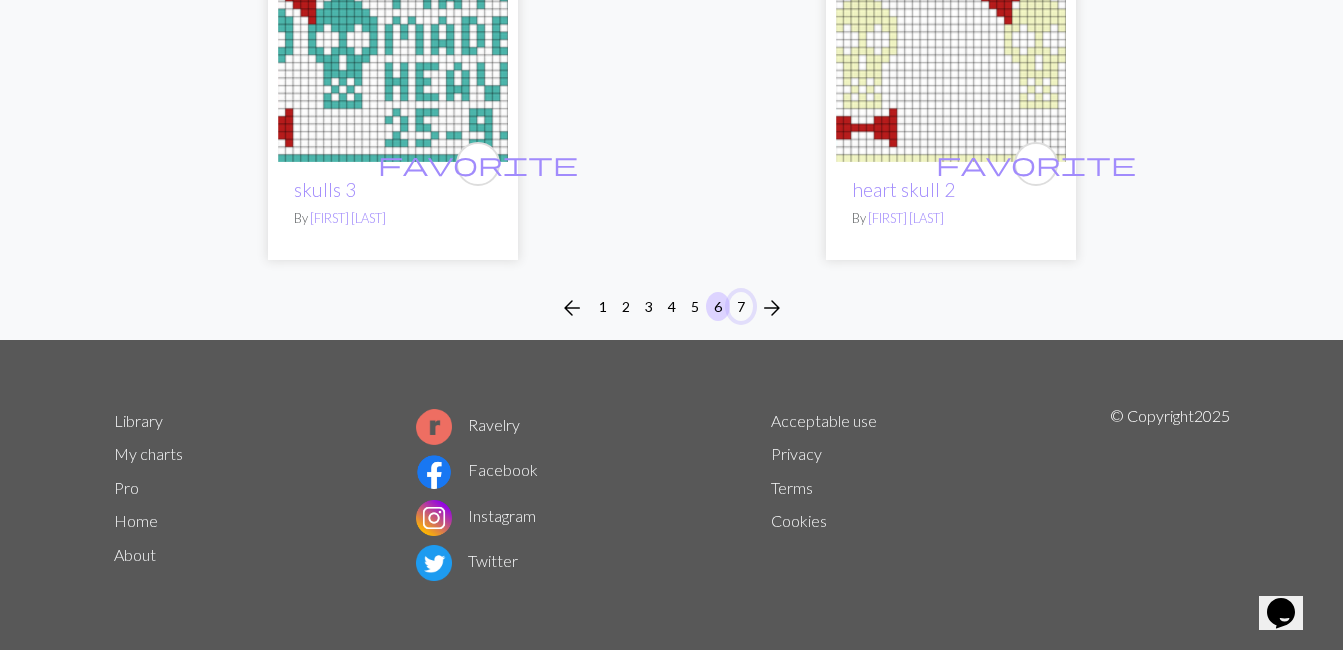 click on "7" at bounding box center (741, 306) 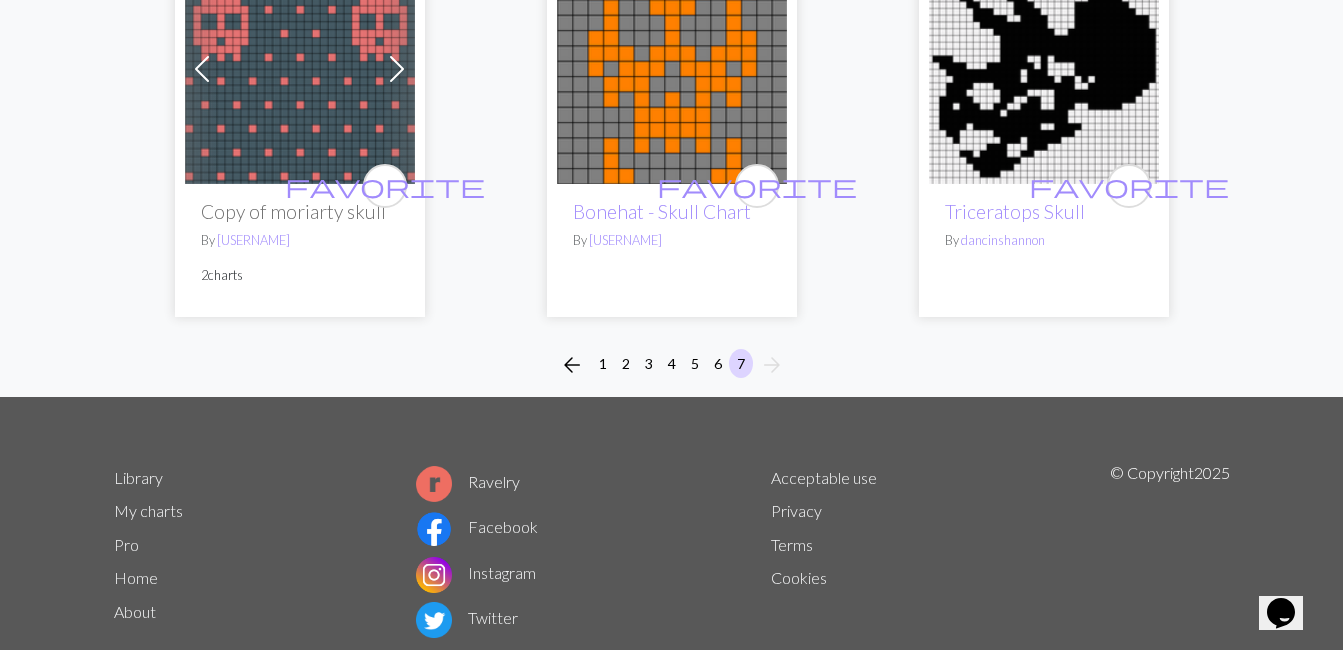 scroll, scrollTop: 2341, scrollLeft: 0, axis: vertical 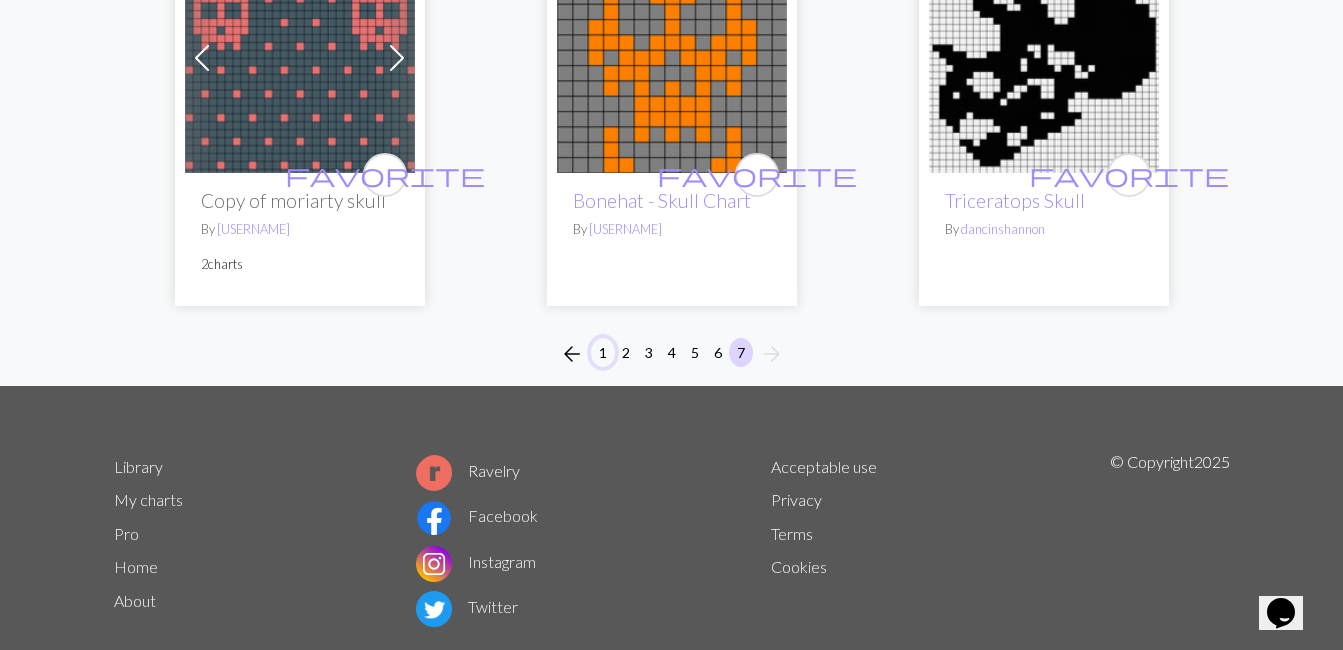 click on "1" at bounding box center (603, 352) 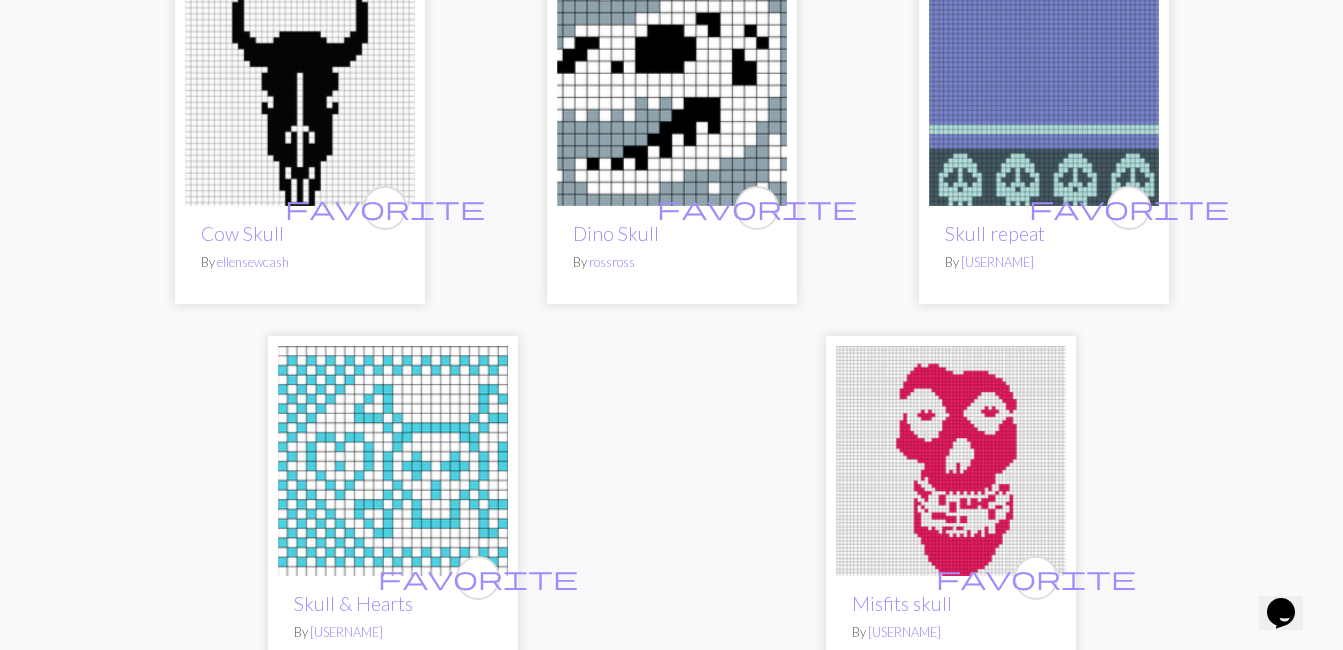 scroll, scrollTop: 6426, scrollLeft: 0, axis: vertical 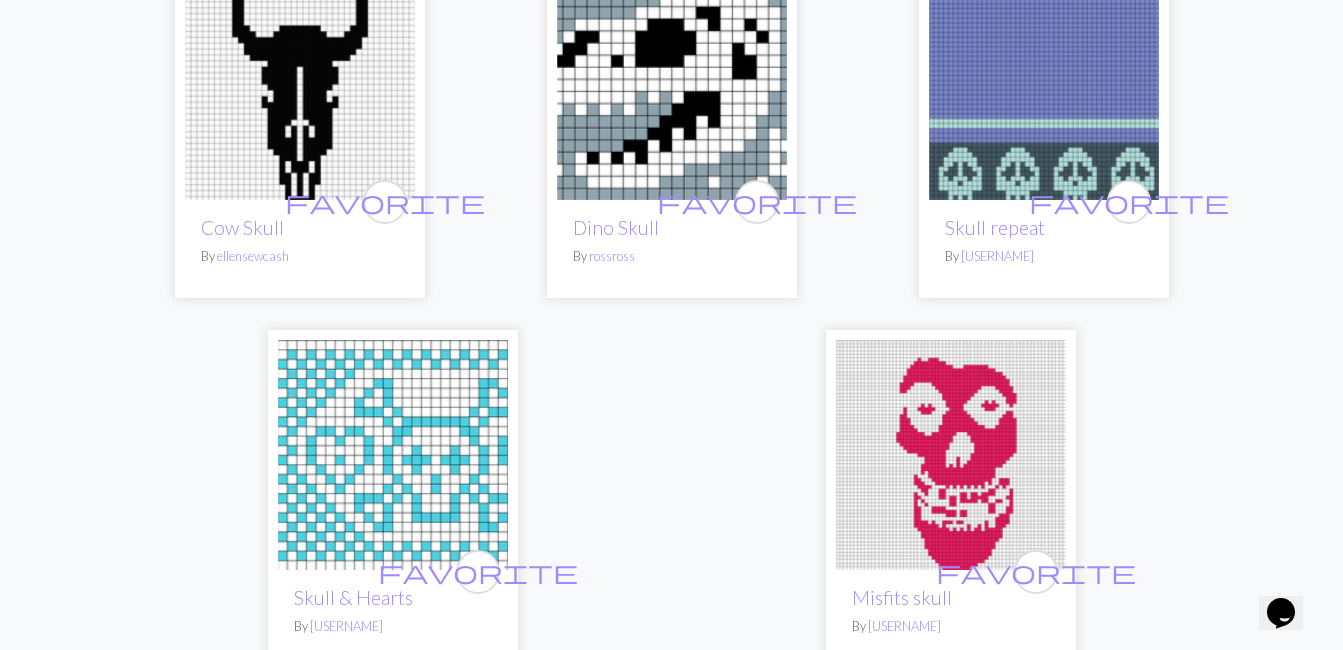 click at bounding box center (300, 85) 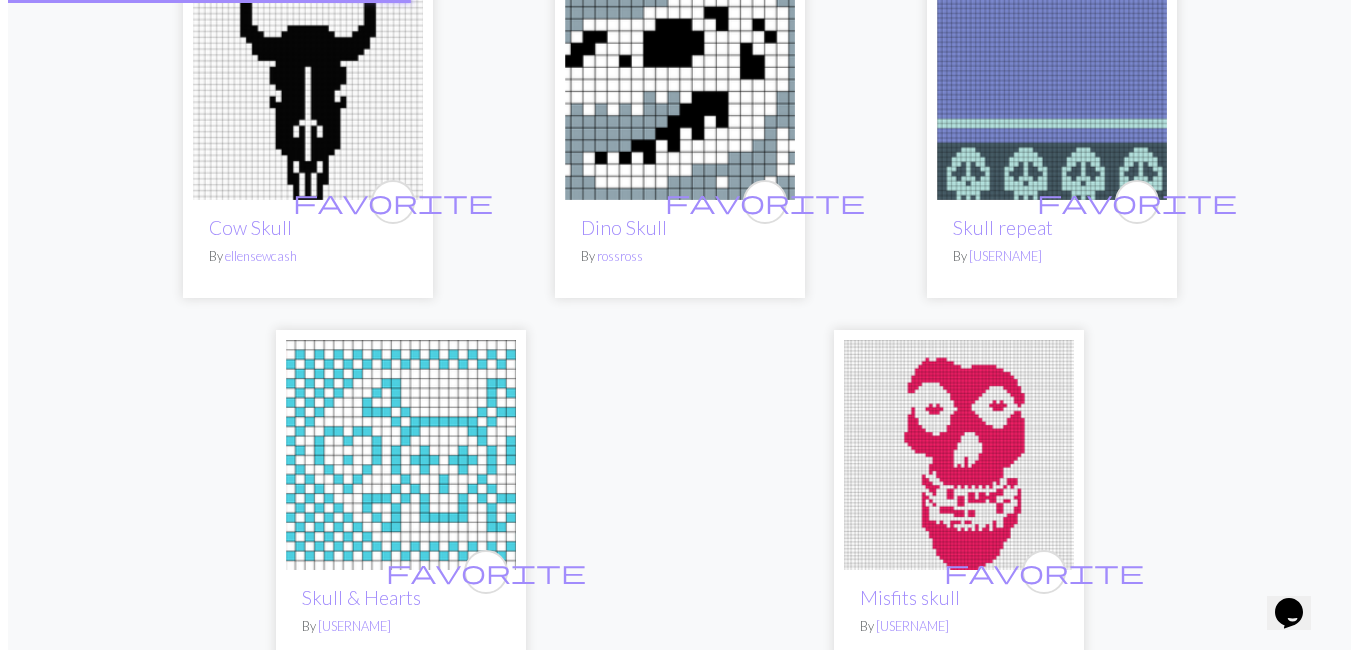 scroll, scrollTop: 0, scrollLeft: 0, axis: both 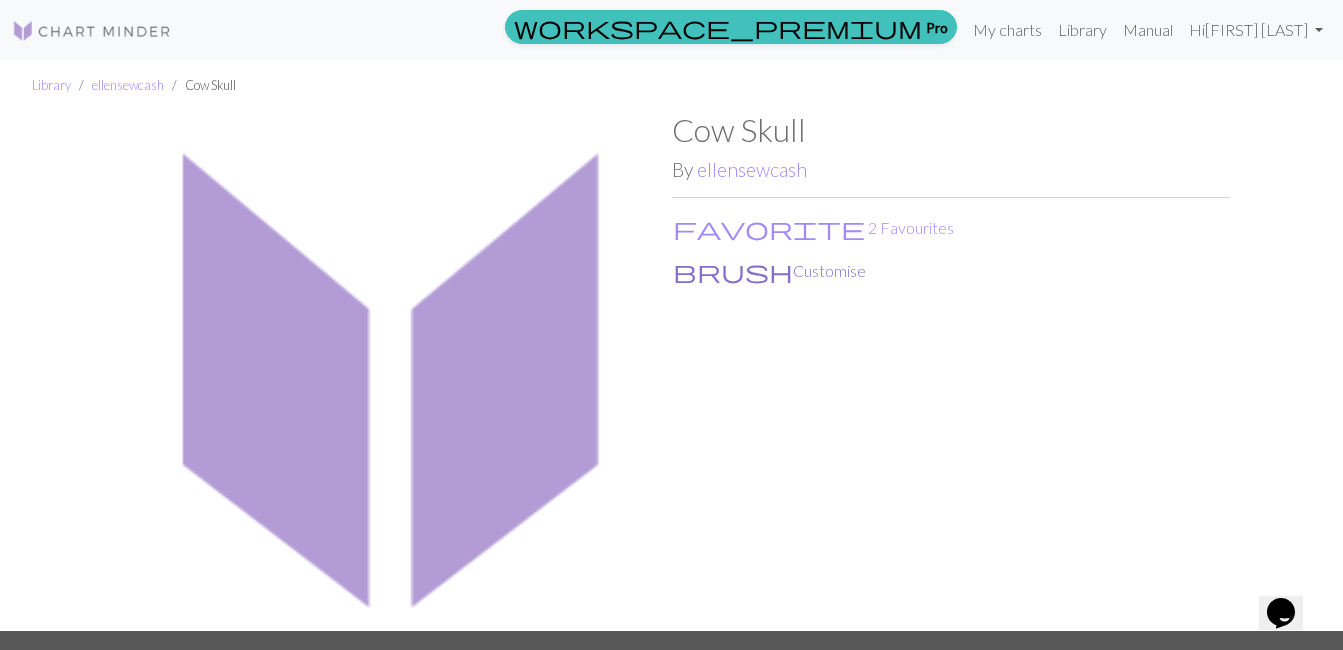 click on "brush Customise" at bounding box center (769, 271) 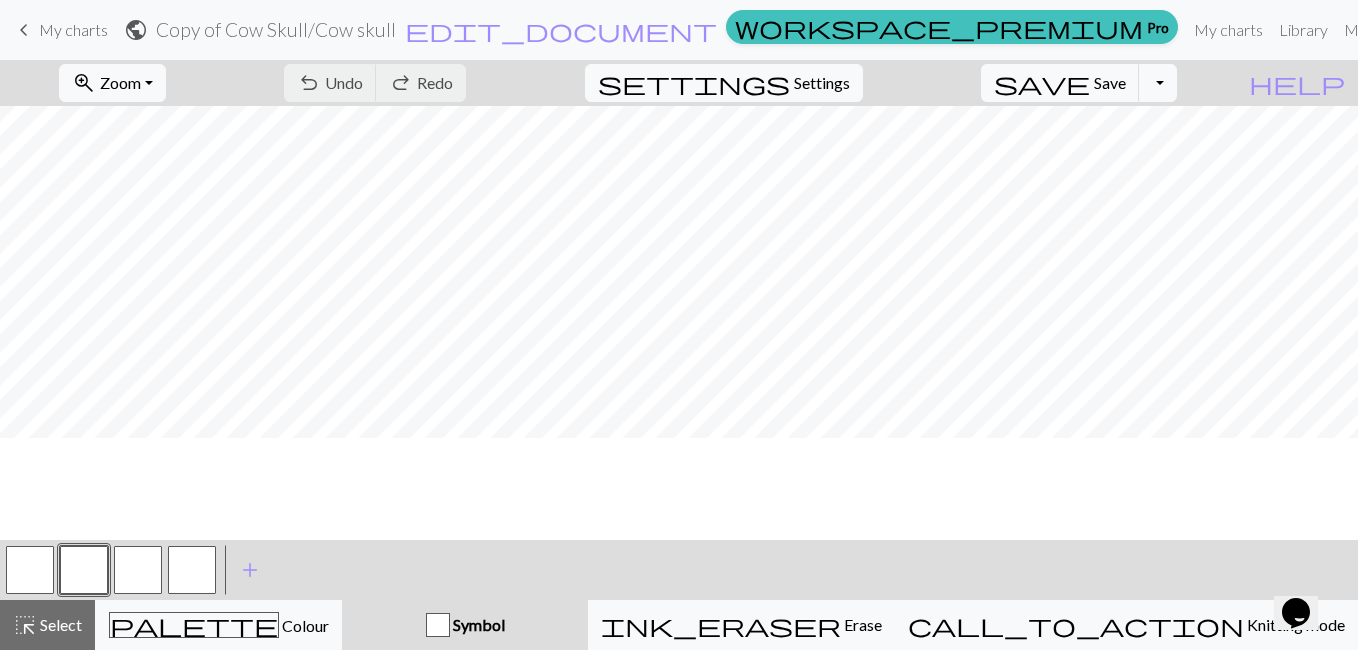 scroll, scrollTop: 57, scrollLeft: 0, axis: vertical 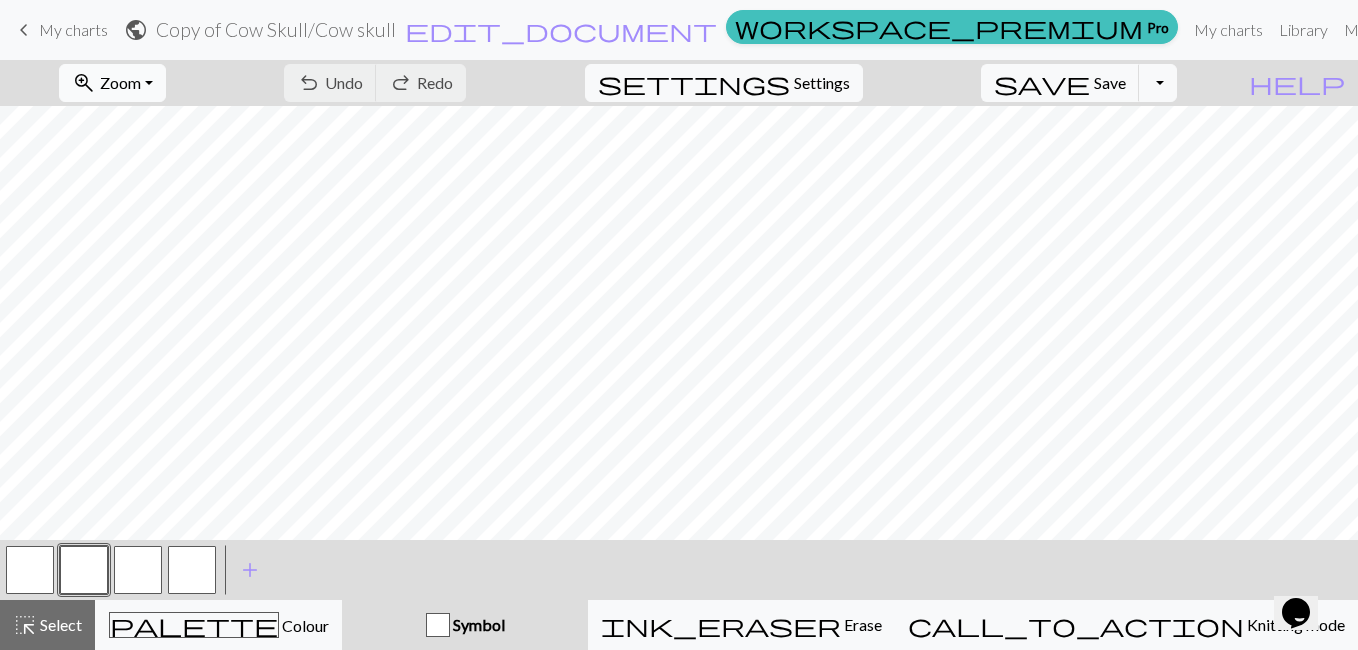 click on "zoom_in Zoom Zoom" at bounding box center (112, 83) 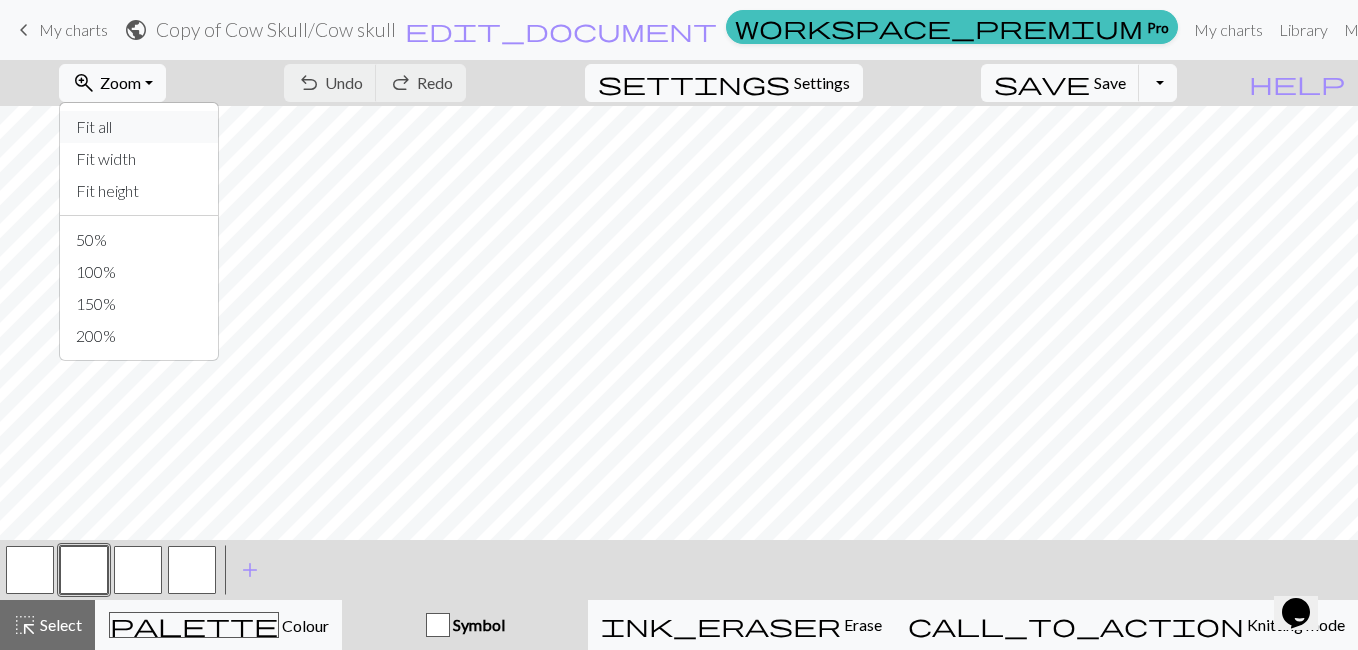 click on "Fit all" at bounding box center [139, 127] 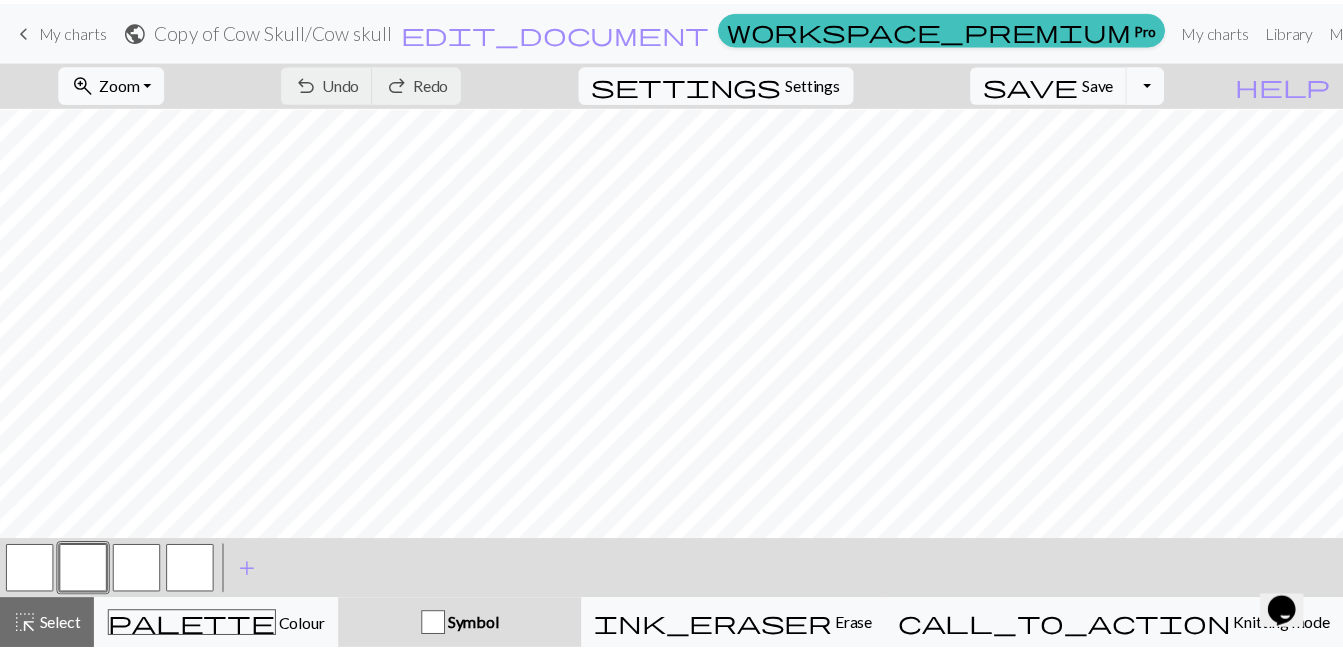 scroll, scrollTop: 1, scrollLeft: 0, axis: vertical 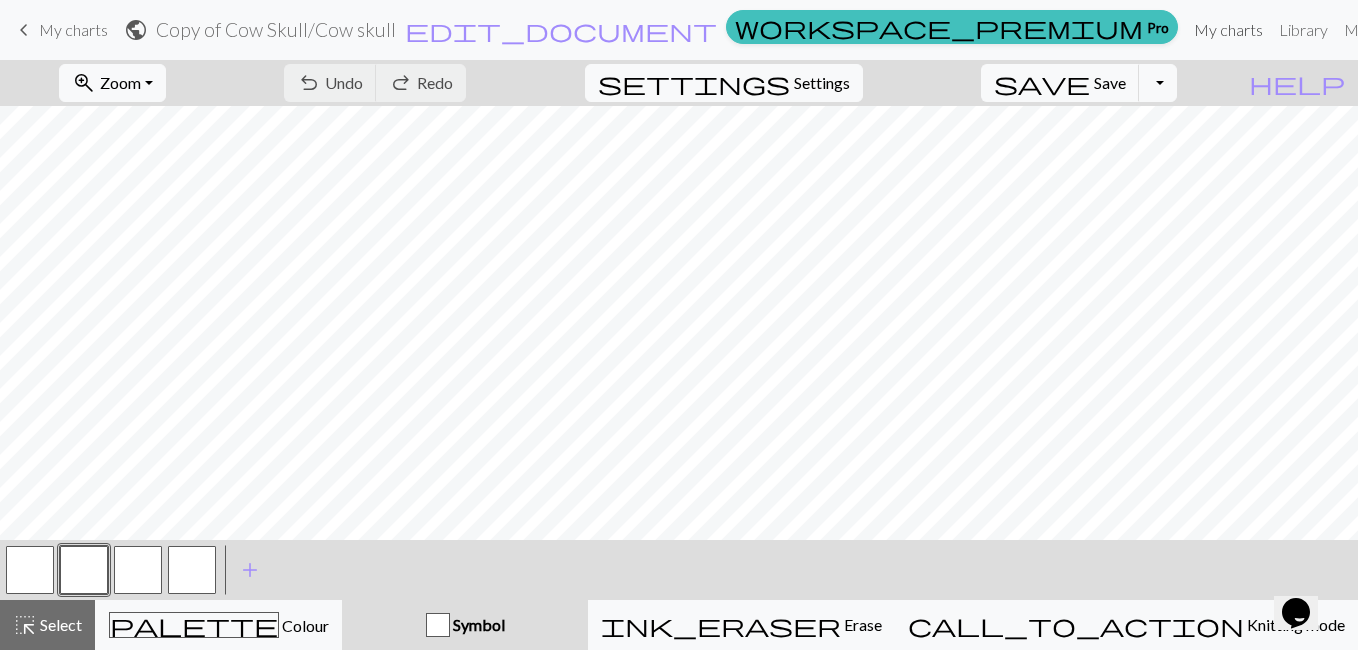 click on "My charts" at bounding box center [1228, 30] 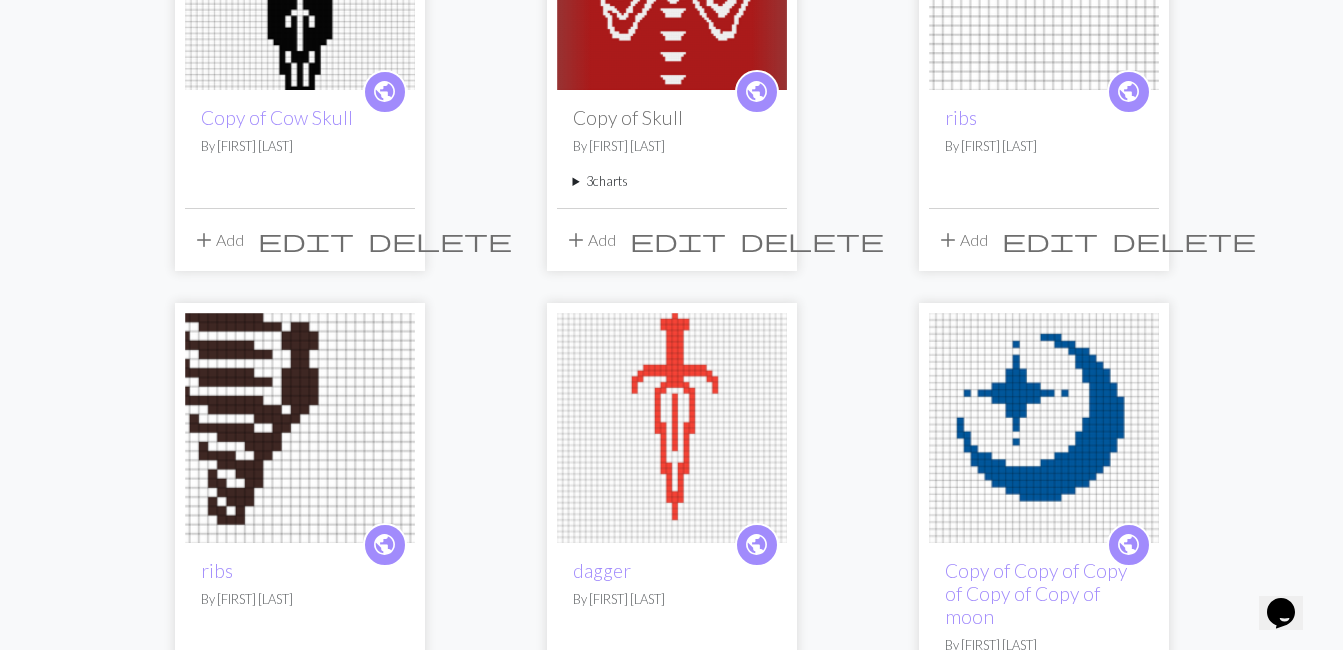 scroll, scrollTop: 363, scrollLeft: 0, axis: vertical 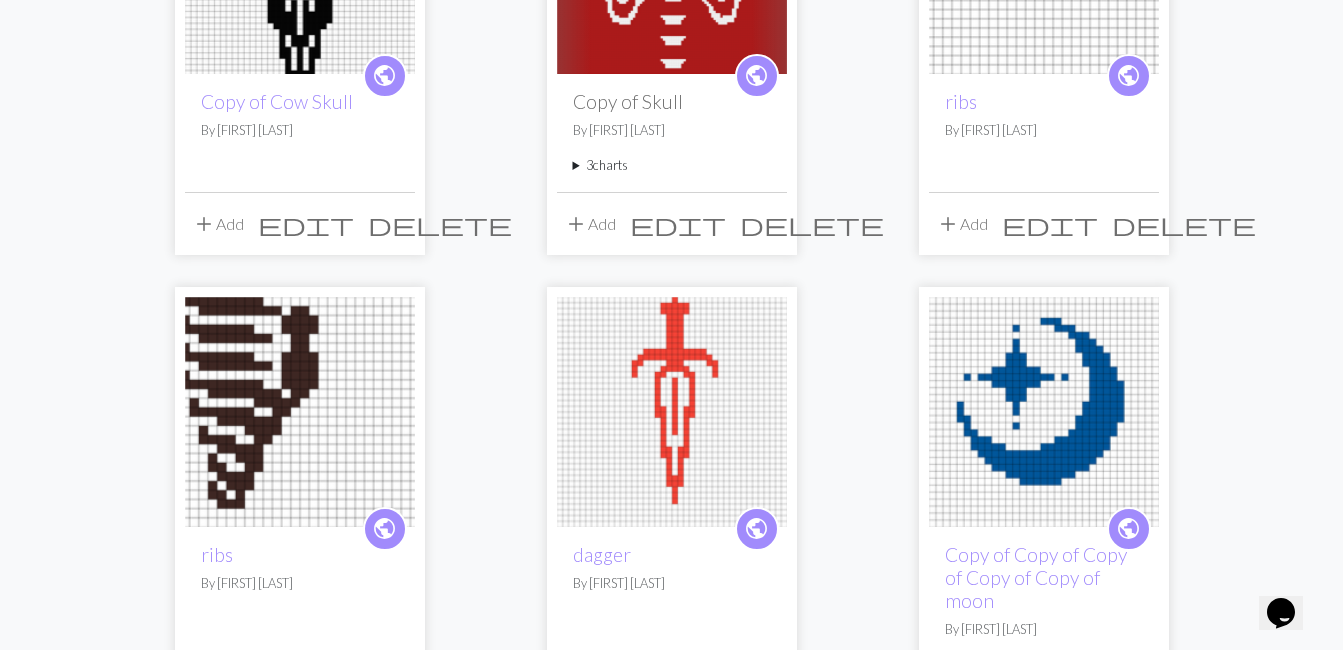 click at bounding box center [300, 412] 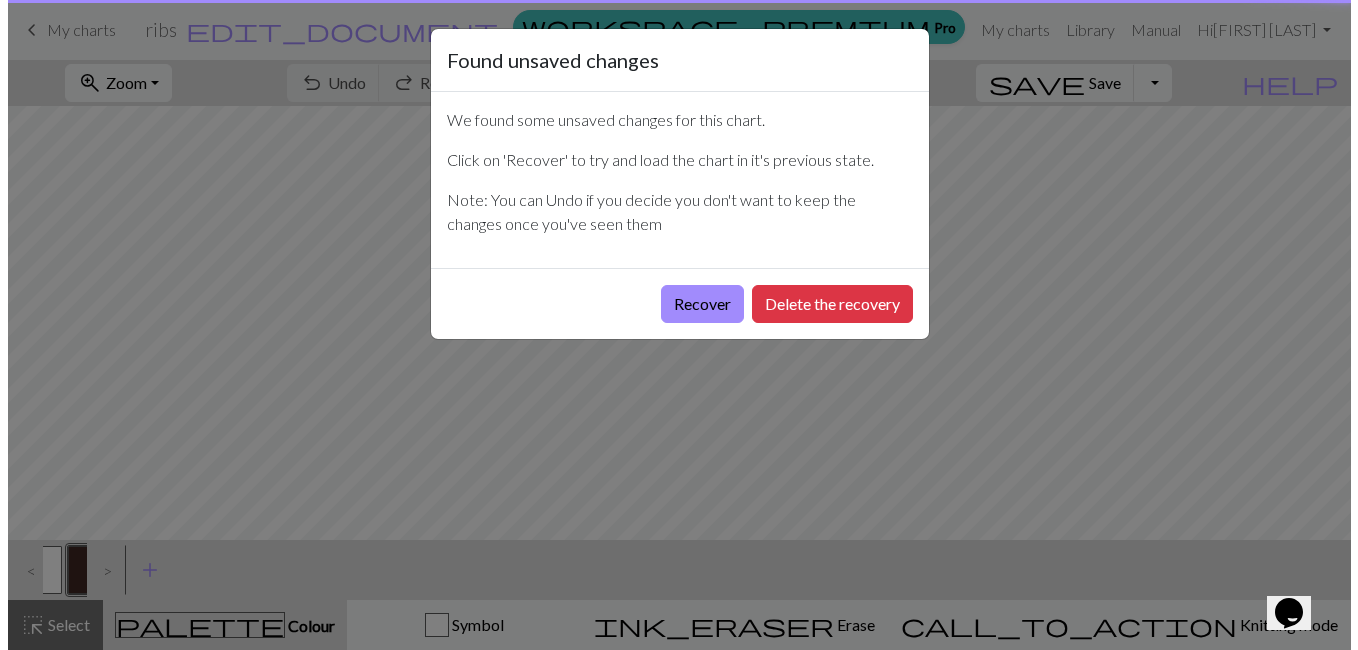 scroll, scrollTop: 0, scrollLeft: 0, axis: both 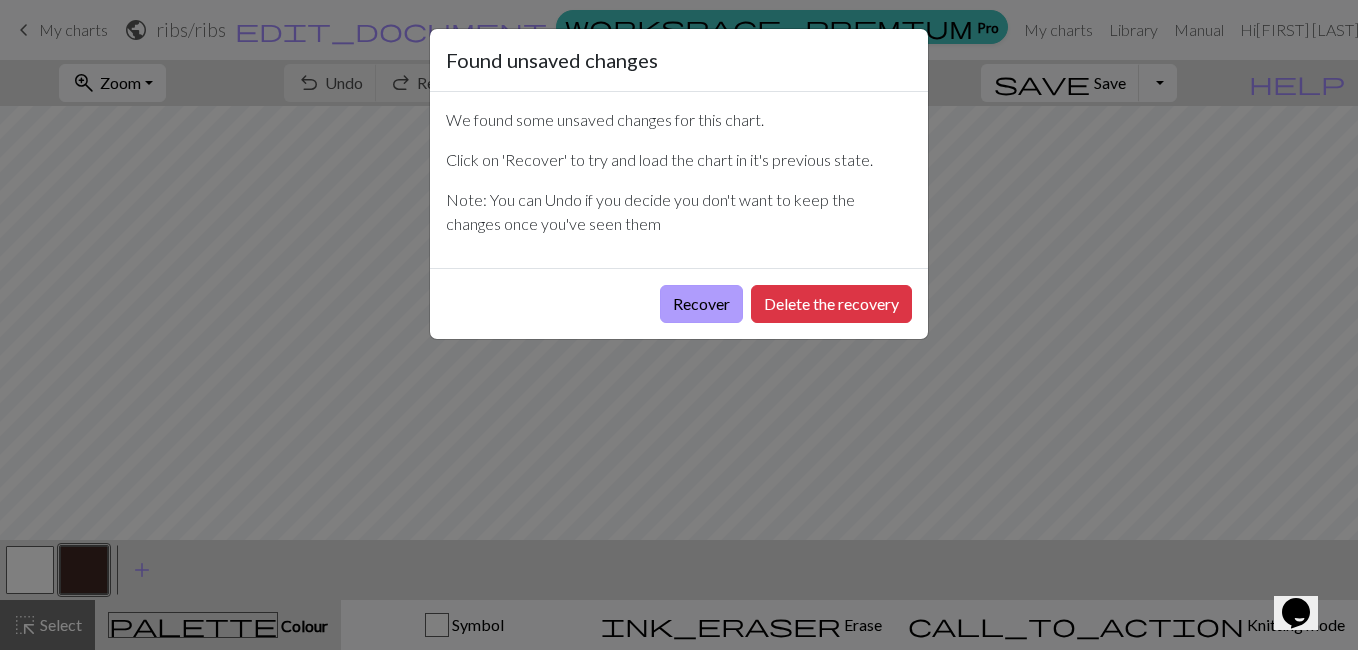 click on "Recover" at bounding box center (701, 304) 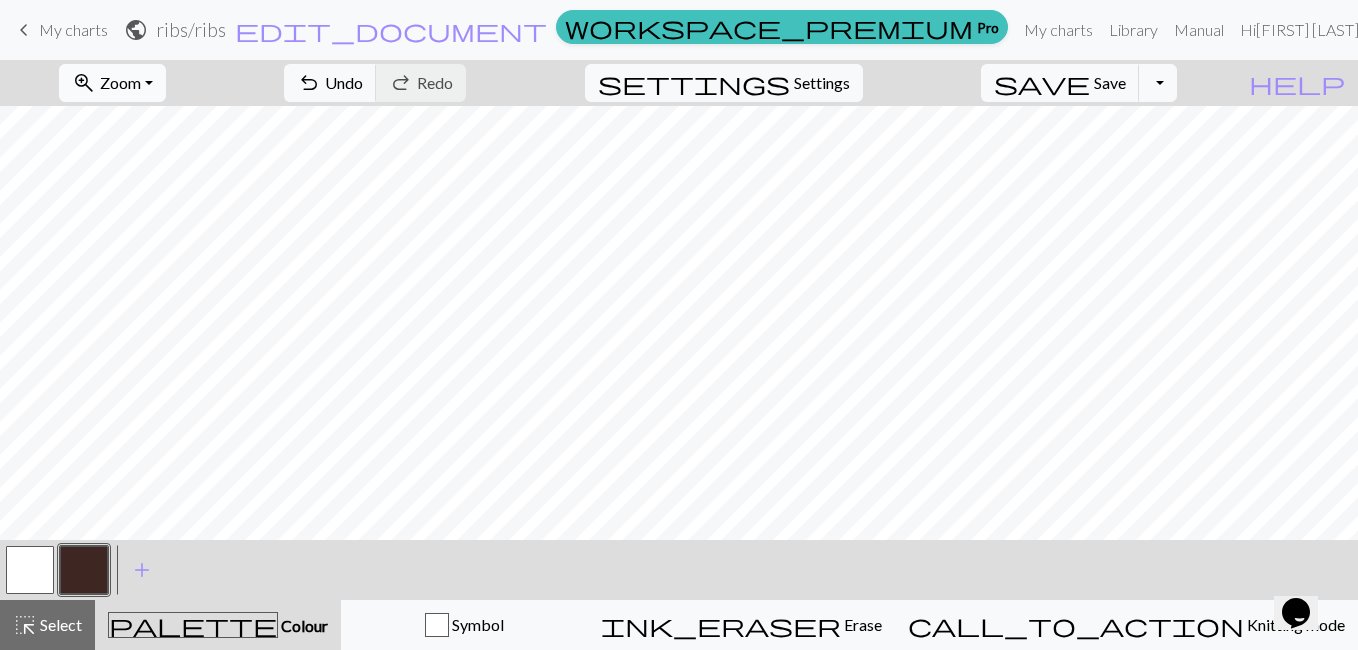 click on "zoom_in Zoom Zoom" at bounding box center (112, 83) 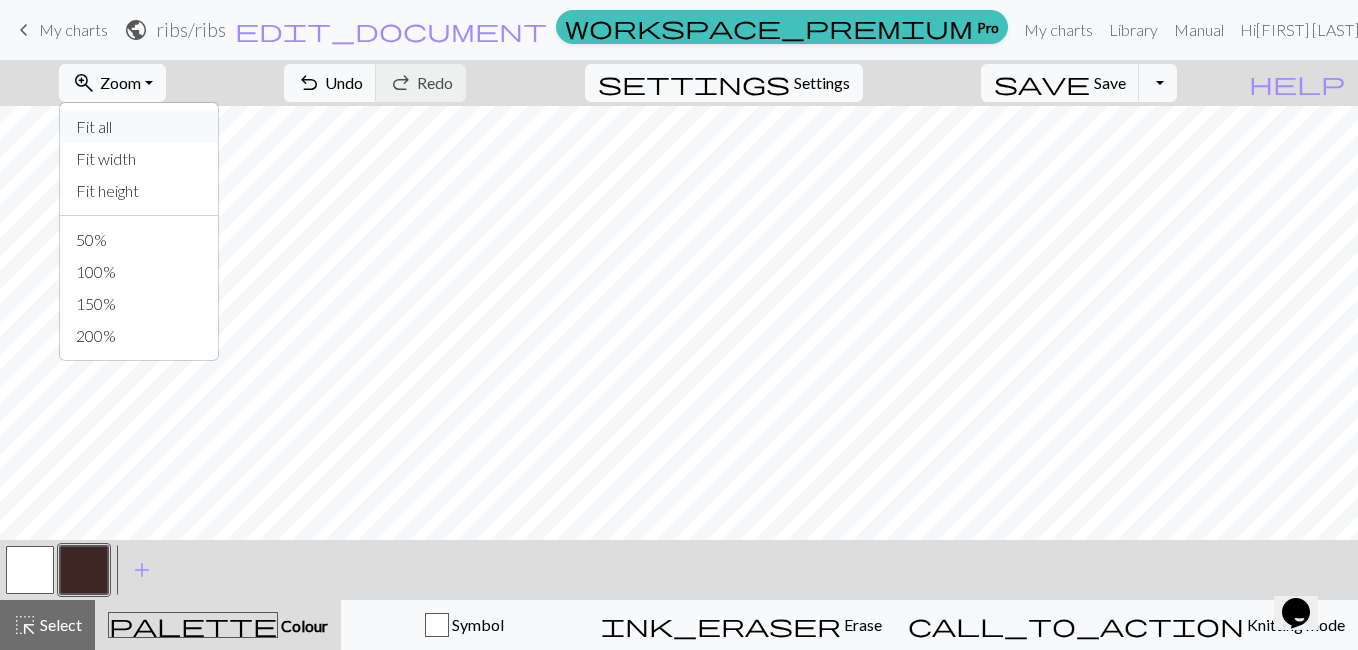 click on "Fit all" at bounding box center (139, 127) 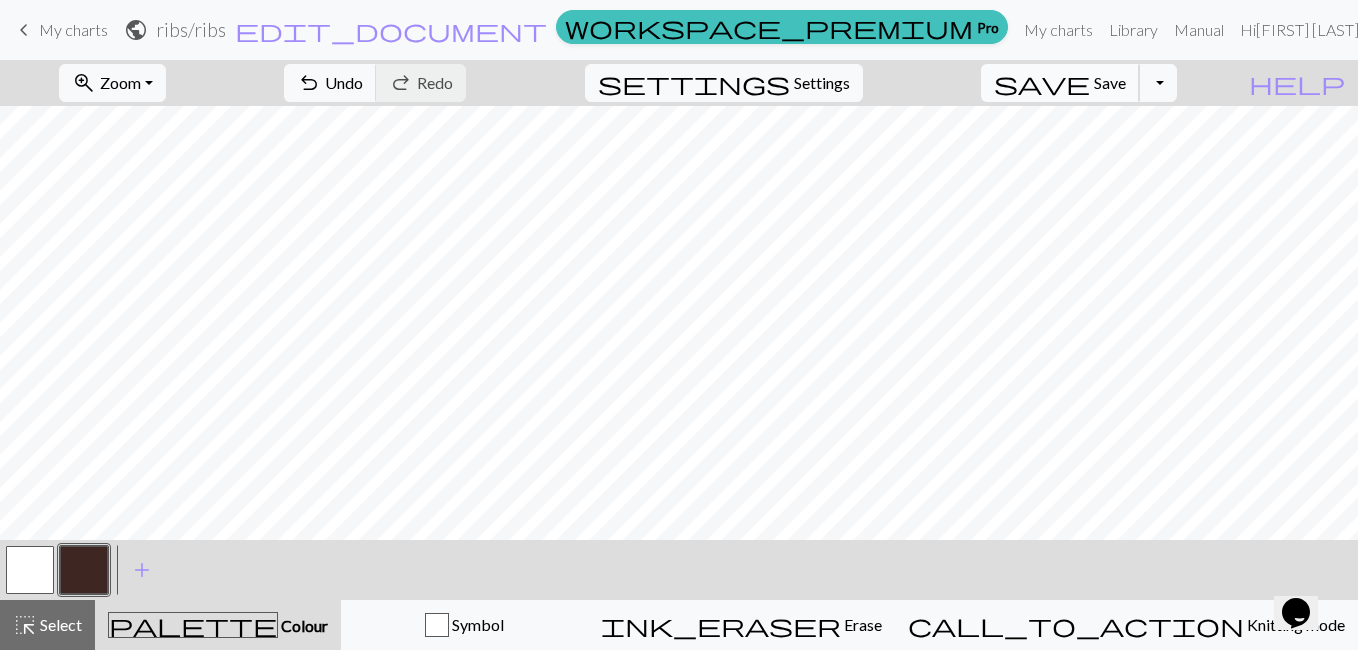 click on "save Save Save" at bounding box center (1060, 83) 